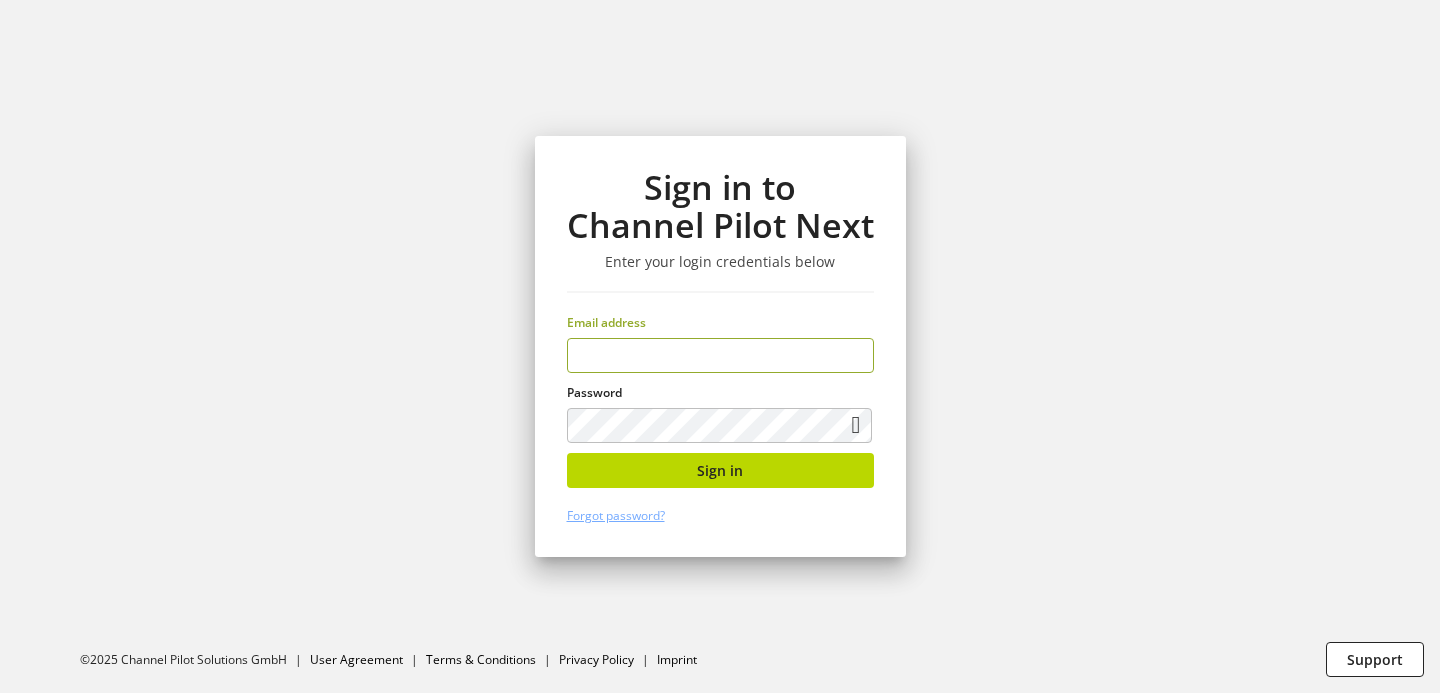 scroll, scrollTop: 0, scrollLeft: 0, axis: both 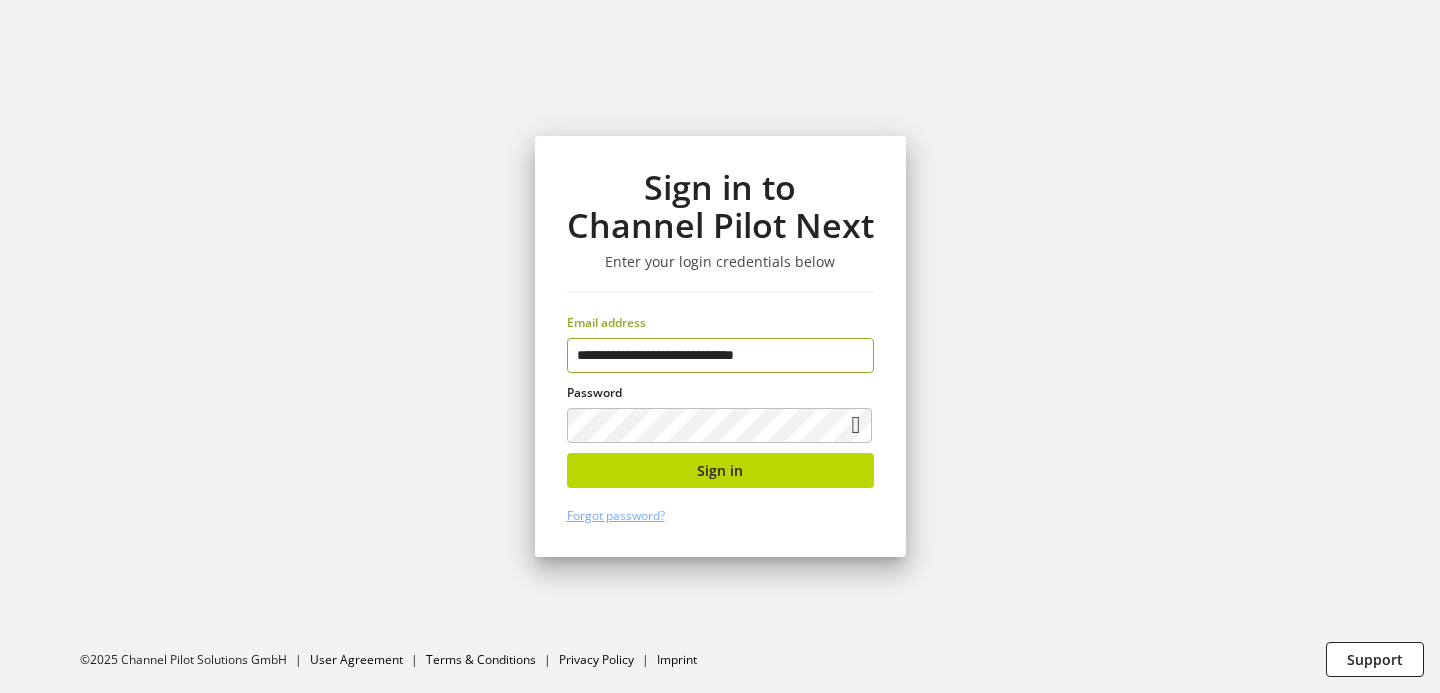 click on "Sign in to Channel Pilot Next Enter your login credentials below Email address [EMAIL] Password Sign in Forgot password?" at bounding box center [720, 346] 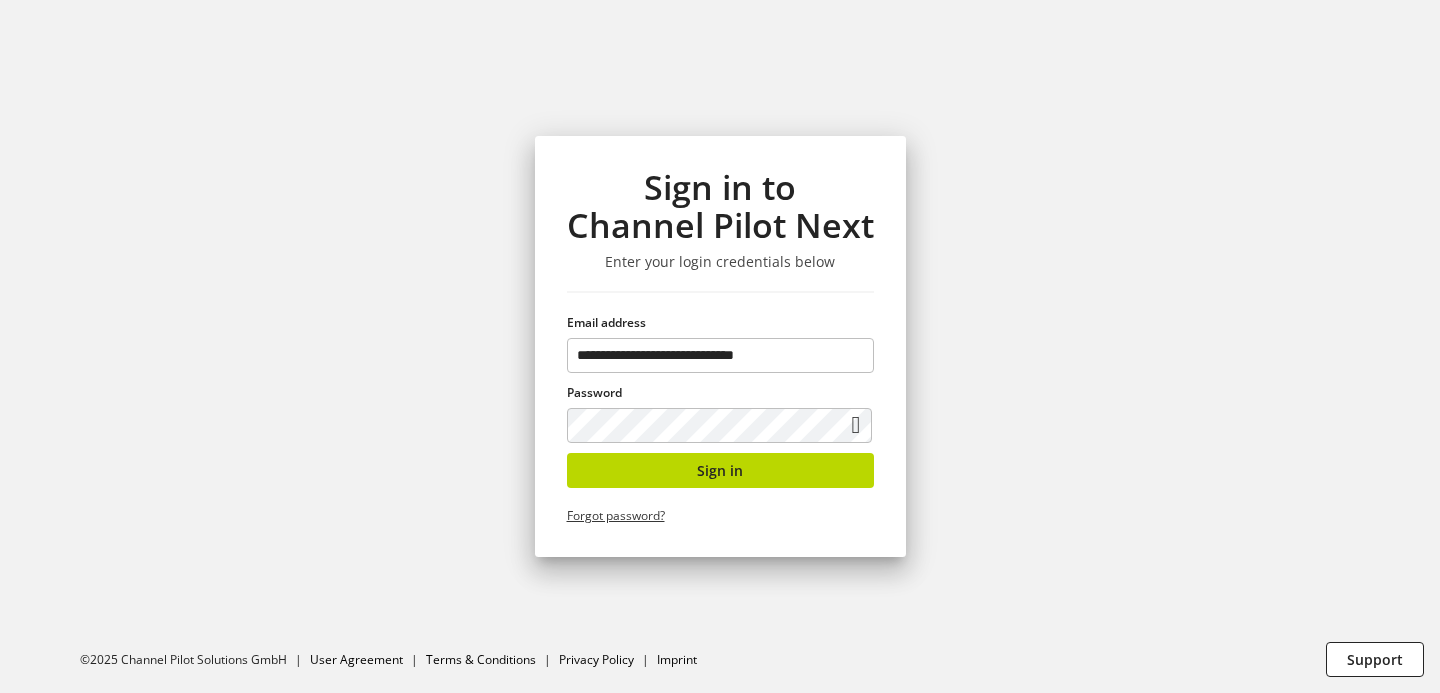 click on "Forgot password?" at bounding box center [616, 515] 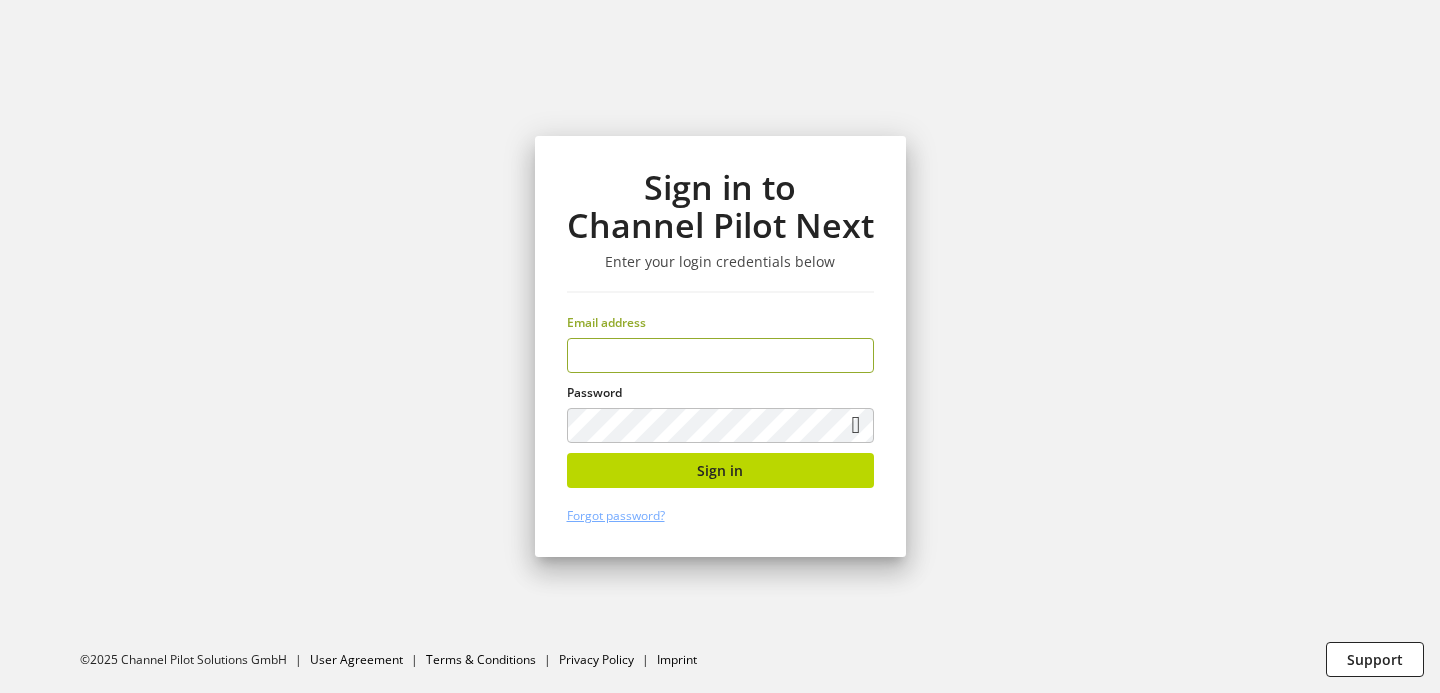 type on "**********" 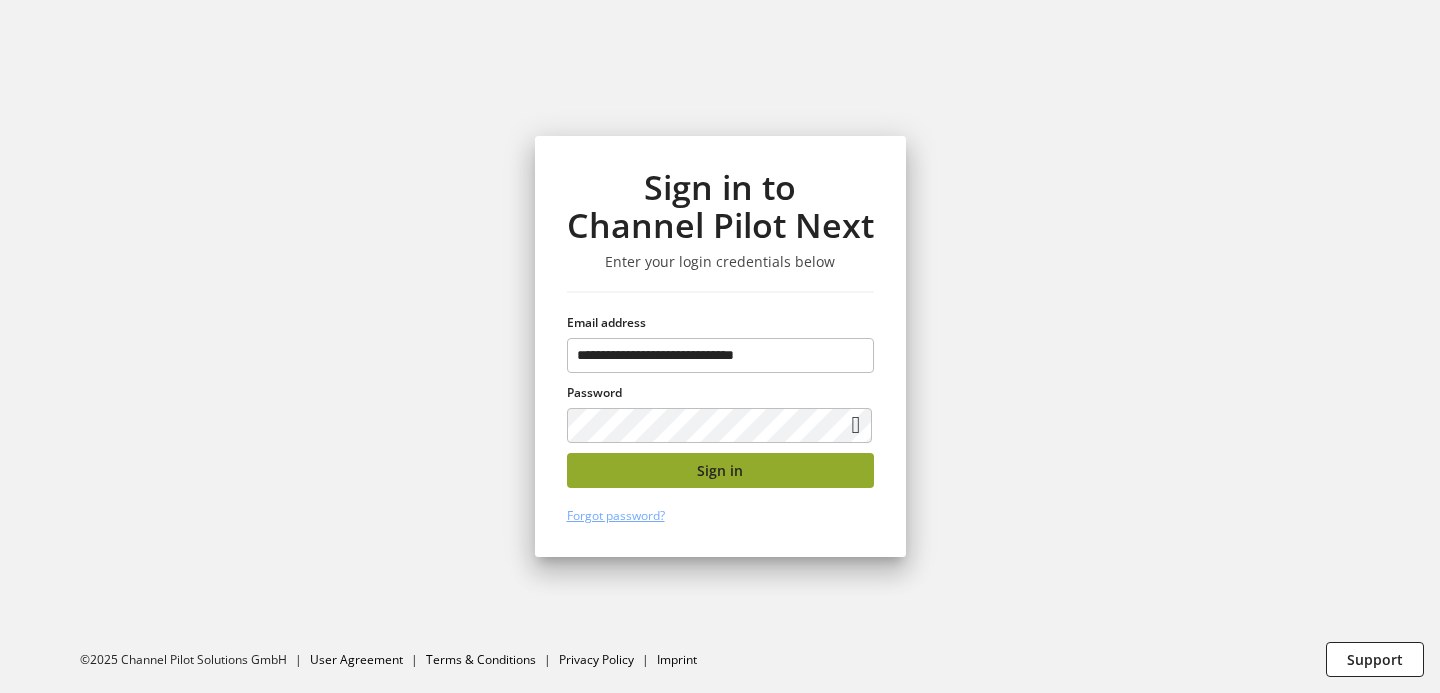click on "Sign in" at bounding box center (720, 470) 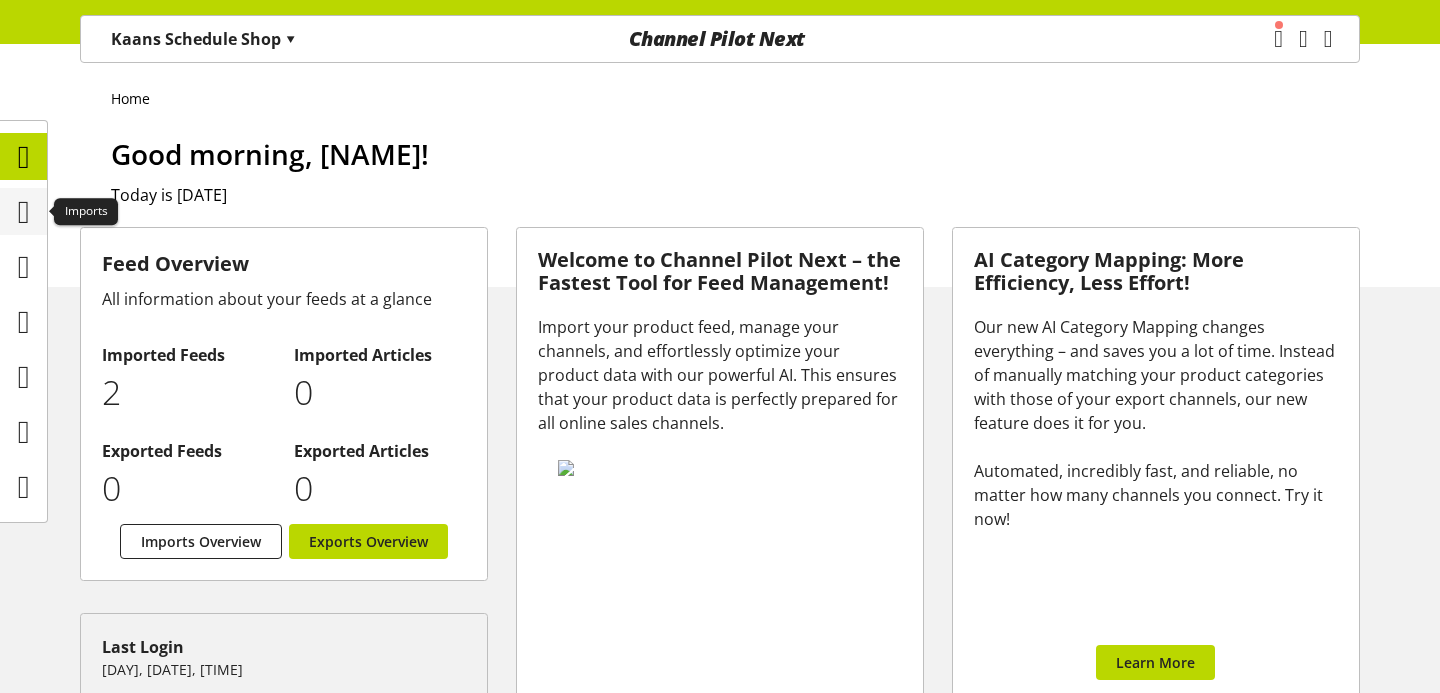 click at bounding box center (24, 212) 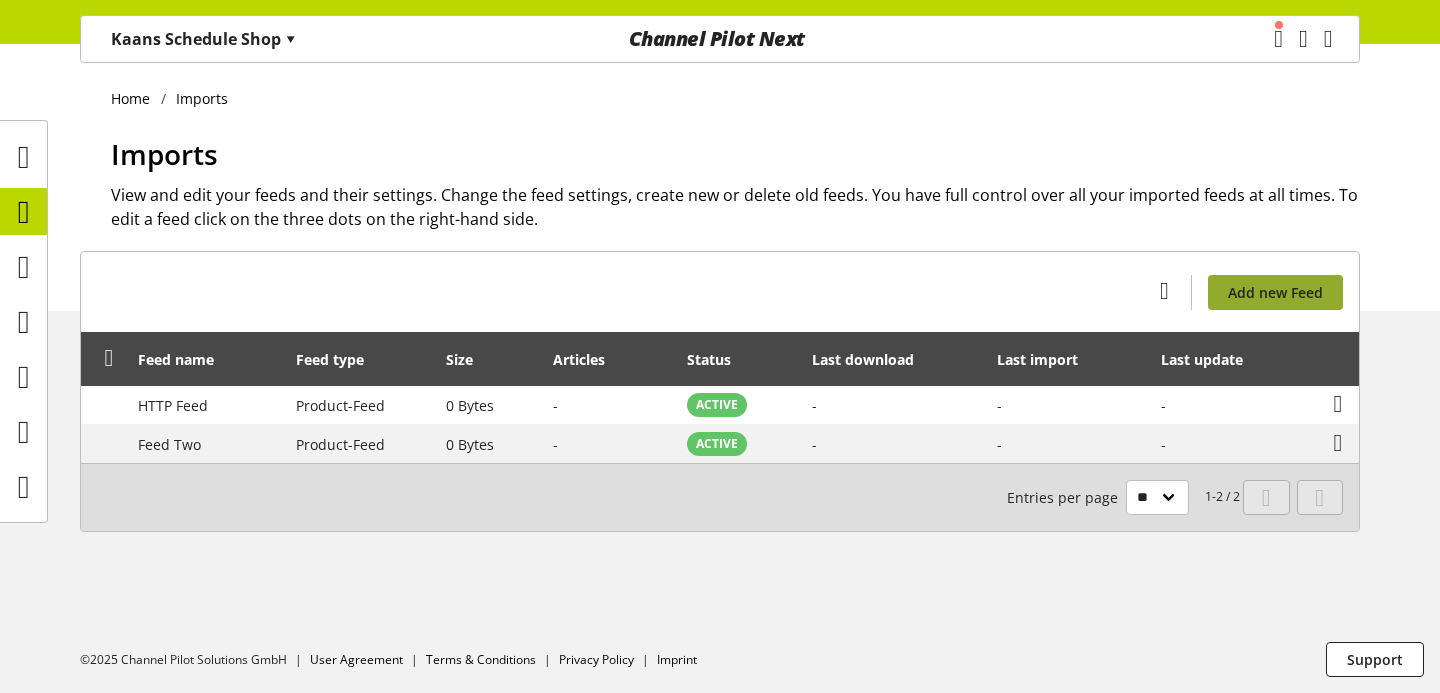 click on "Add new Feed" at bounding box center [1275, 292] 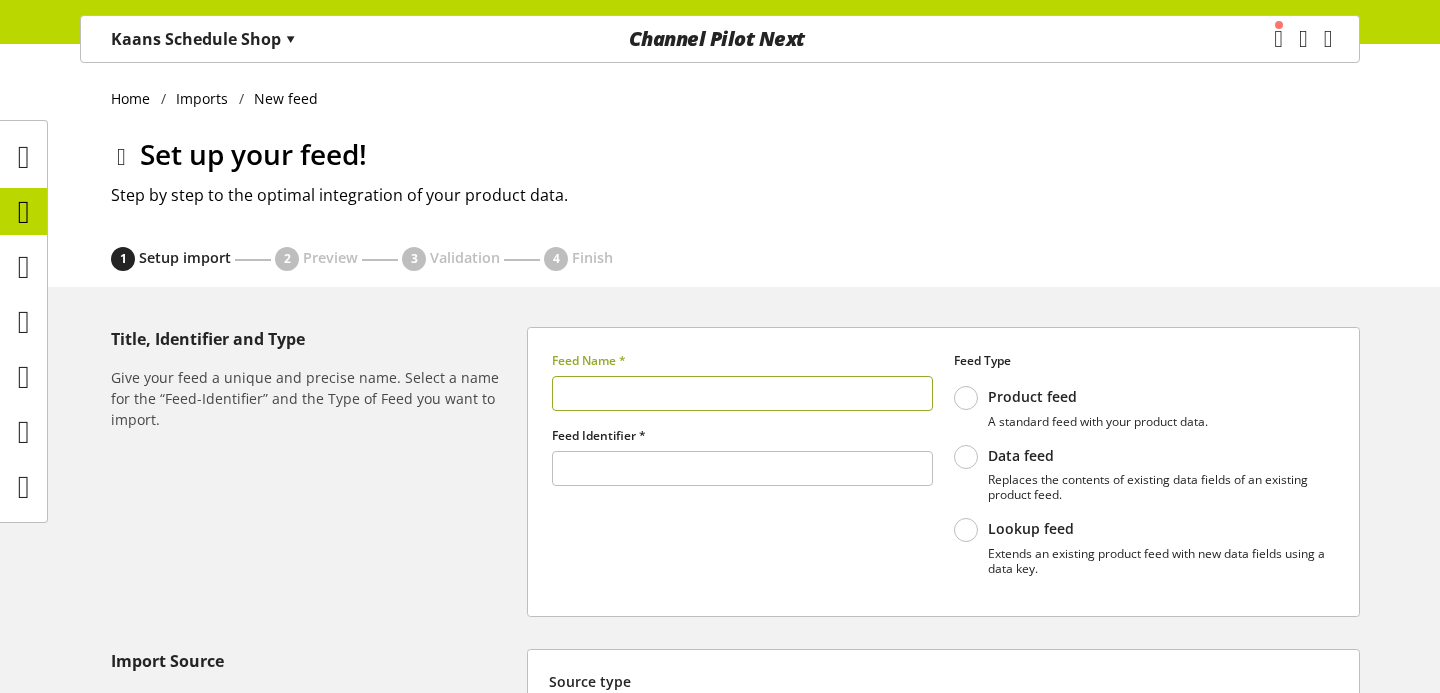 type on "******" 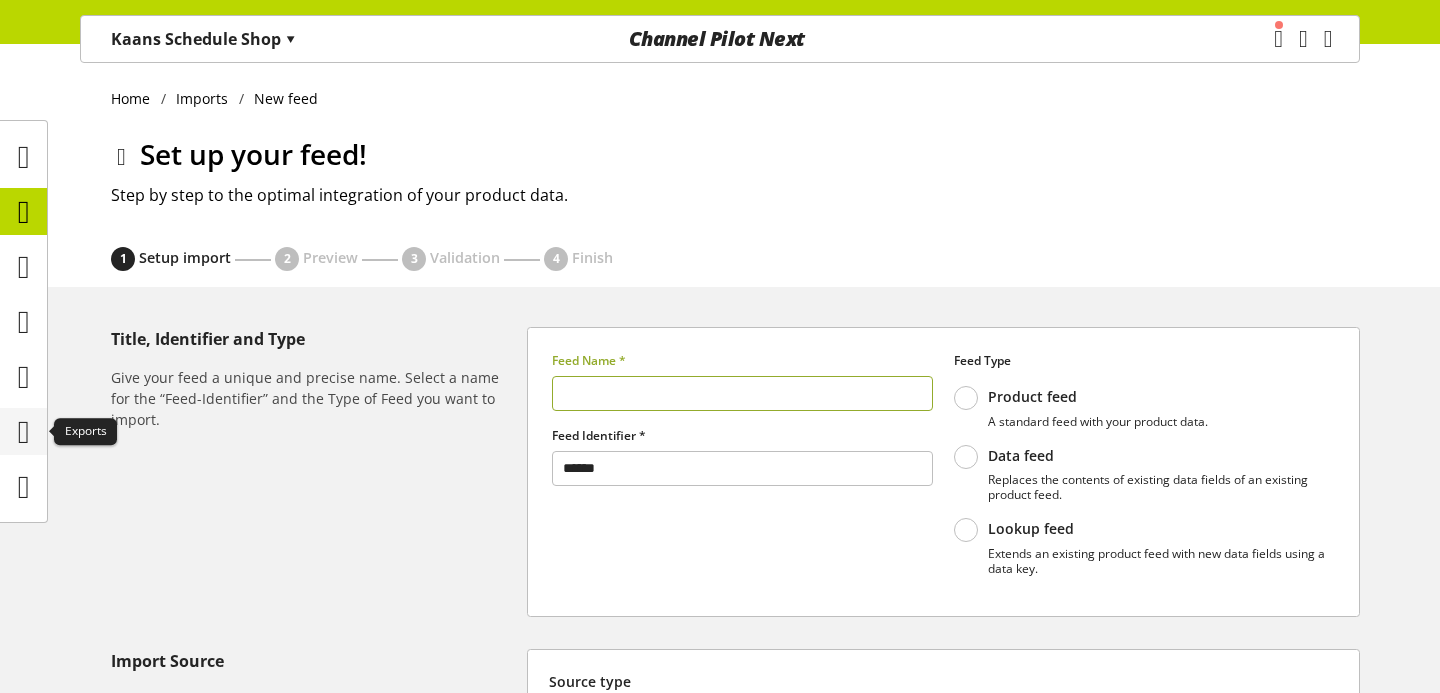 click at bounding box center [23, 431] 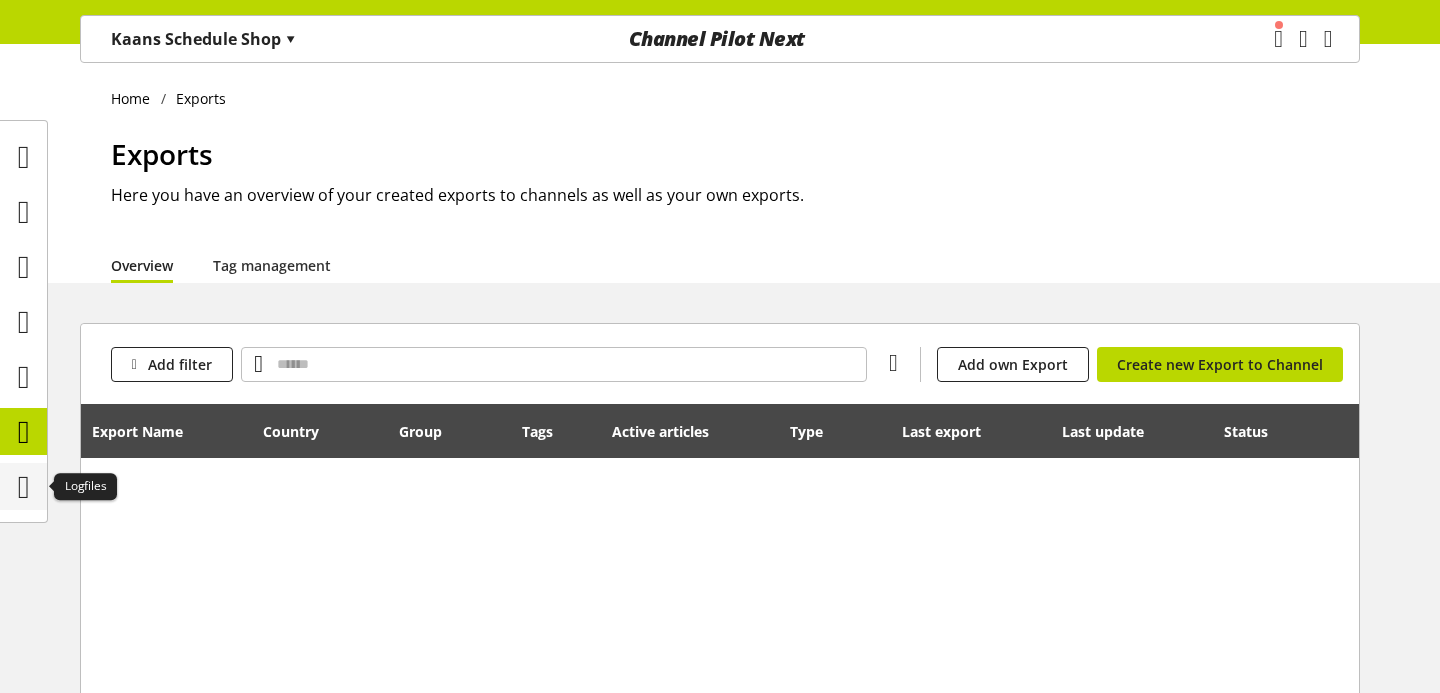click at bounding box center (24, 487) 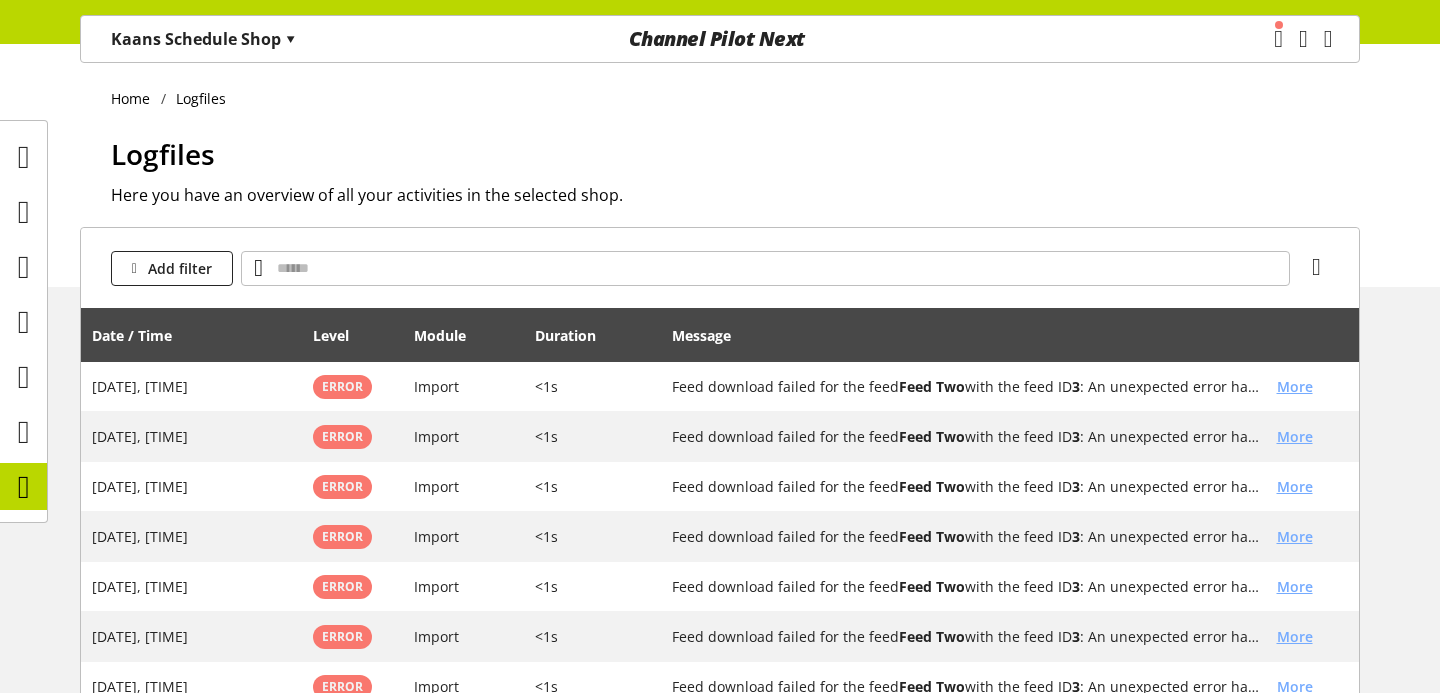 click on "Add filter Date / Time Level Module Duration  Message  [DATE], [TIME] Error Import <1s Feed download failed for the feed  Feed Two  with the feed ID  3 : An unexpected error has occurred. More [DATE], [TIME] Error Import <1s Feed download failed for the feed  Feed Two  with the feed ID  3 : An unexpected error has occurred. More [DATE], [TIME] Error Import <1s Feed download failed for the feed  Feed Two  with the feed ID  3 : An unexpected error has occurred. More [DATE], [TIME] Error Import <1s Feed download failed for the feed  Feed Two  with the feed ID  3 : An unexpected error has occurred. More [DATE], [TIME] Error Import <1s Feed download failed for the feed  Feed Two  with the feed ID  3 : An unexpected error has occurred. More [DATE], [TIME] Error Import <1s Feed download failed for the feed  Feed Two  with the feed ID  3 : An unexpected error has occurred. More [DATE], [TIME] Error Import <1s Feed download failed for the feed  Feed Two  3 More 3" at bounding box center [720, 603] 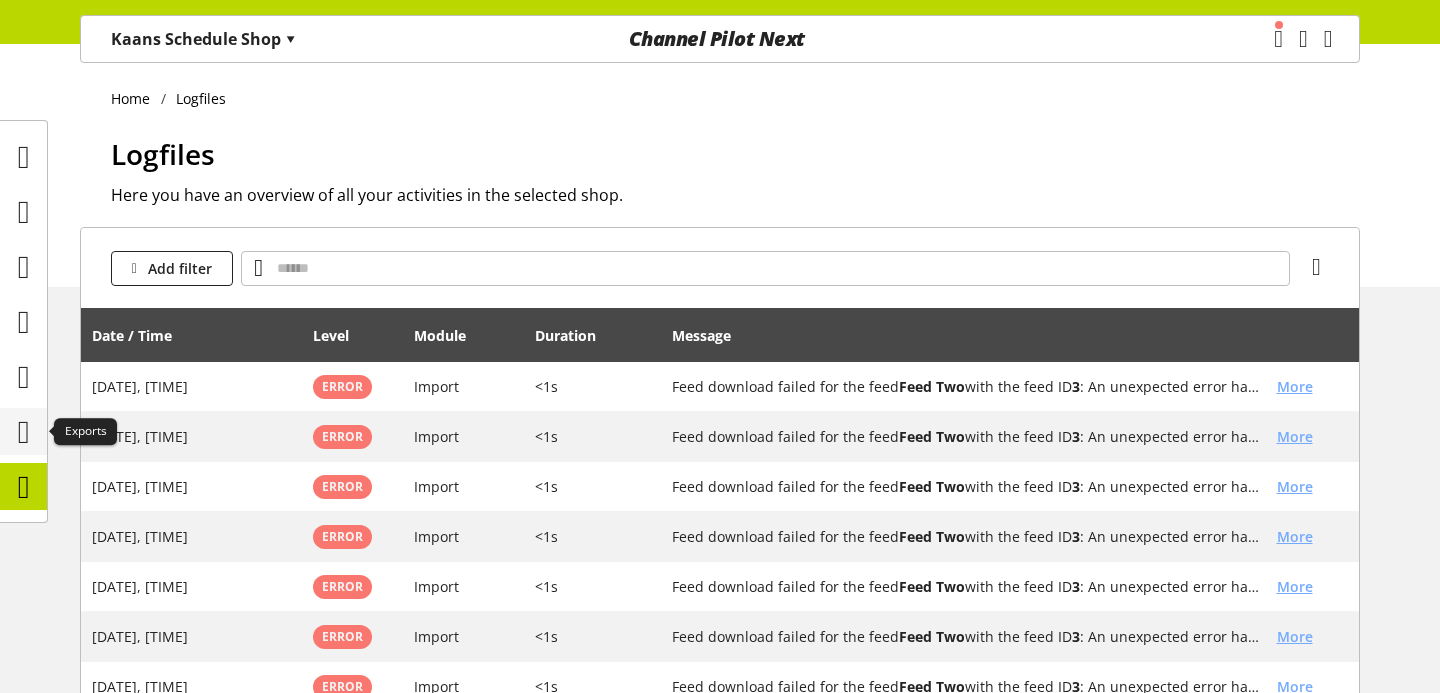 click at bounding box center [24, 432] 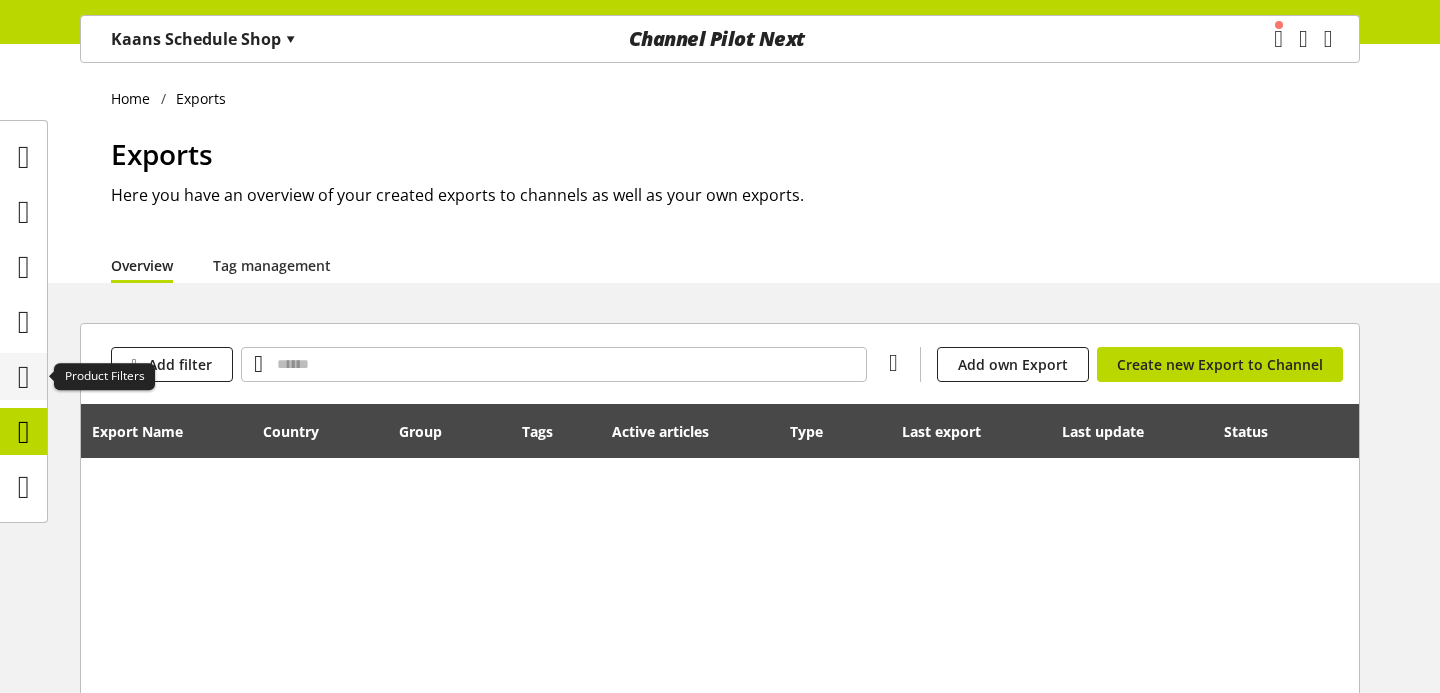 click at bounding box center (24, 377) 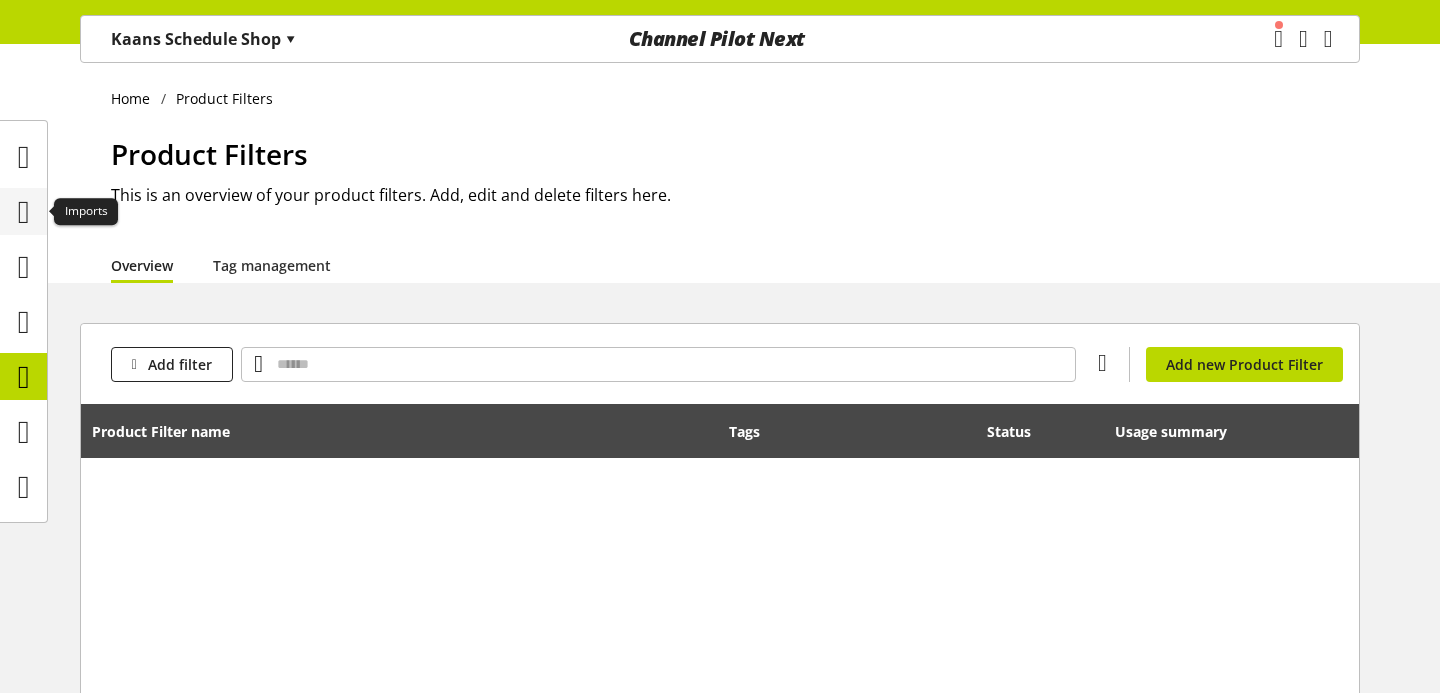 click at bounding box center [24, 212] 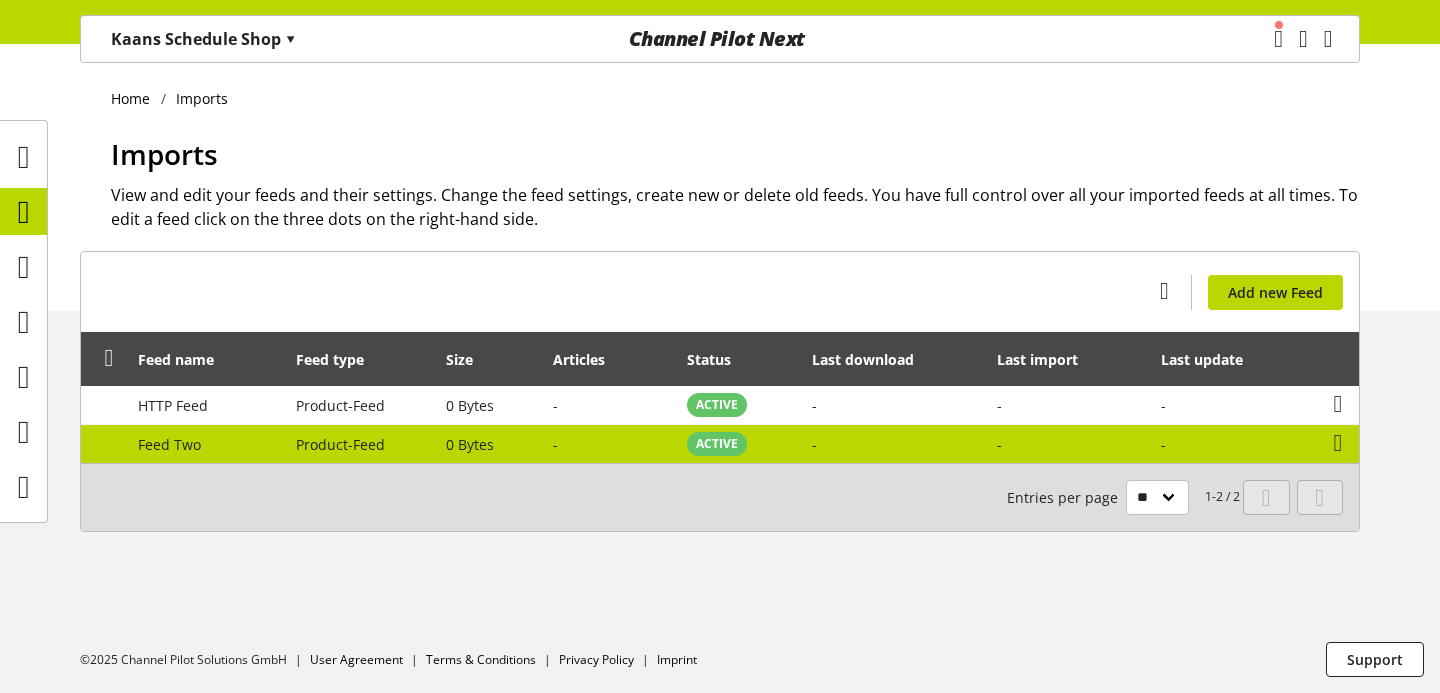 click on "-" at bounding box center (609, 444) 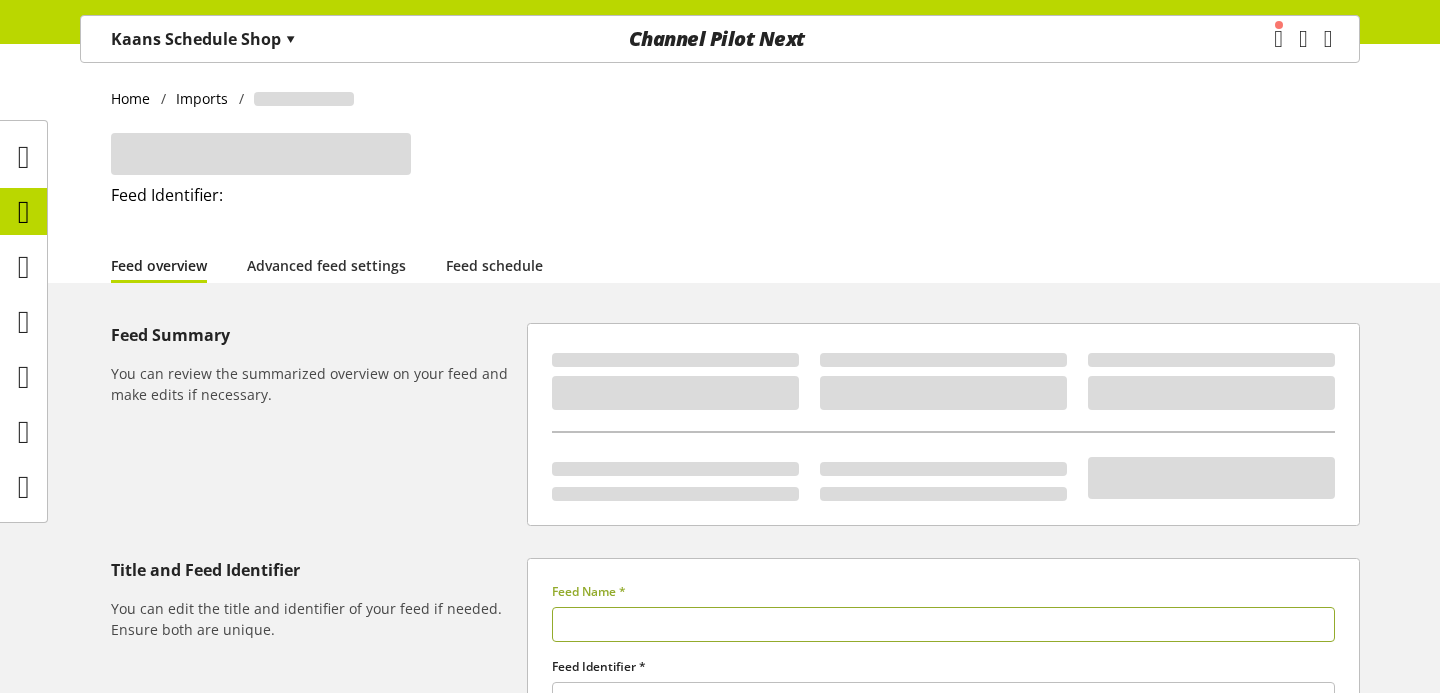 type on "********" 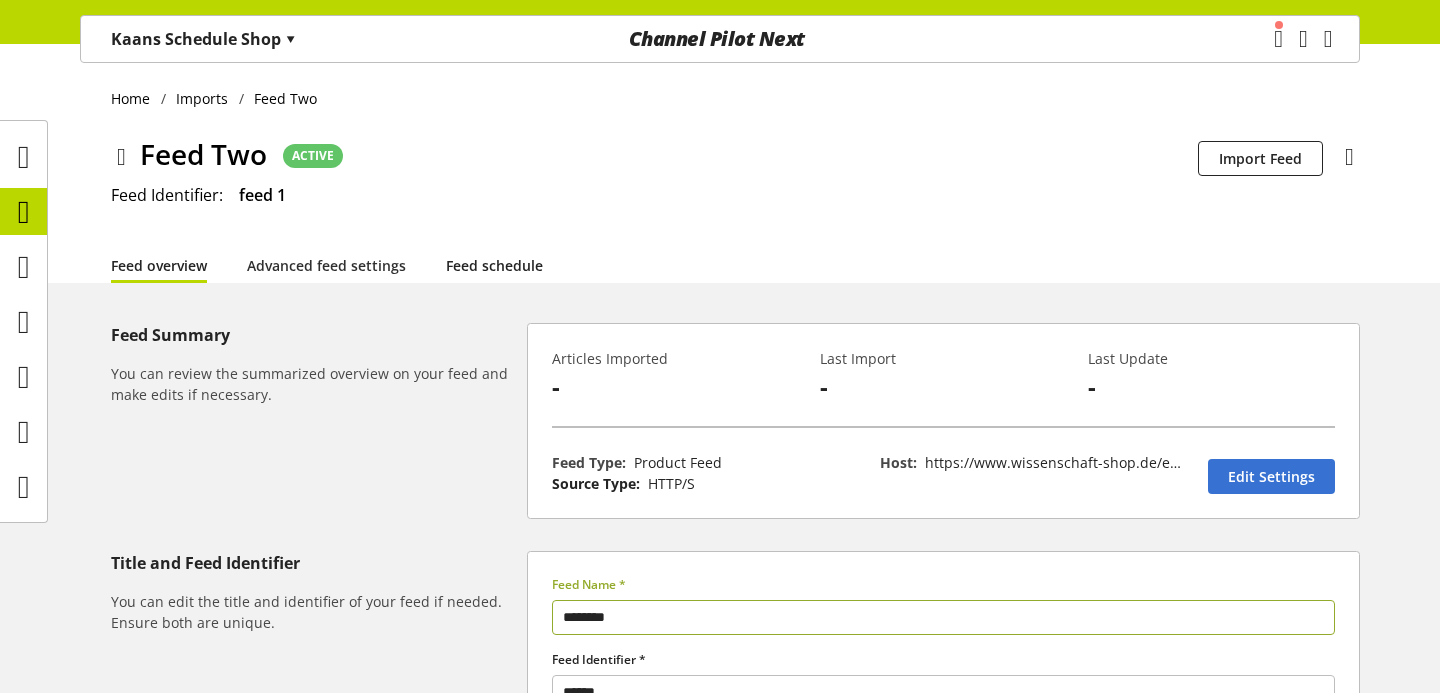 click on "Feed schedule" at bounding box center [494, 265] 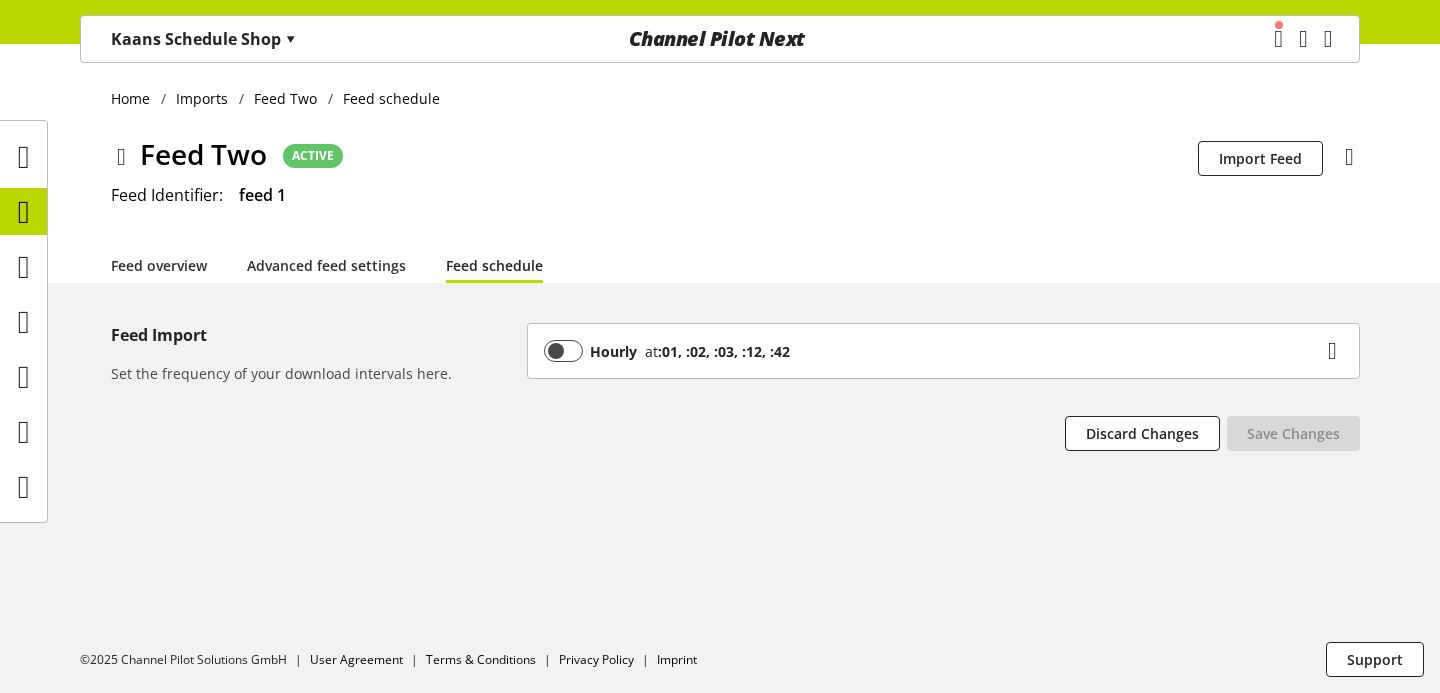 click on "Hourly at   :01, :02, :03, :12, :42" at bounding box center [943, 351] 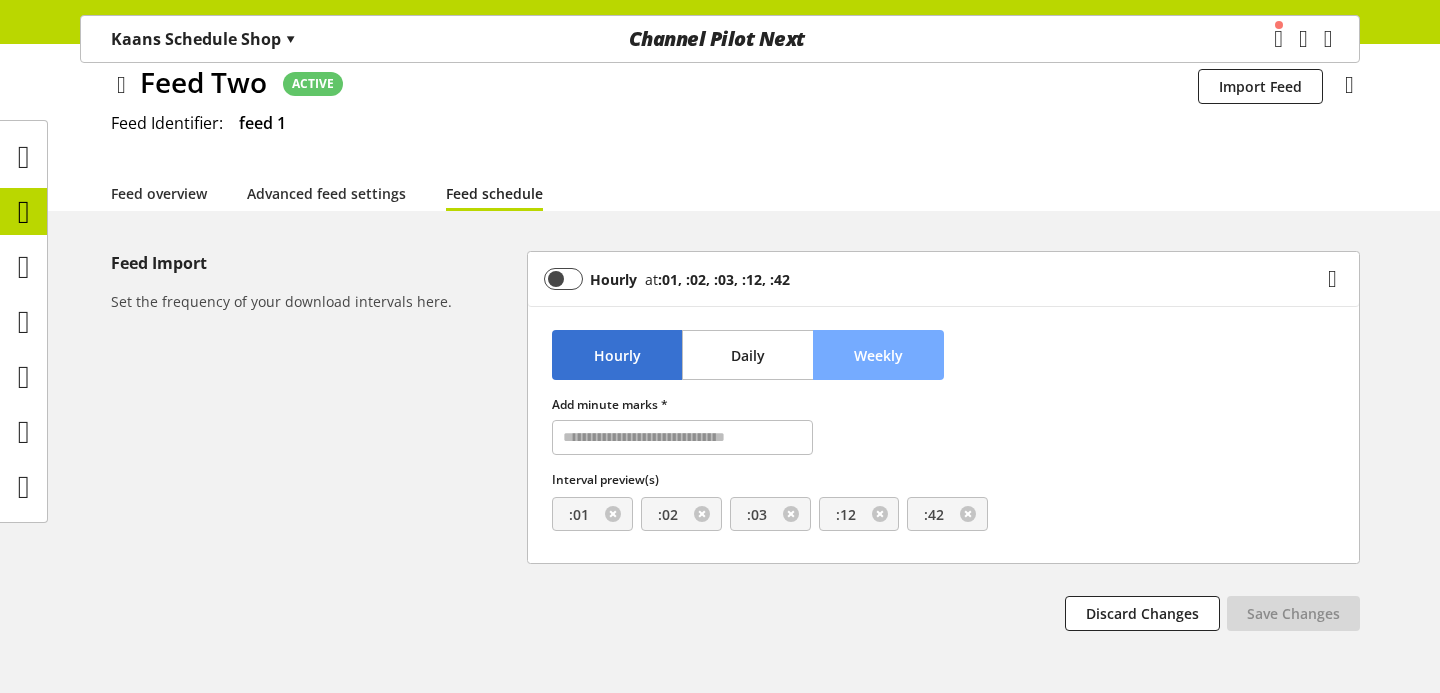 scroll, scrollTop: 73, scrollLeft: 0, axis: vertical 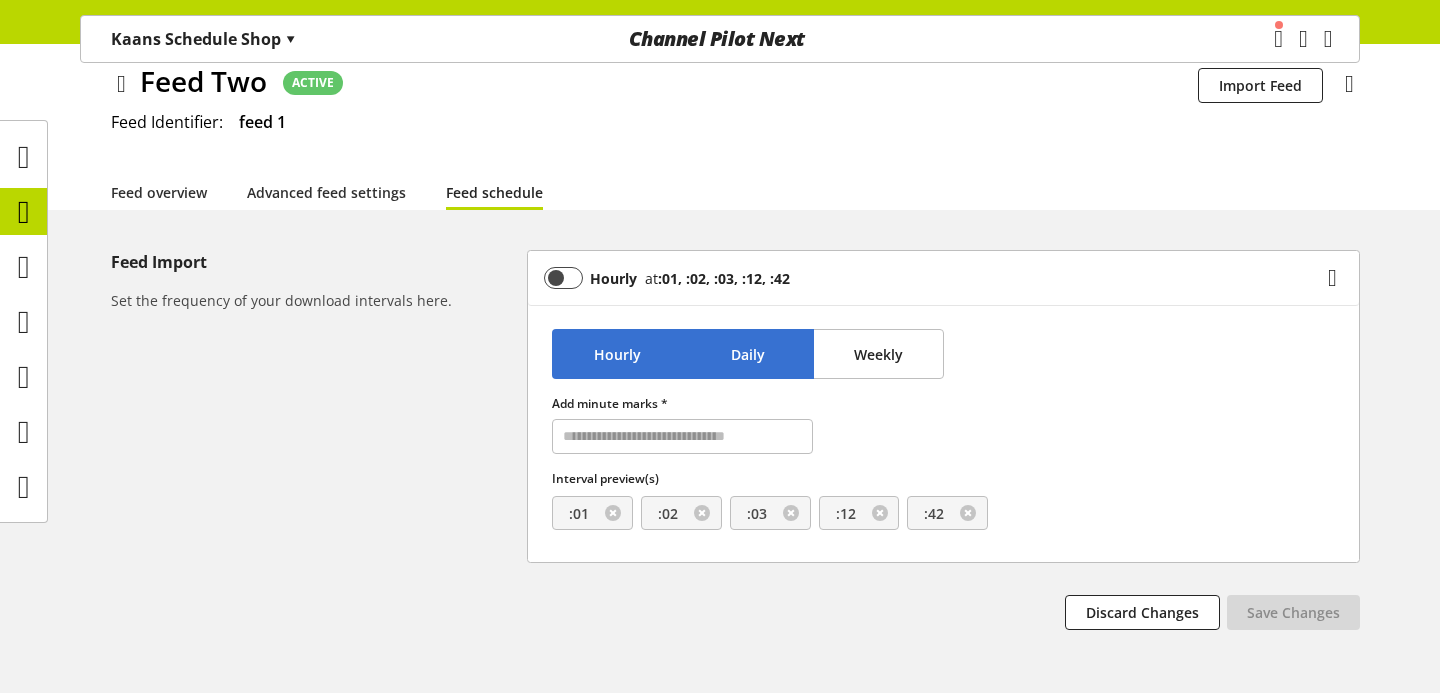 click on "Daily" at bounding box center (747, 354) 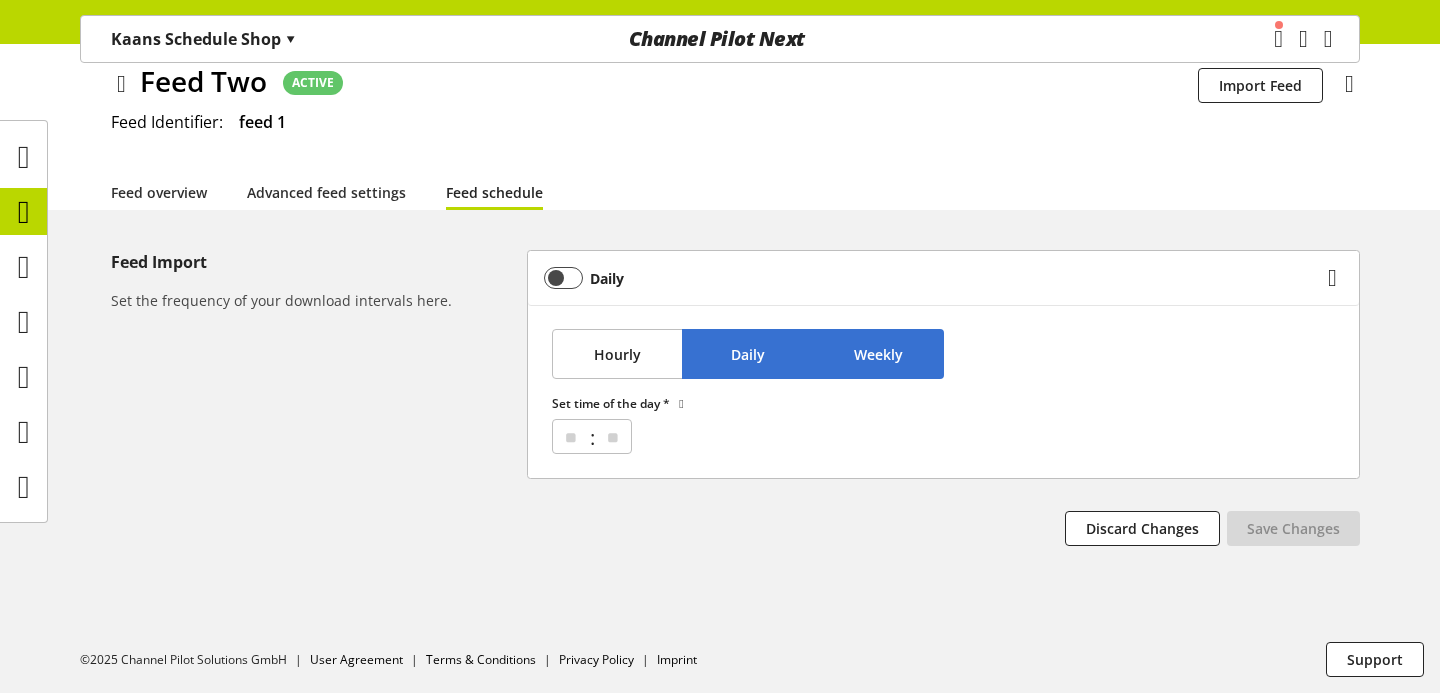 click on "Weekly" at bounding box center (878, 354) 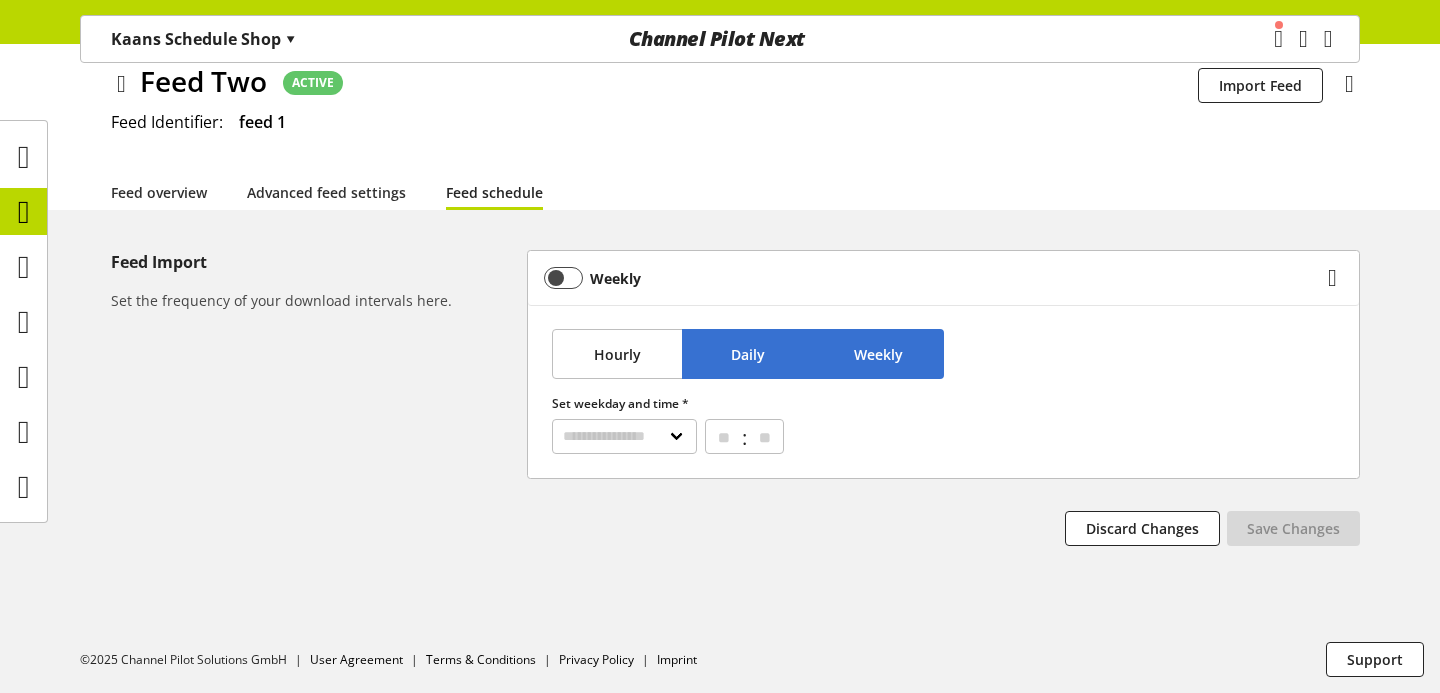 click on "Daily" at bounding box center (747, 354) 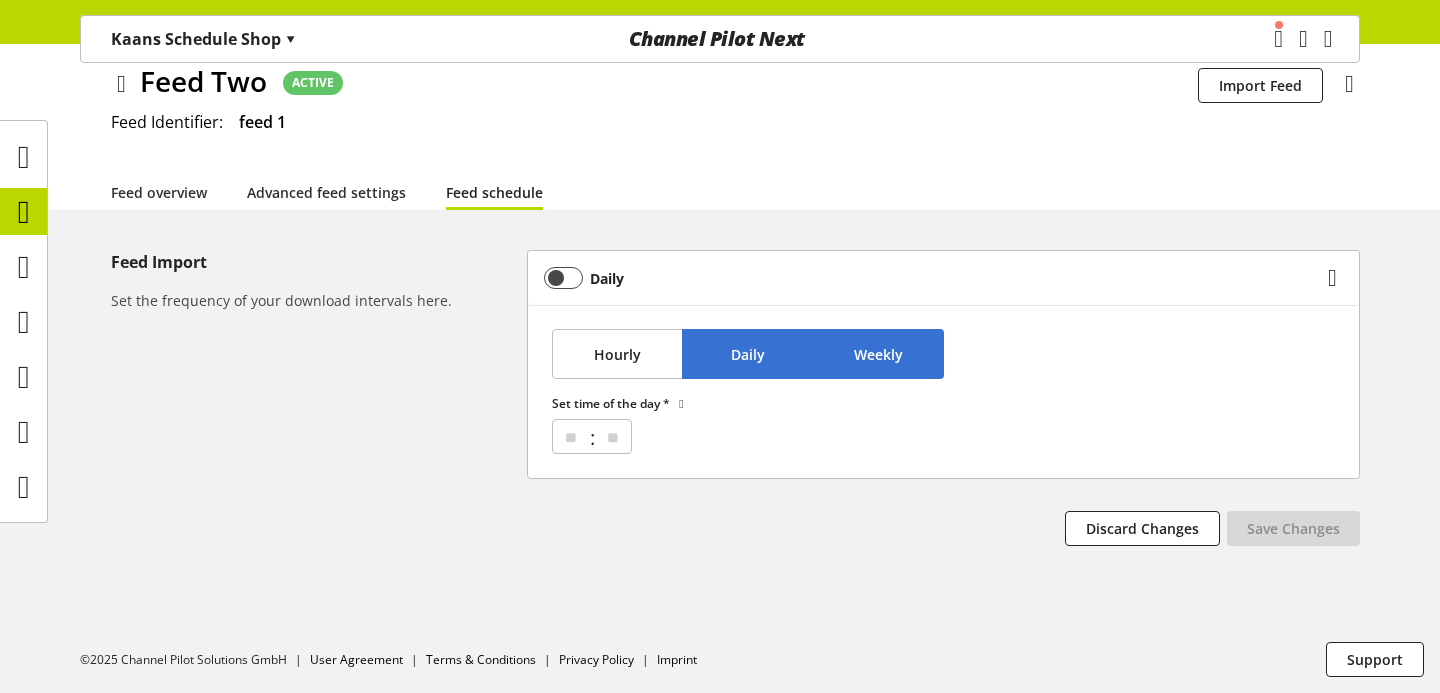 click on "Weekly" at bounding box center [878, 354] 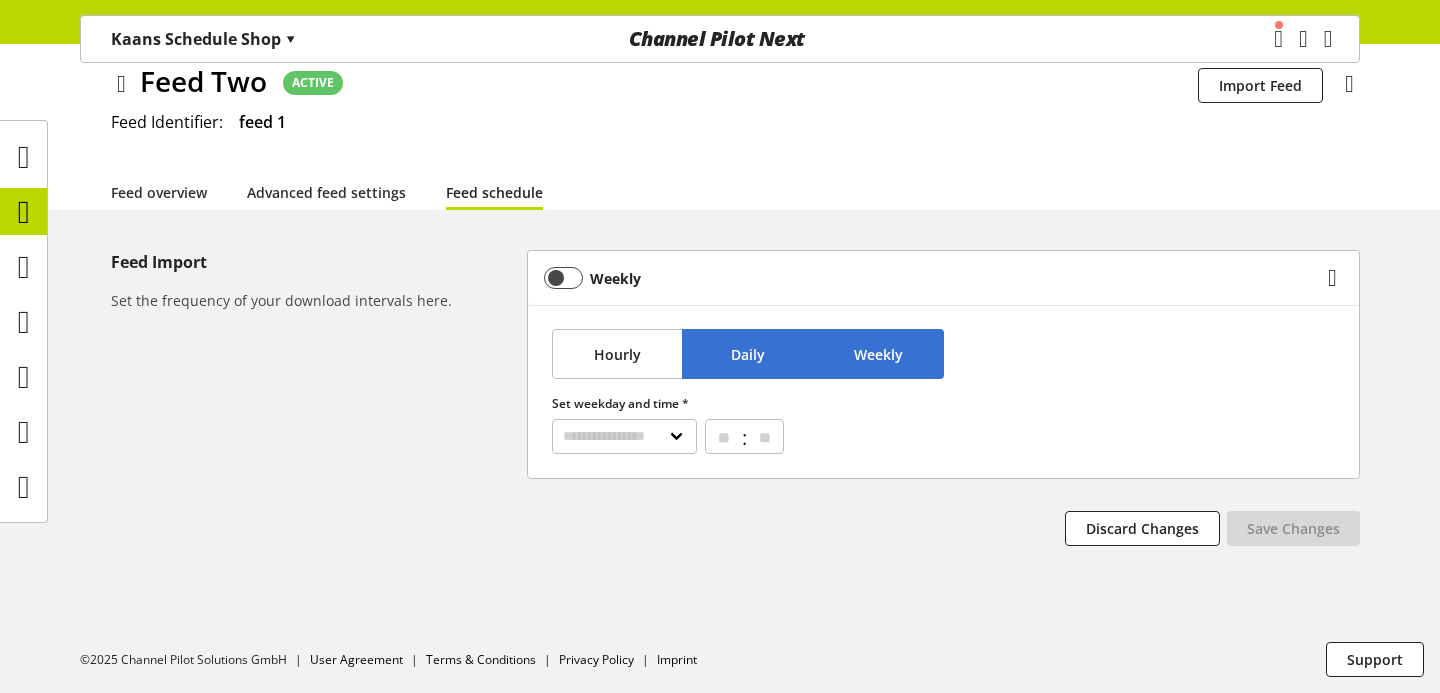 click on "Daily" at bounding box center (748, 354) 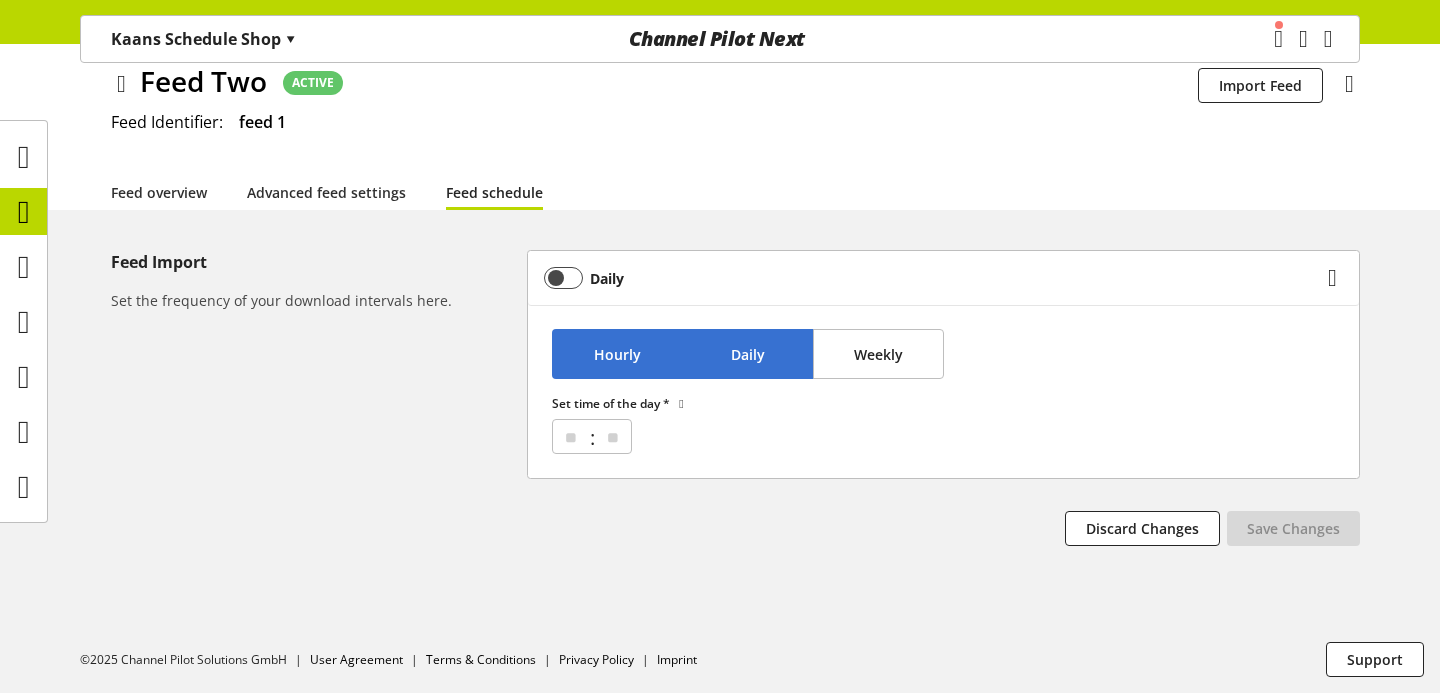 click on "Hourly" at bounding box center [617, 354] 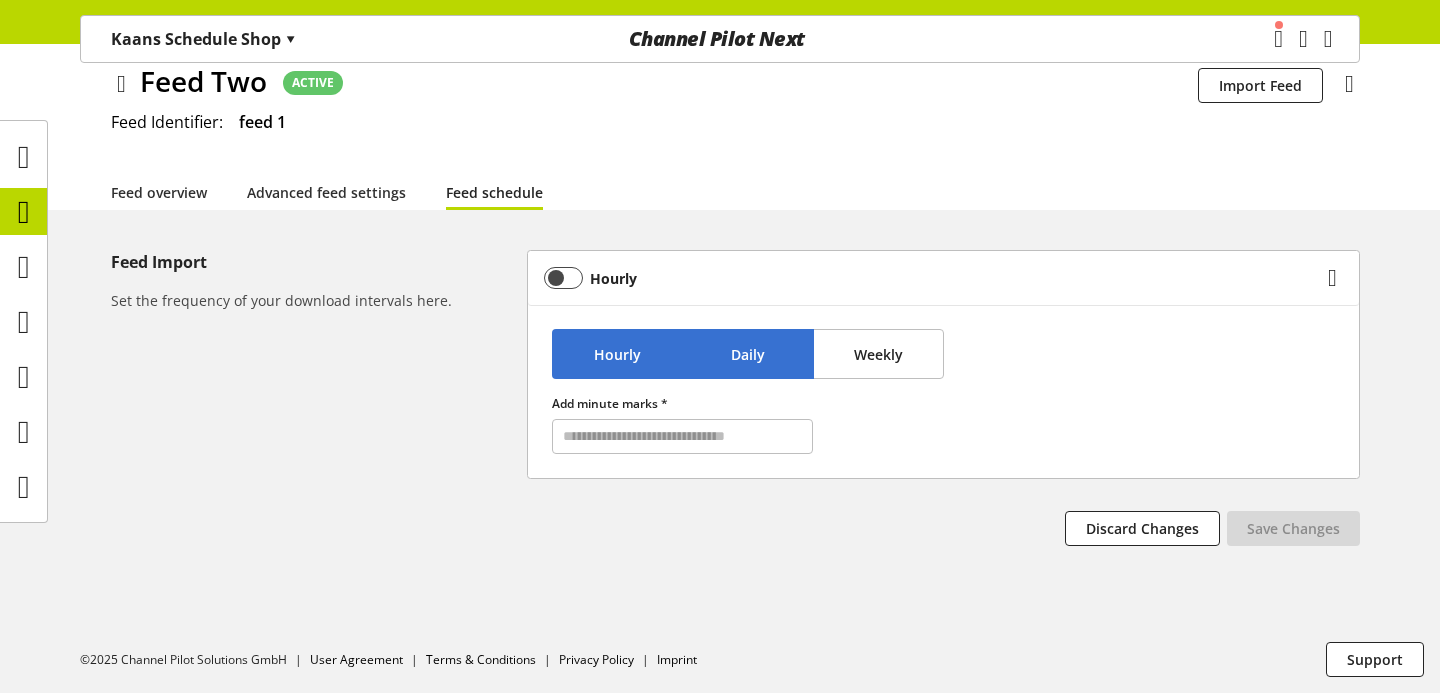 click on "Daily" at bounding box center (748, 354) 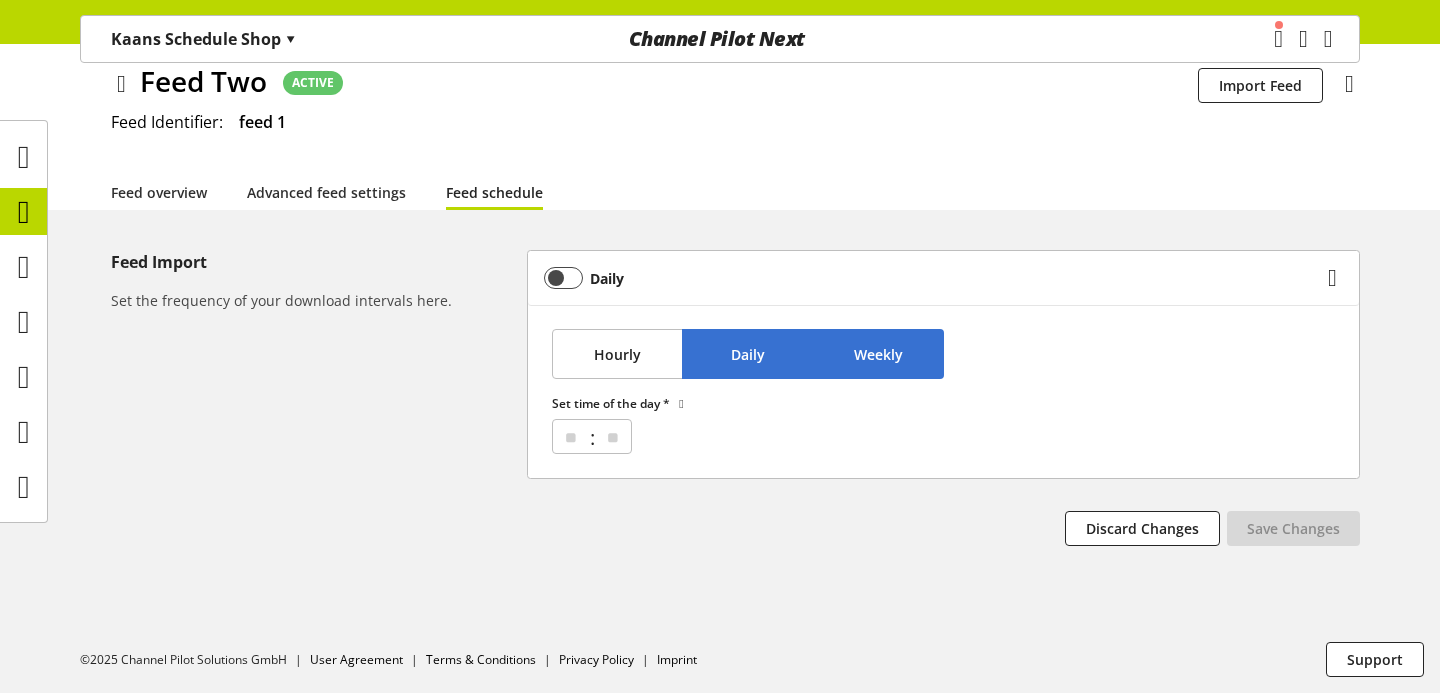 click on "Weekly" at bounding box center [878, 354] 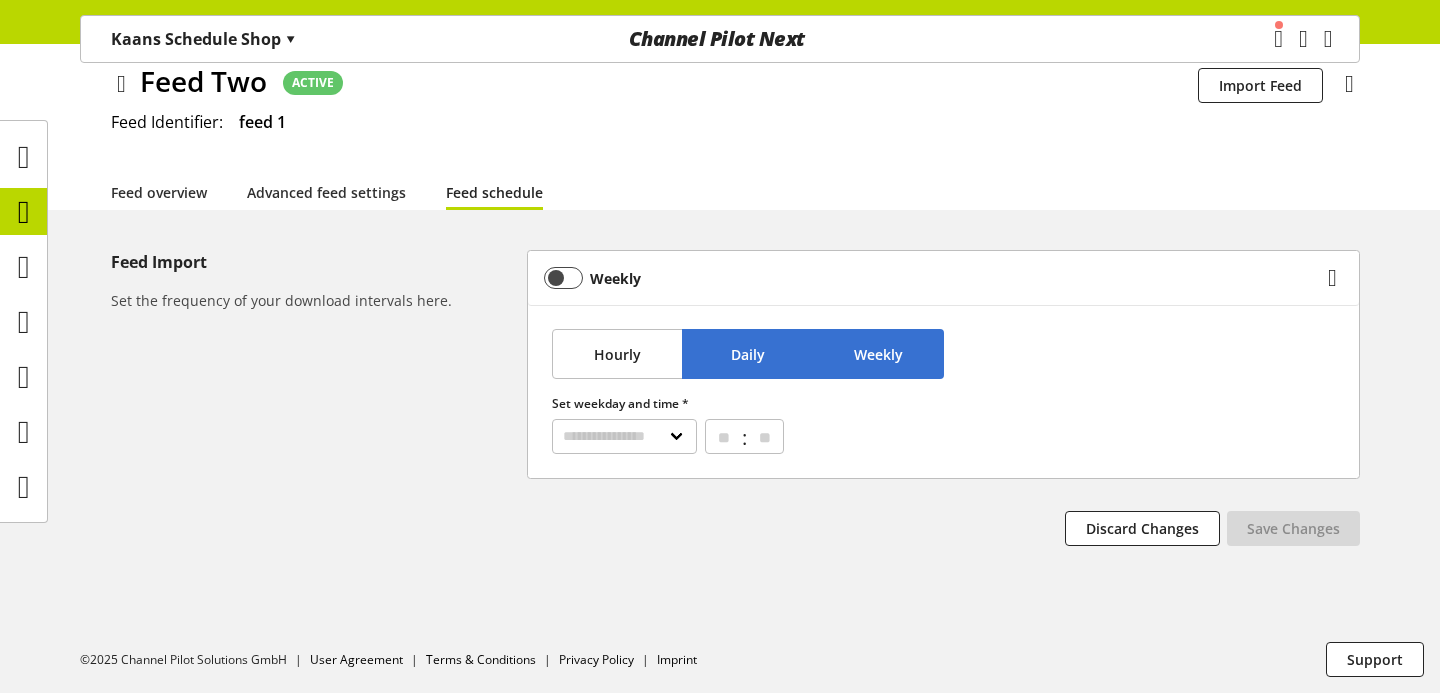 click on "Daily" at bounding box center [748, 354] 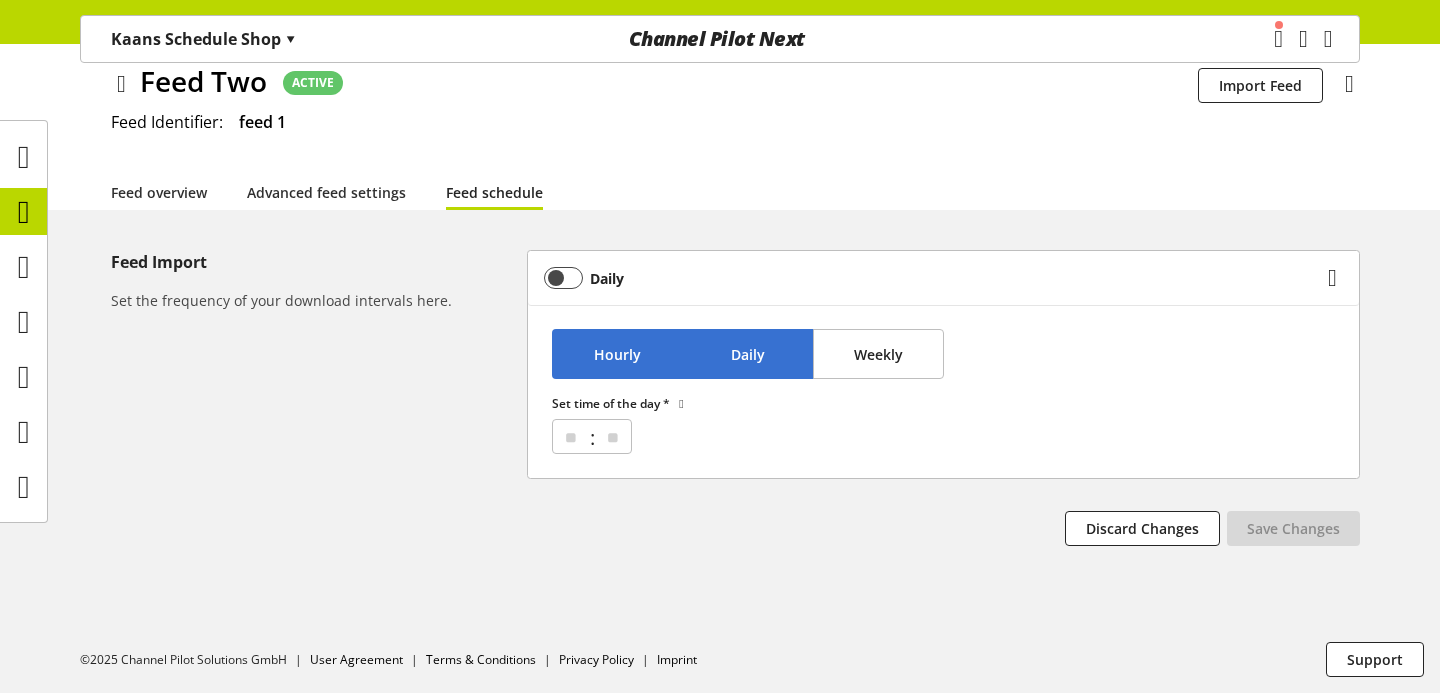 click on "Hourly" at bounding box center [617, 354] 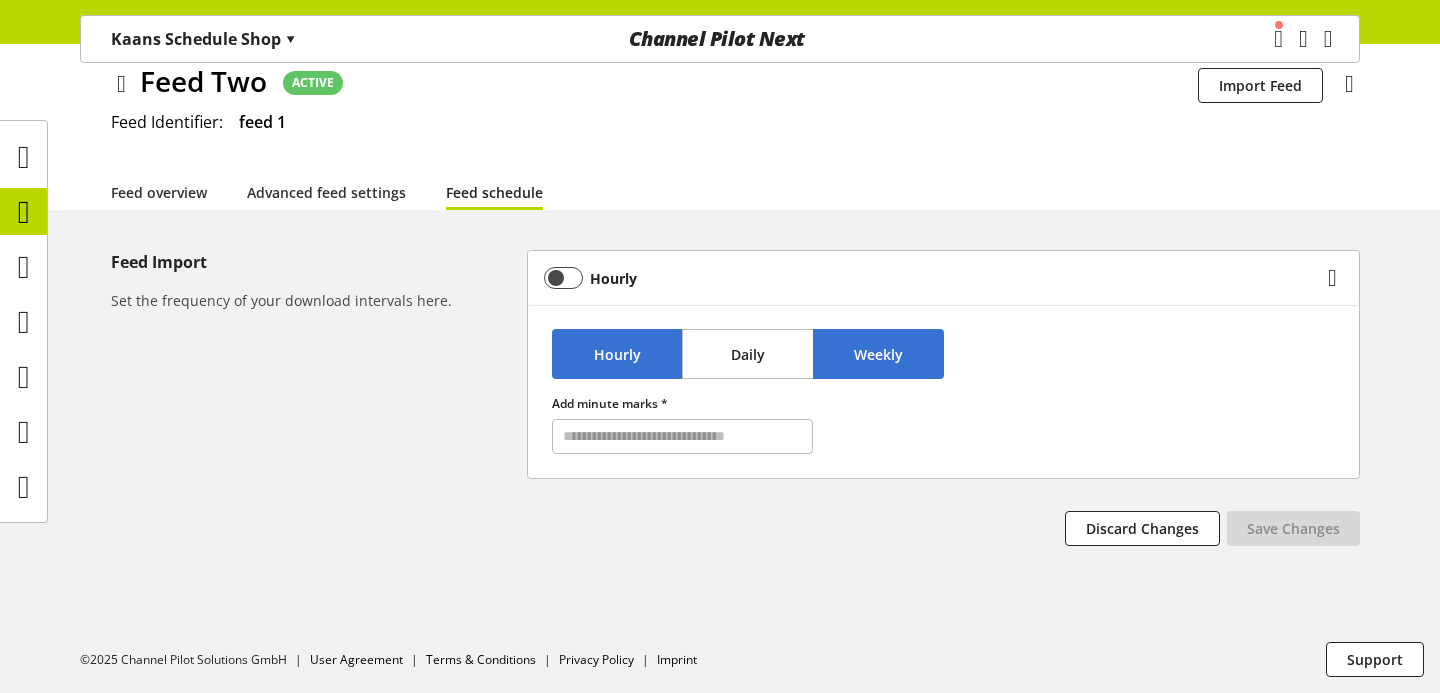 click on "Weekly" at bounding box center [878, 354] 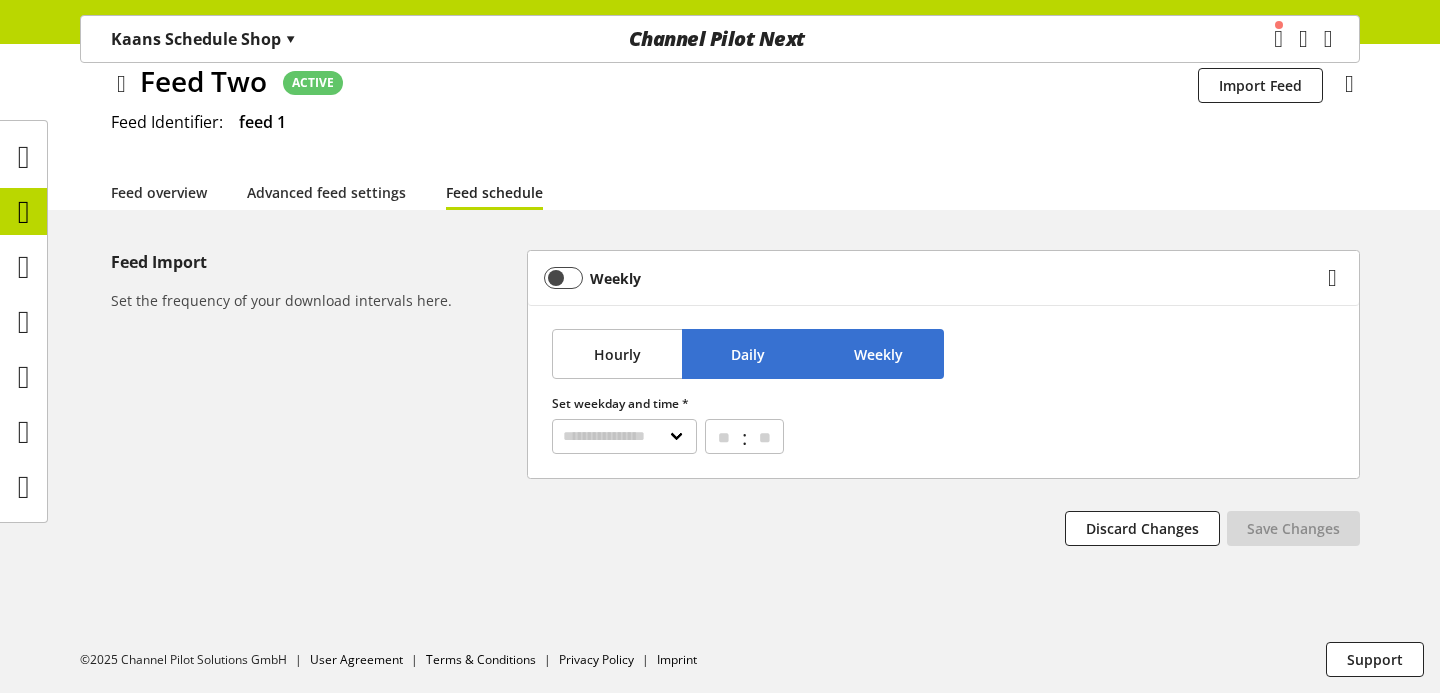 click on "Daily" at bounding box center (747, 354) 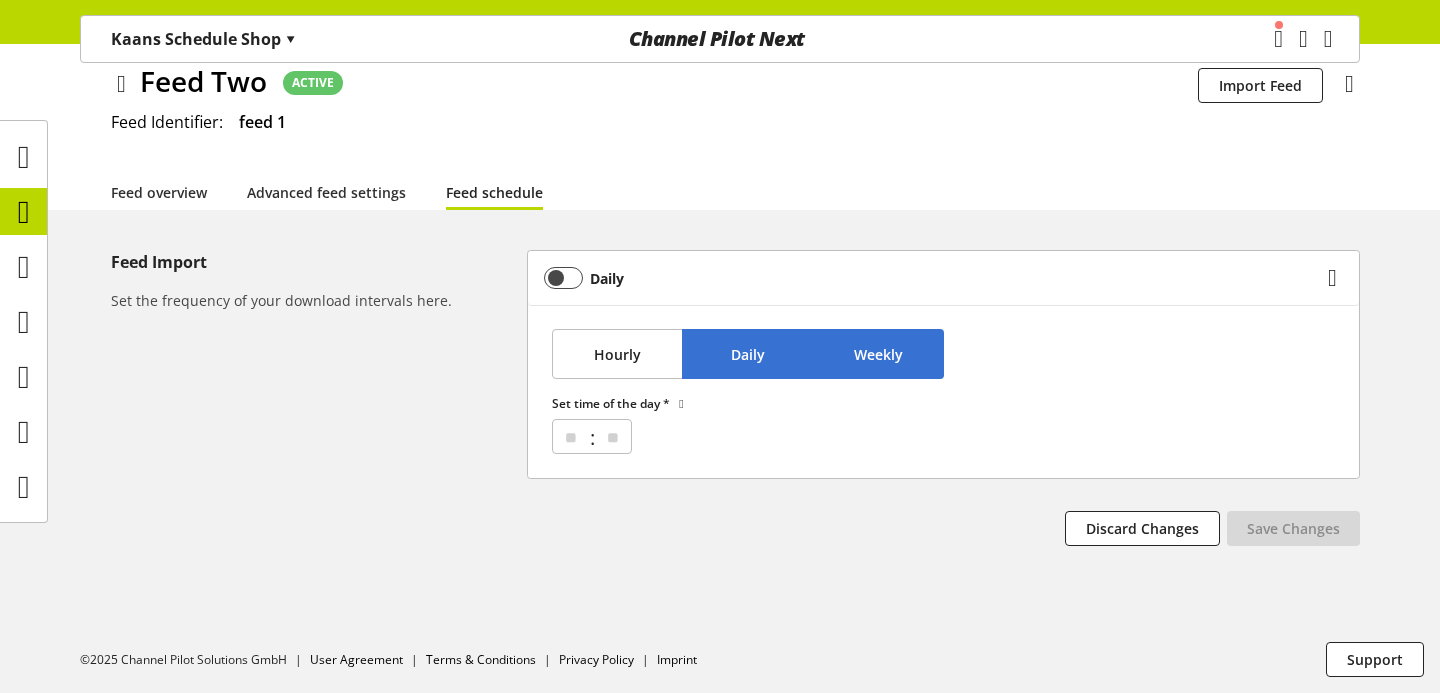 click on "Weekly" at bounding box center [878, 354] 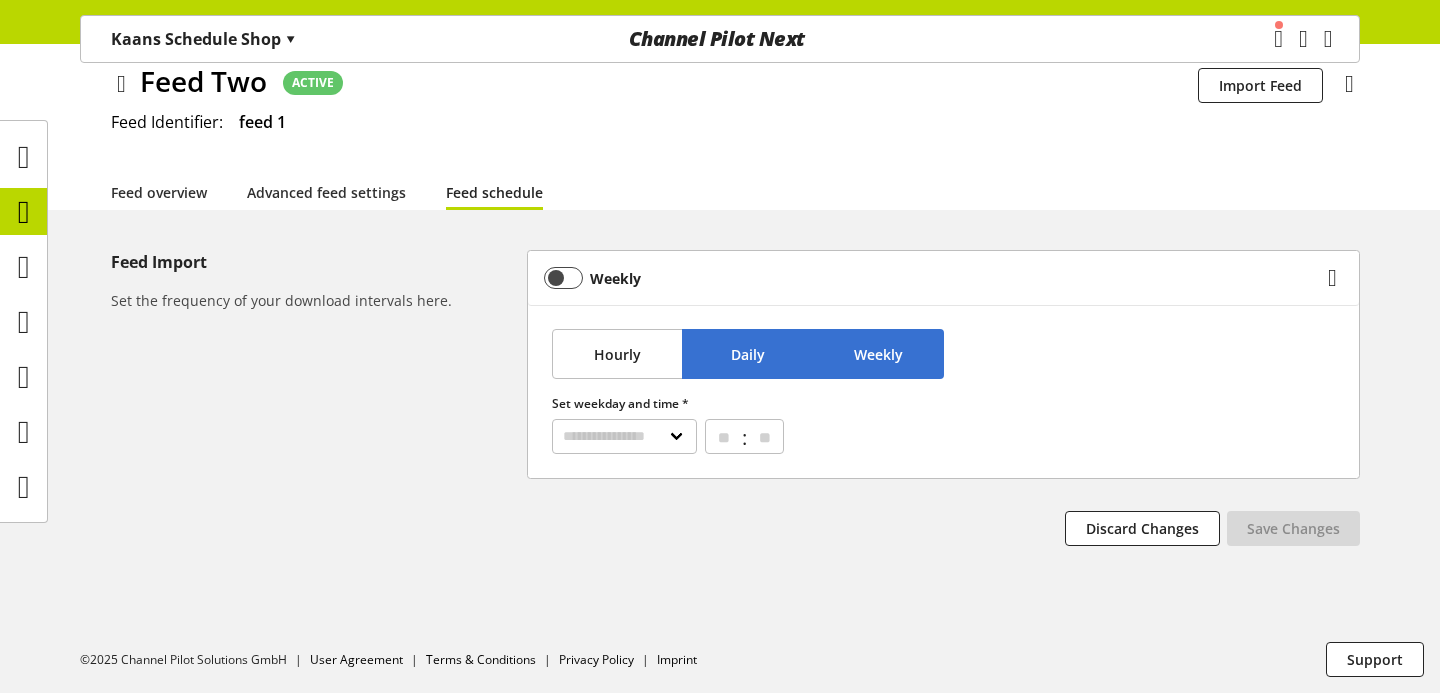 click on "Daily" at bounding box center [748, 354] 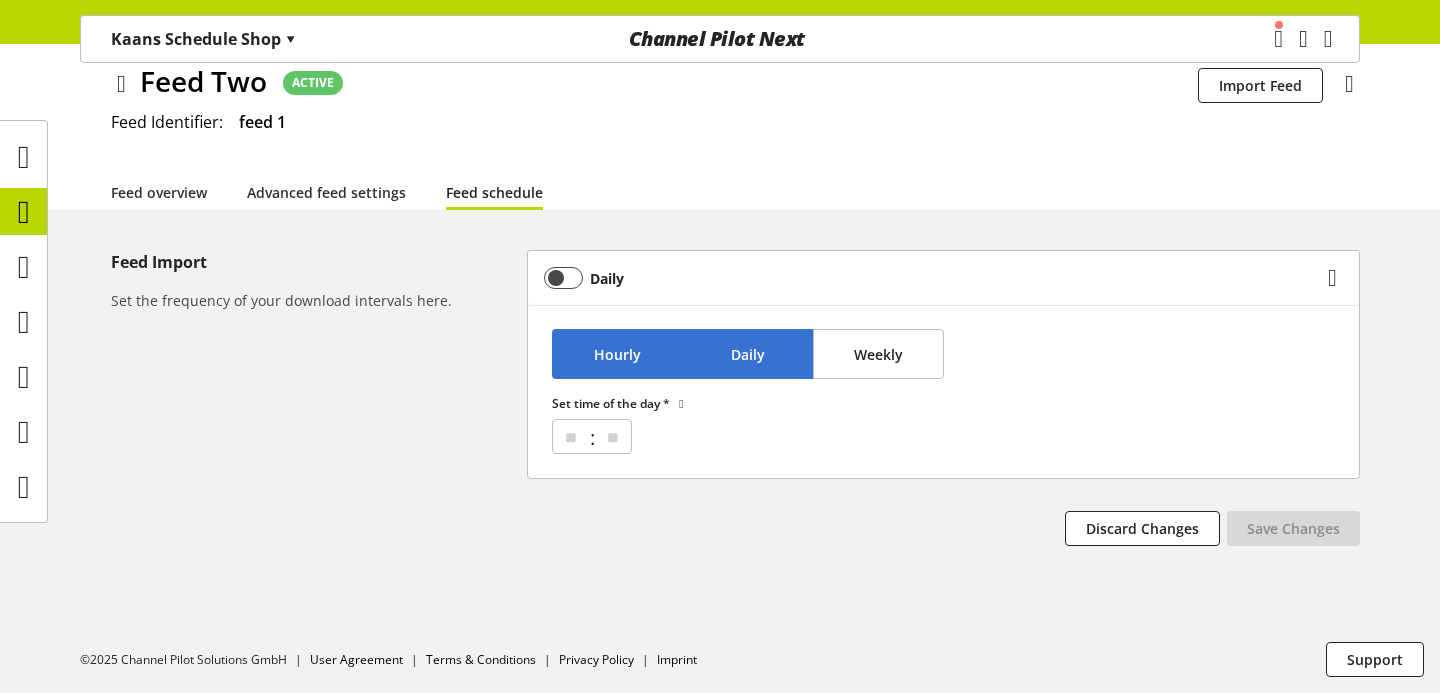 click on "Hourly" at bounding box center [617, 354] 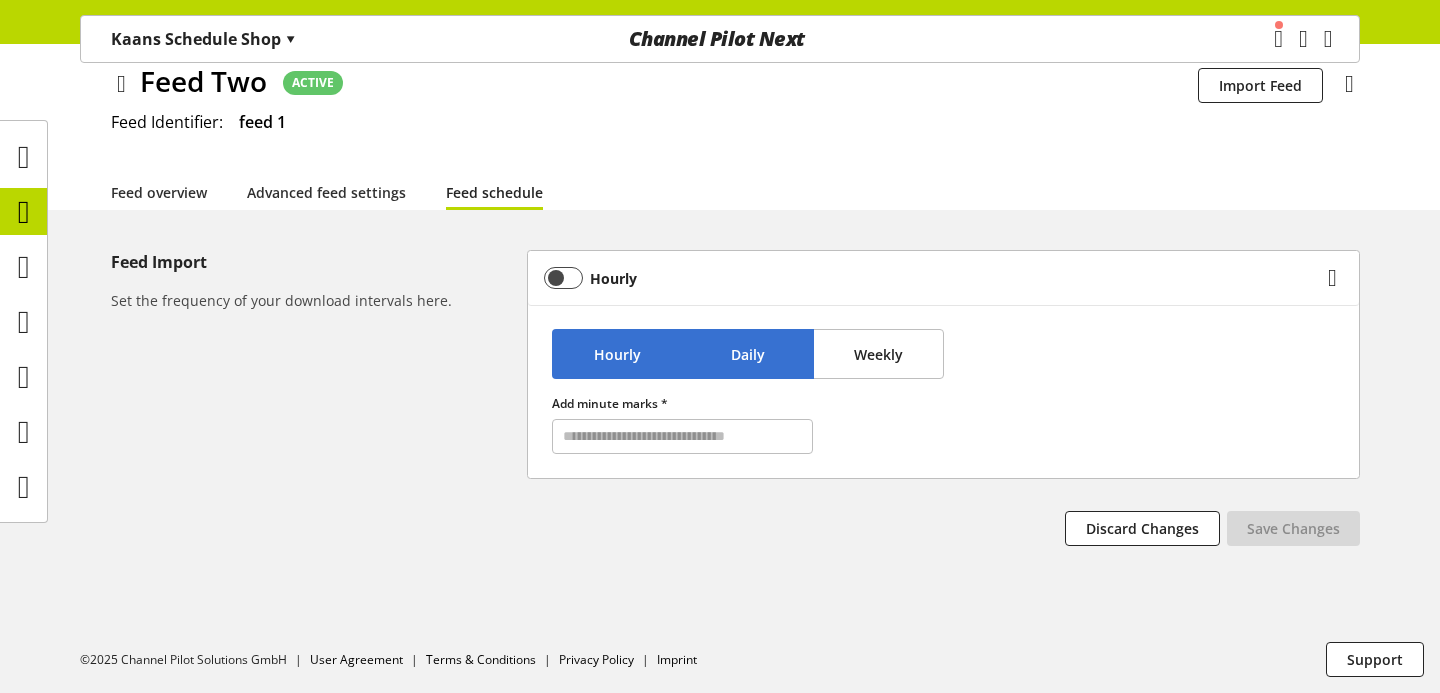 click on "Daily" at bounding box center (747, 354) 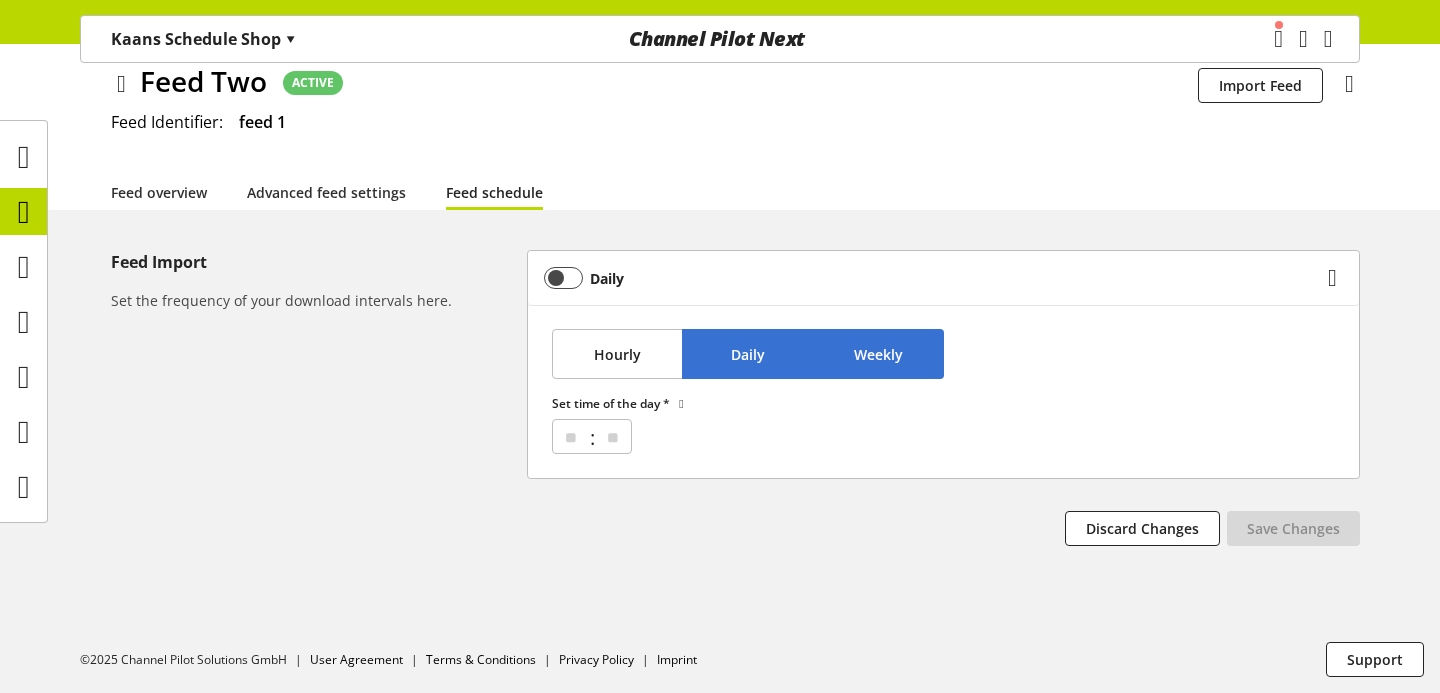click on "Weekly" at bounding box center [878, 354] 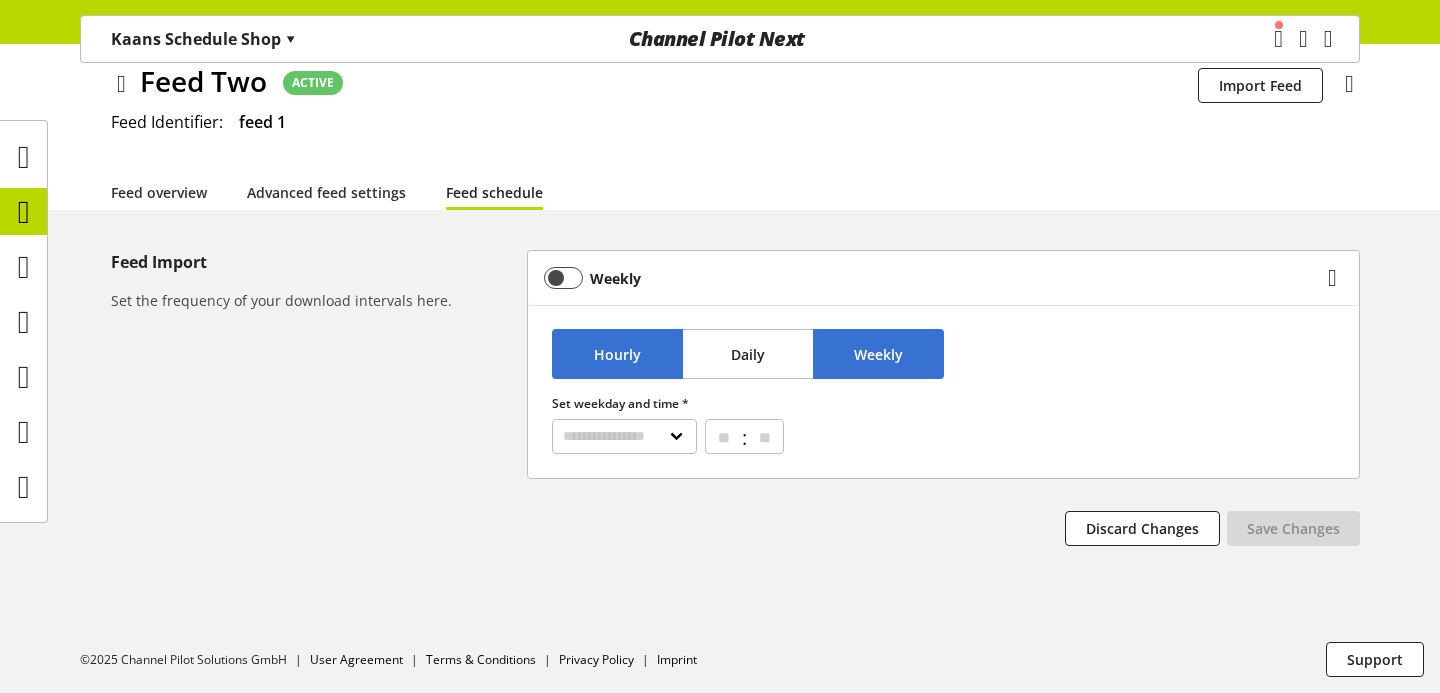 click on "Hourly" at bounding box center [617, 354] 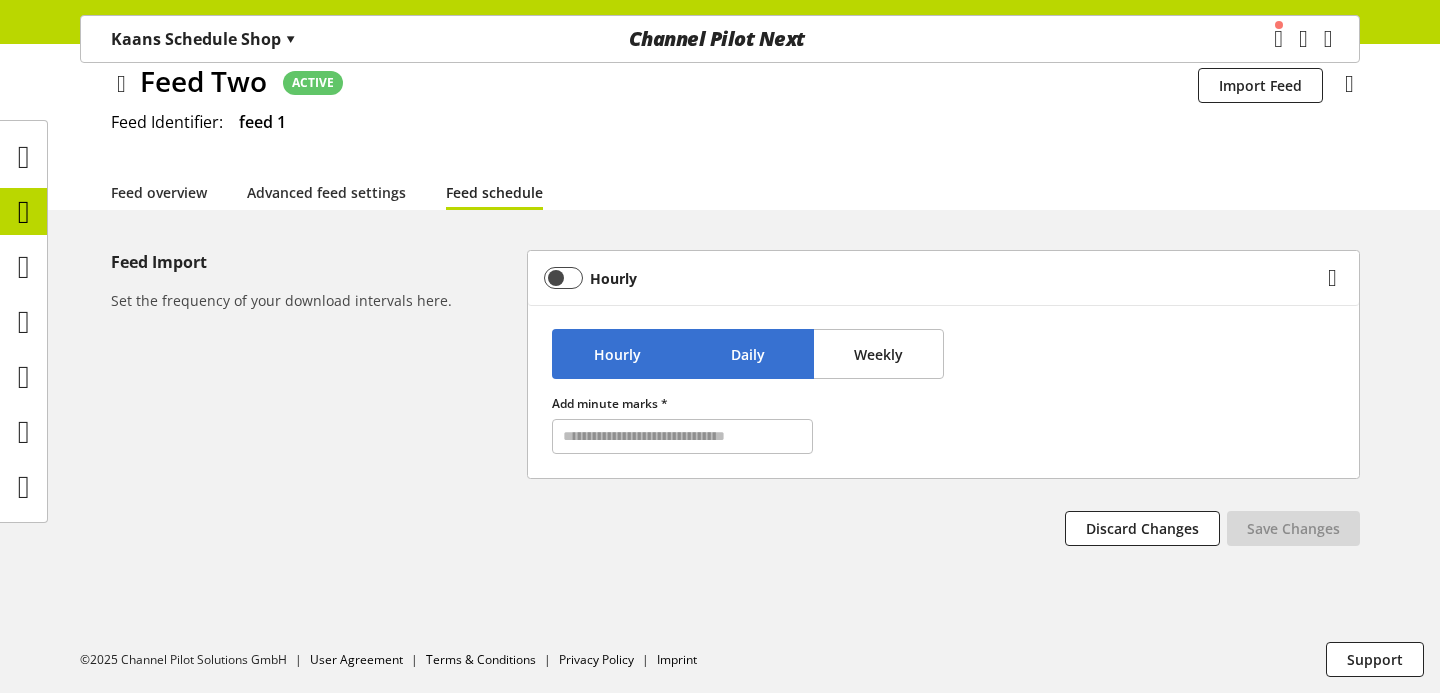 click on "Daily" at bounding box center [747, 354] 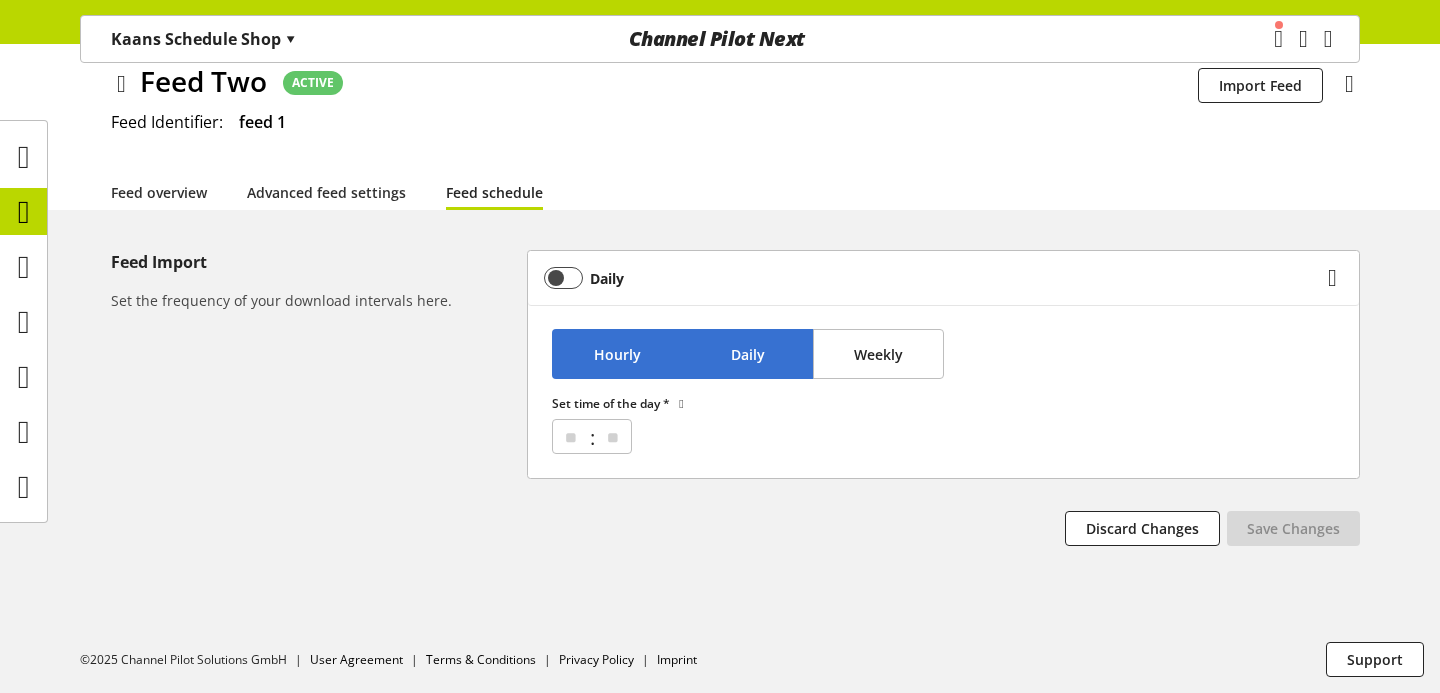 click on "Hourly" at bounding box center [617, 354] 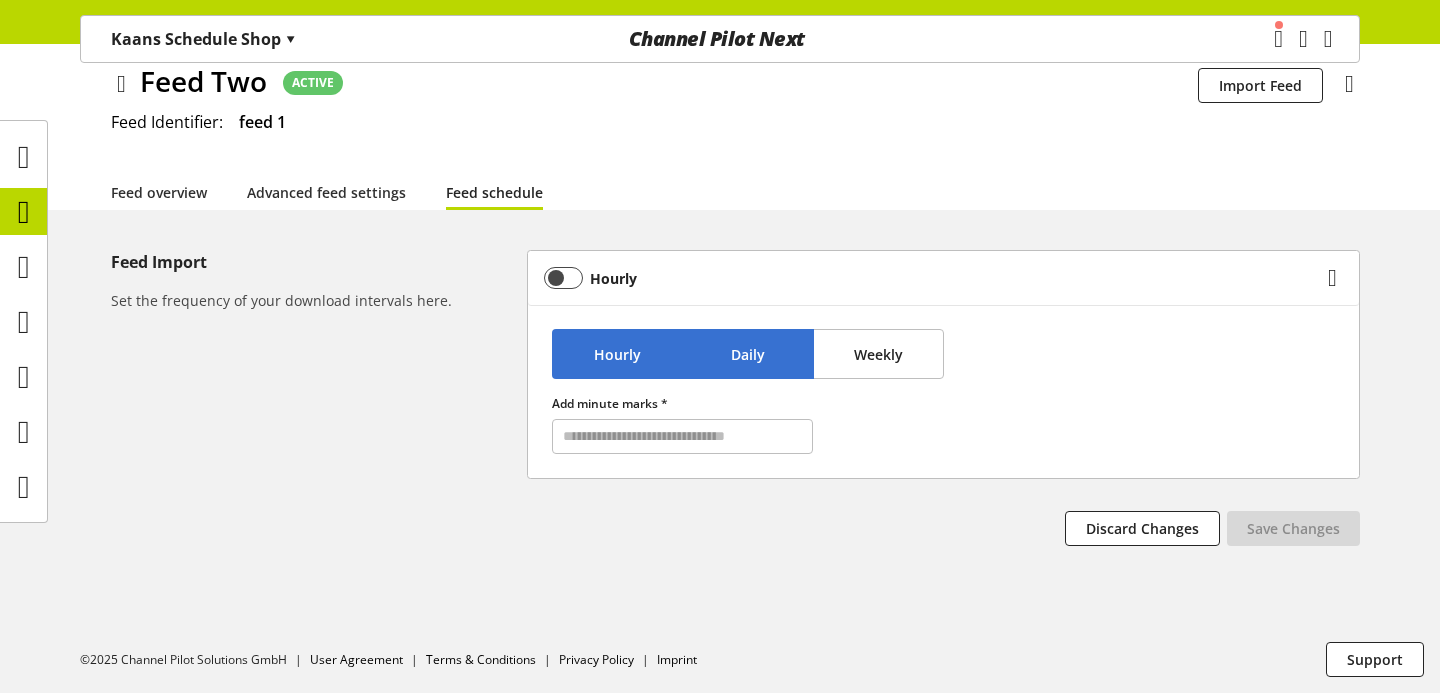 click on "Daily" at bounding box center (747, 354) 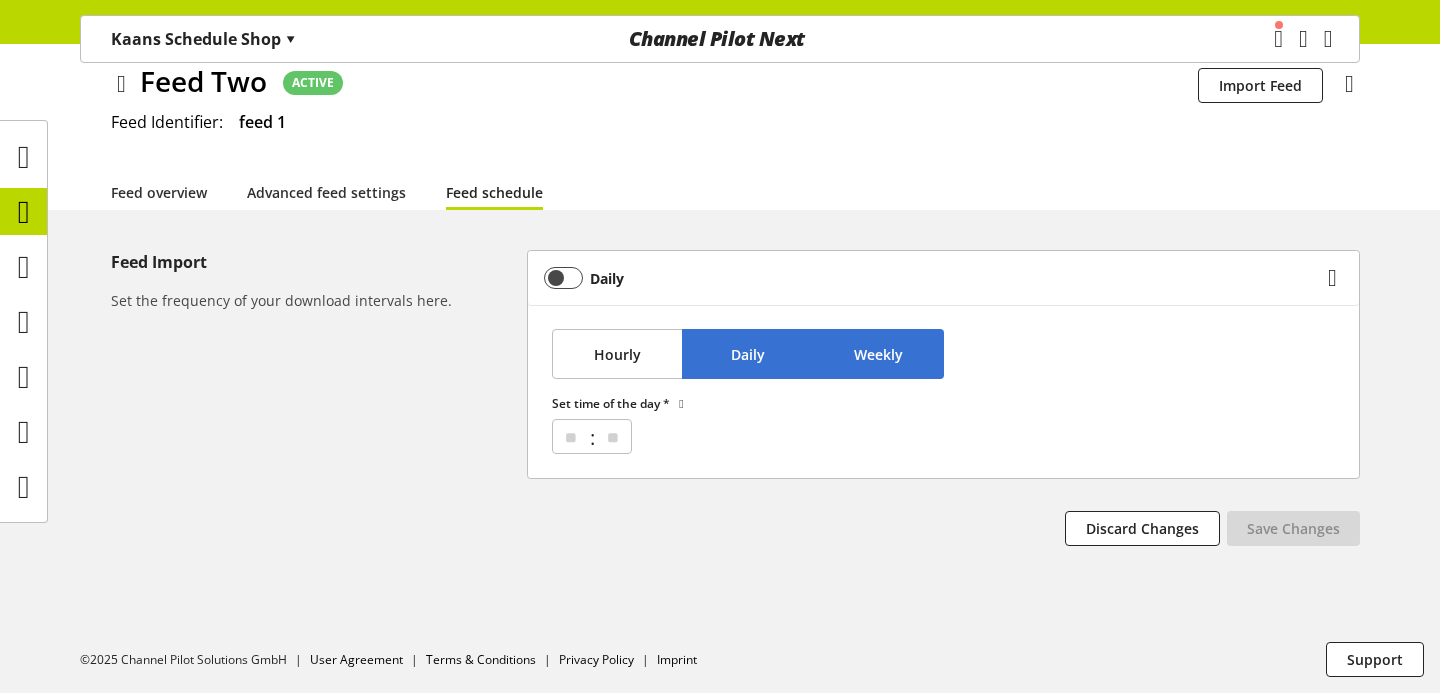click on "Weekly" at bounding box center (878, 354) 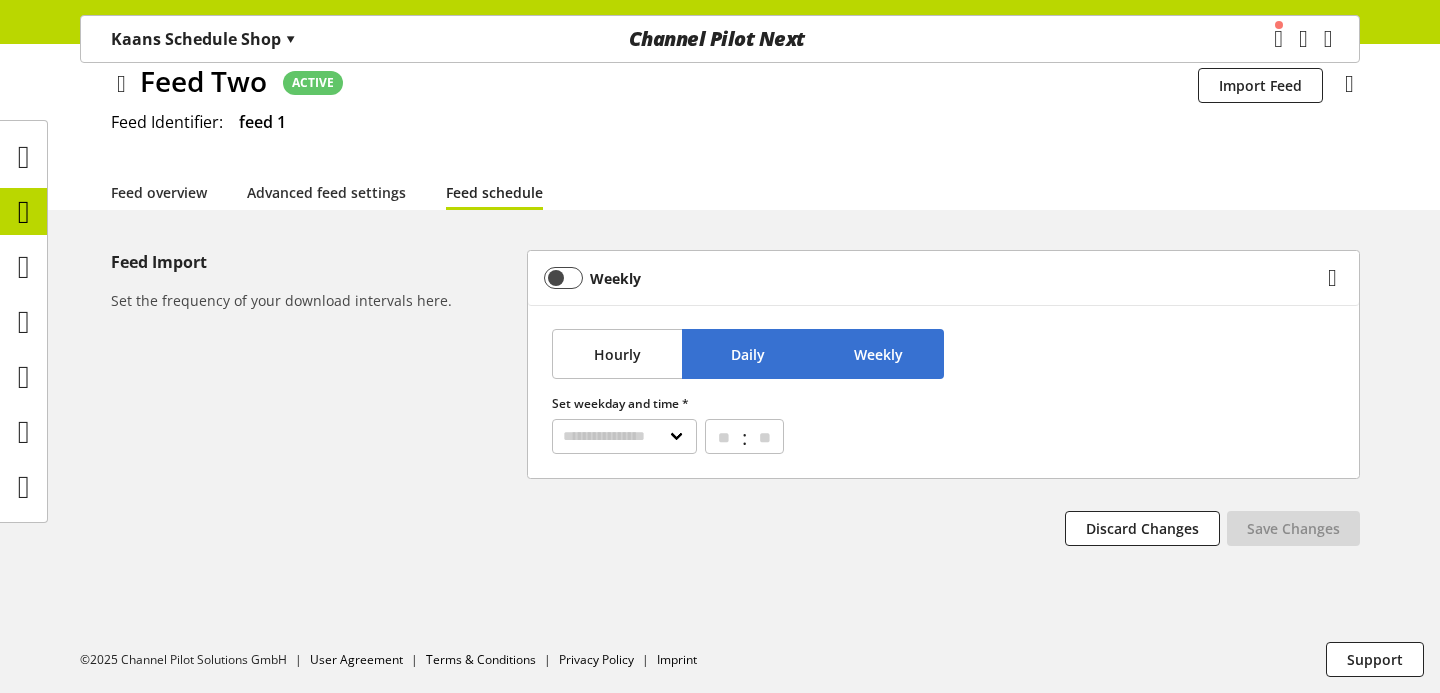 click on "Daily" at bounding box center (748, 354) 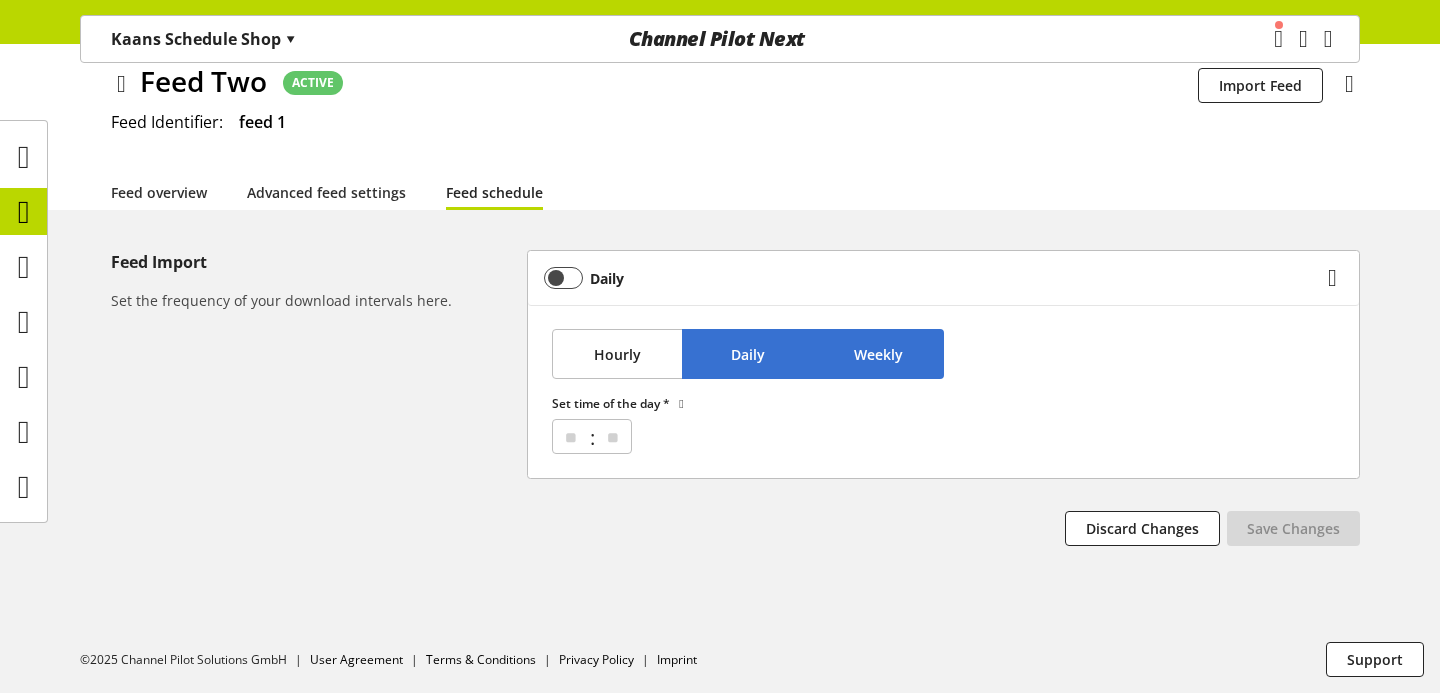 click on "Weekly" at bounding box center (878, 354) 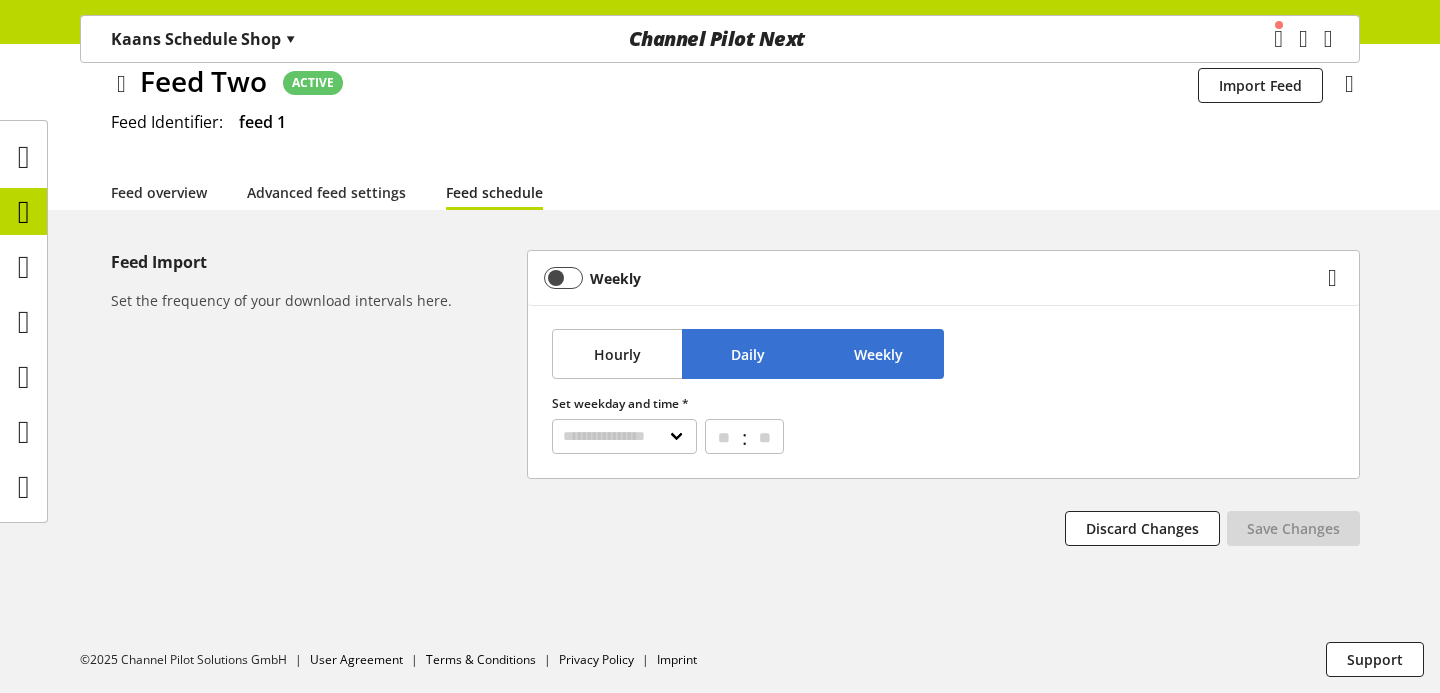 click on "Daily" at bounding box center [747, 354] 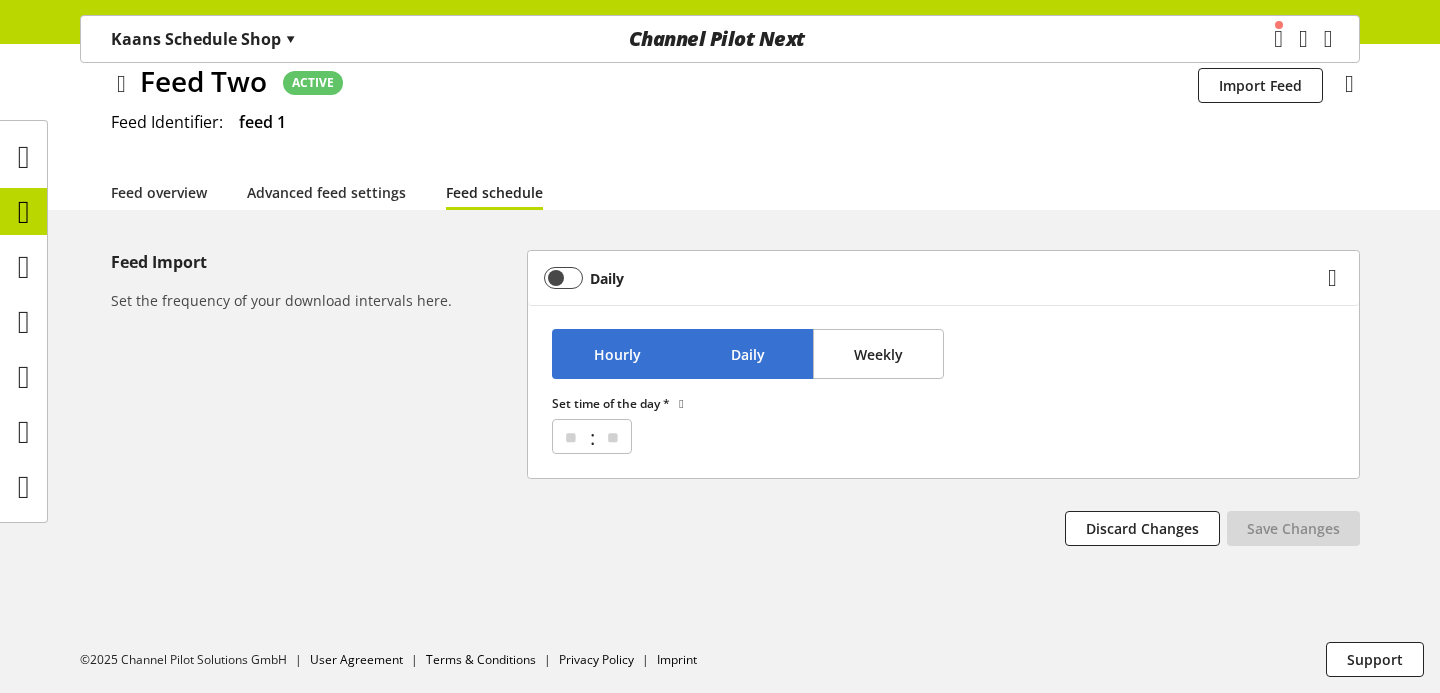 click on "Hourly" at bounding box center (617, 354) 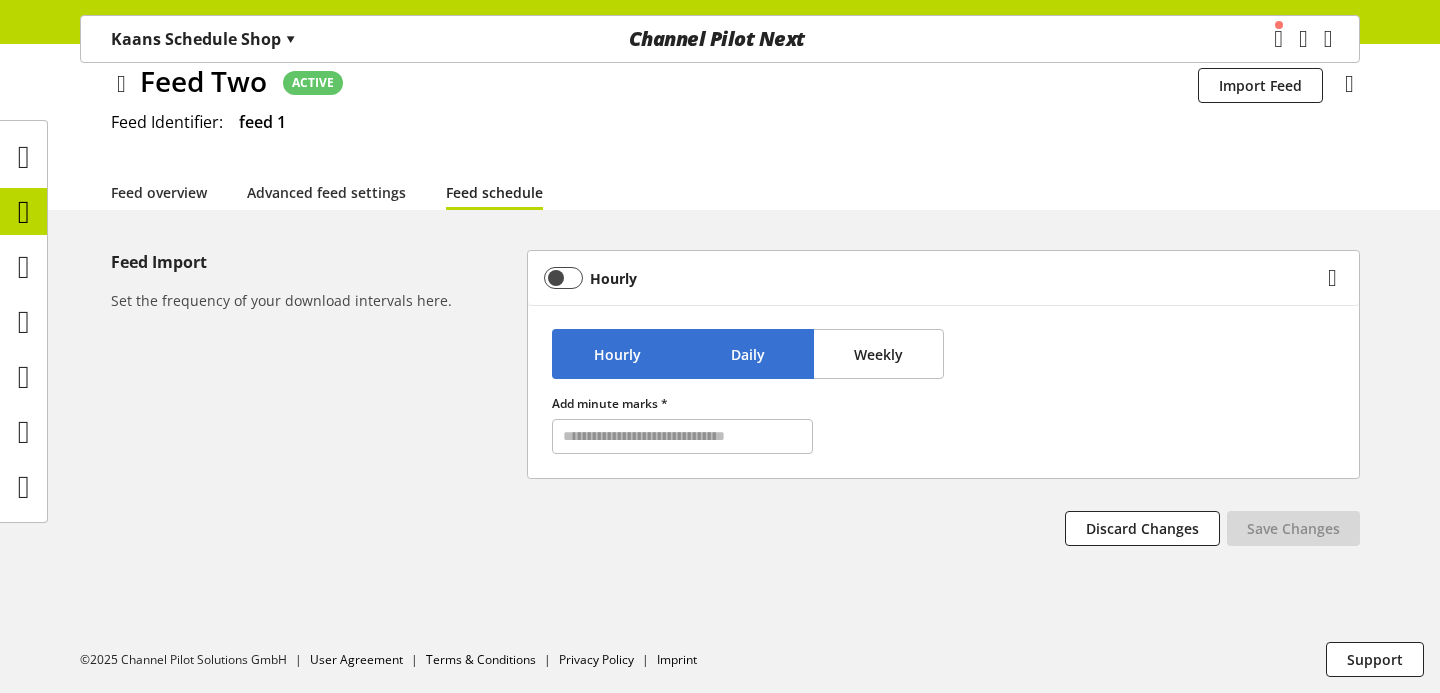 click on "Daily" at bounding box center [748, 354] 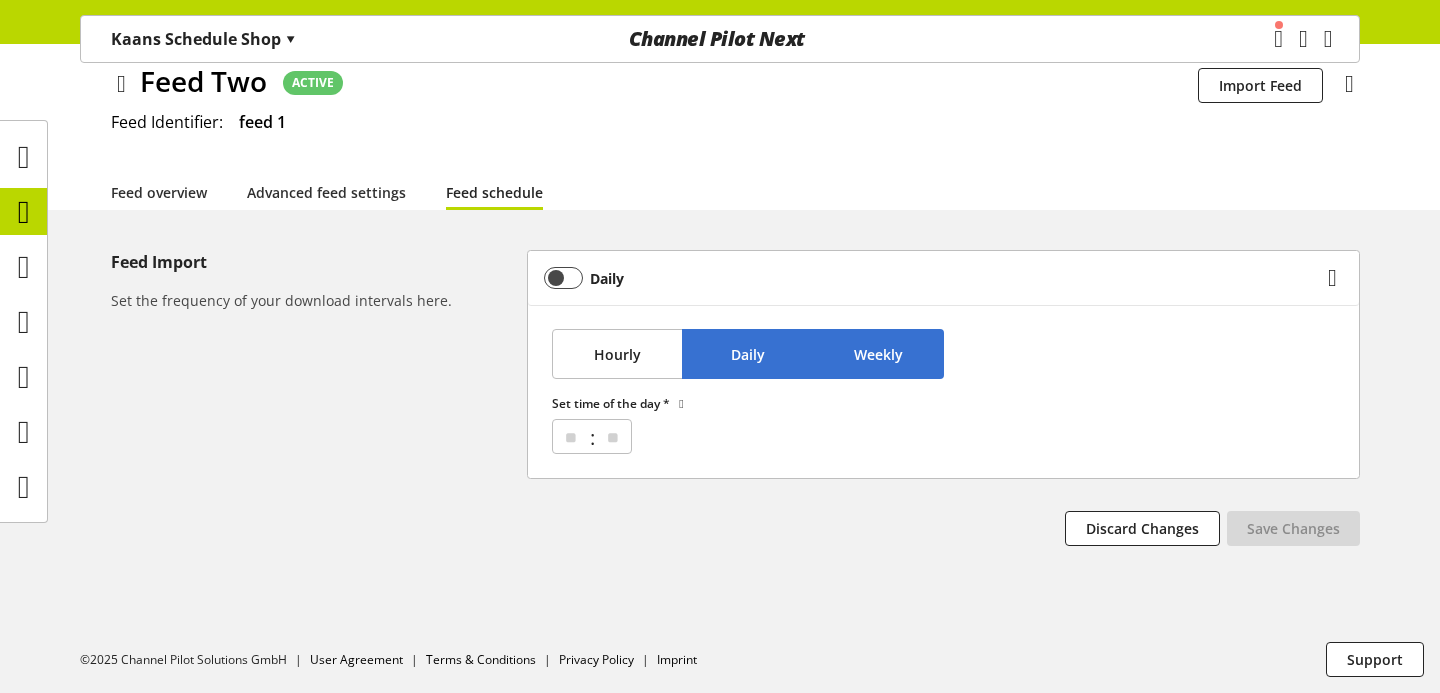 click on "Weekly" at bounding box center (878, 354) 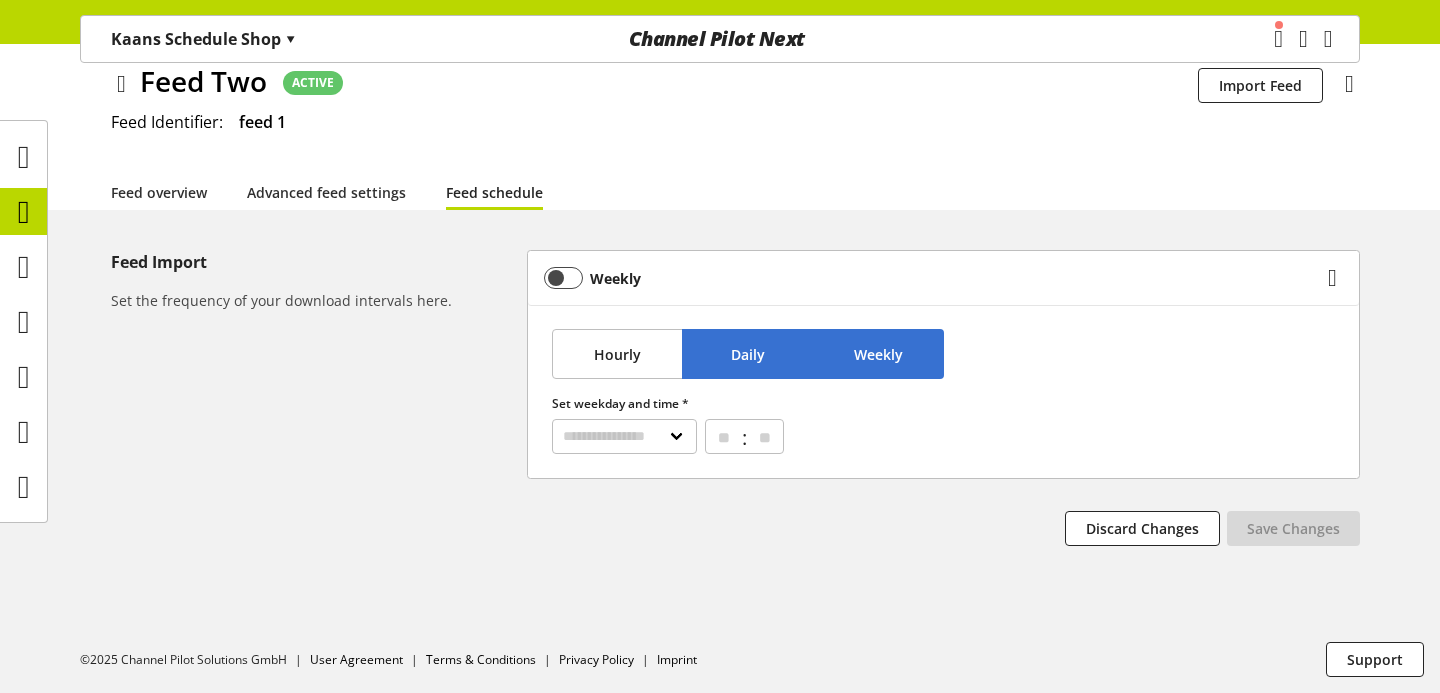 click on "Daily" at bounding box center [747, 354] 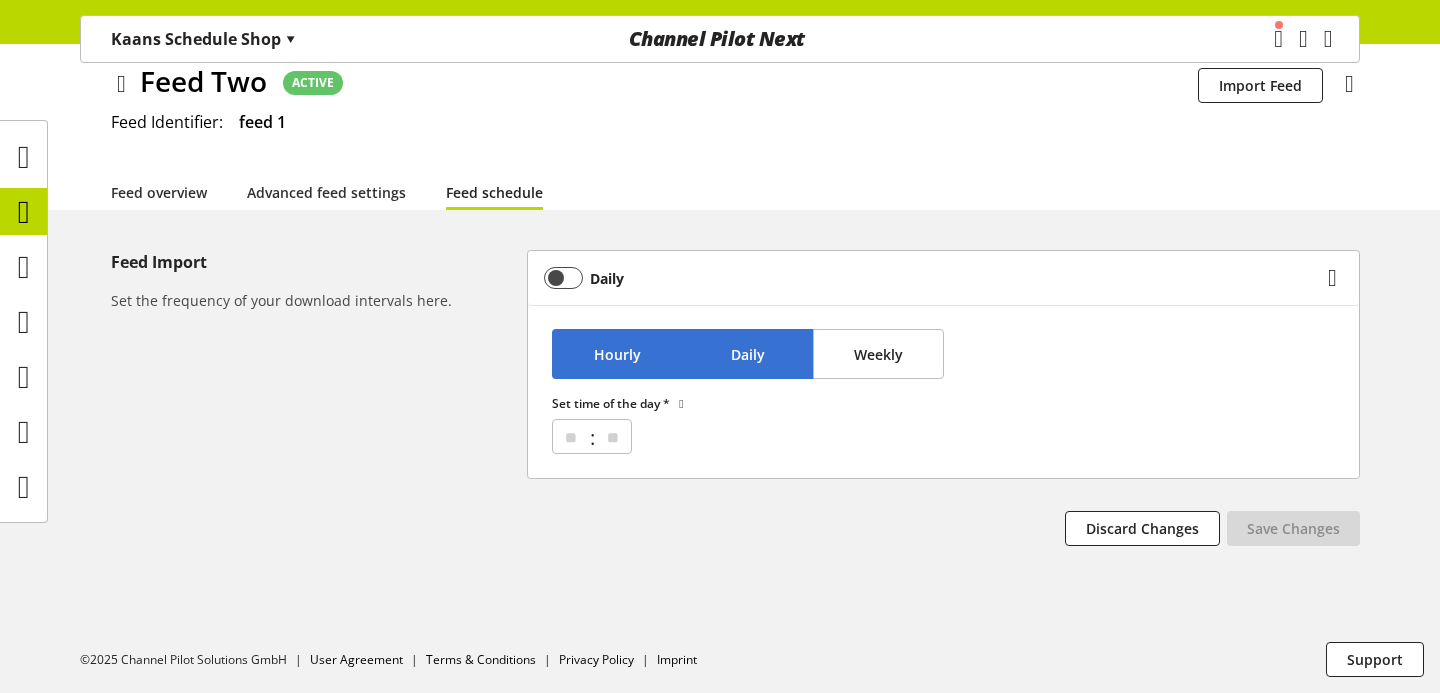 click on "Hourly" at bounding box center (617, 354) 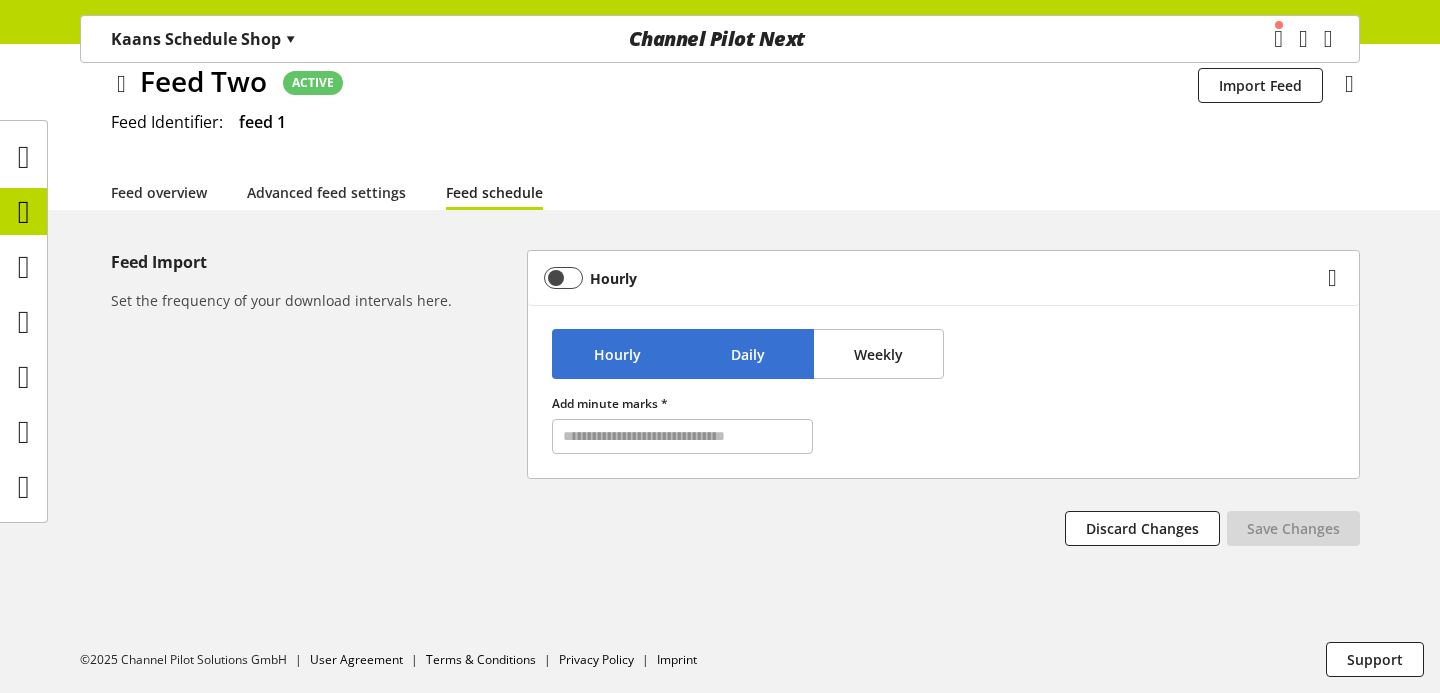 click on "Daily" at bounding box center (747, 354) 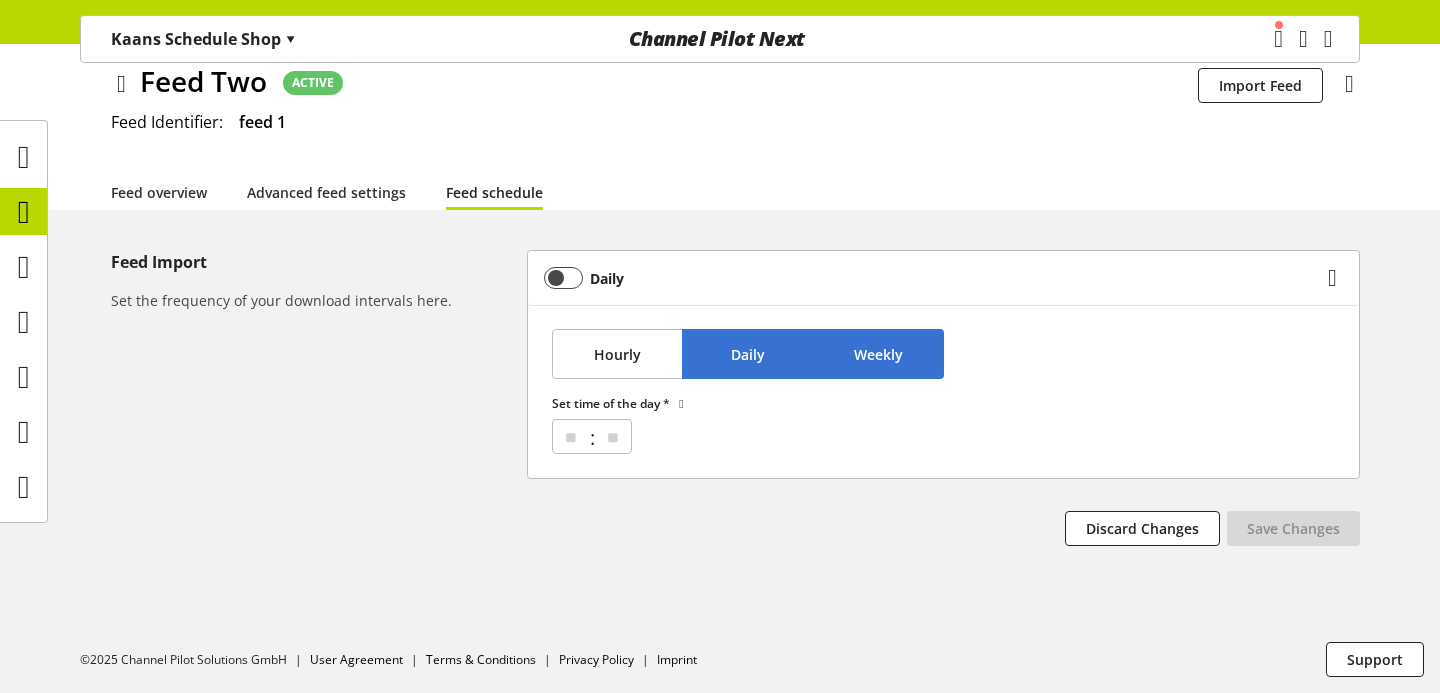 click on "Weekly" at bounding box center [878, 354] 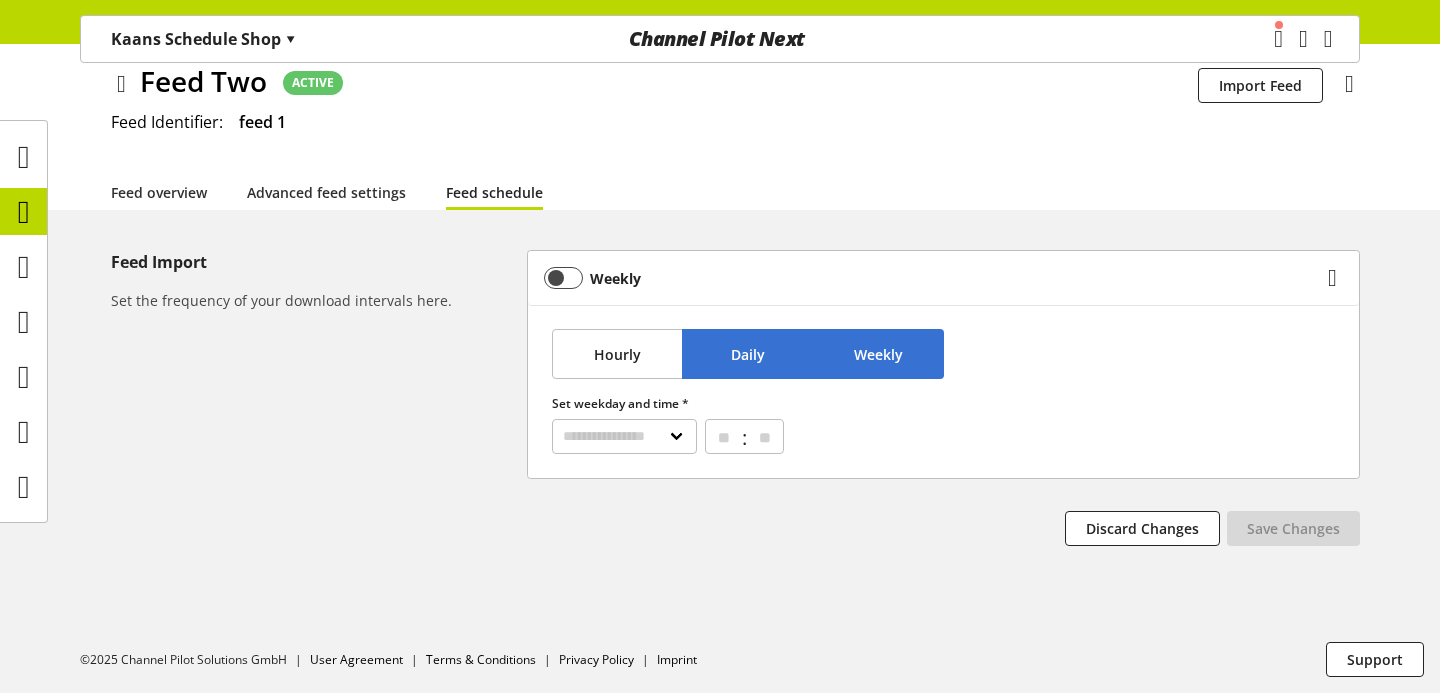 click on "Daily" at bounding box center (748, 354) 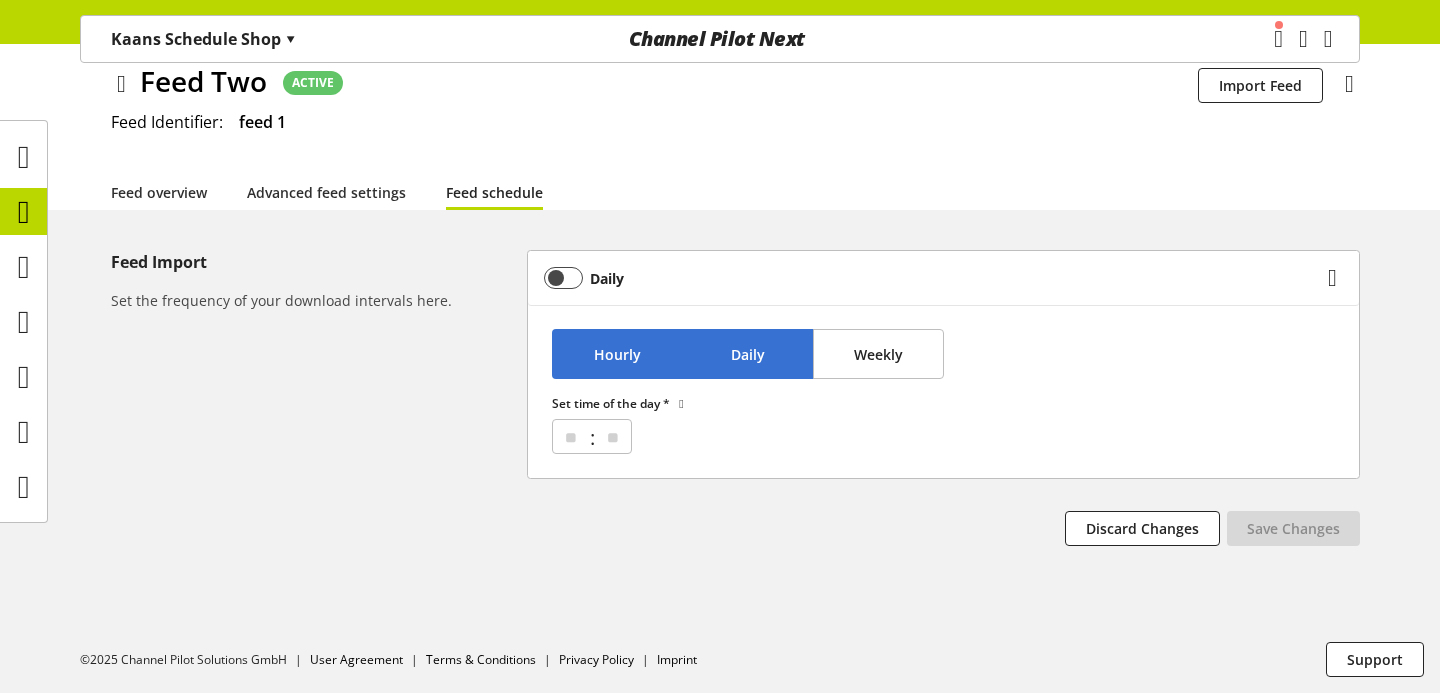 click on "Hourly" at bounding box center (617, 354) 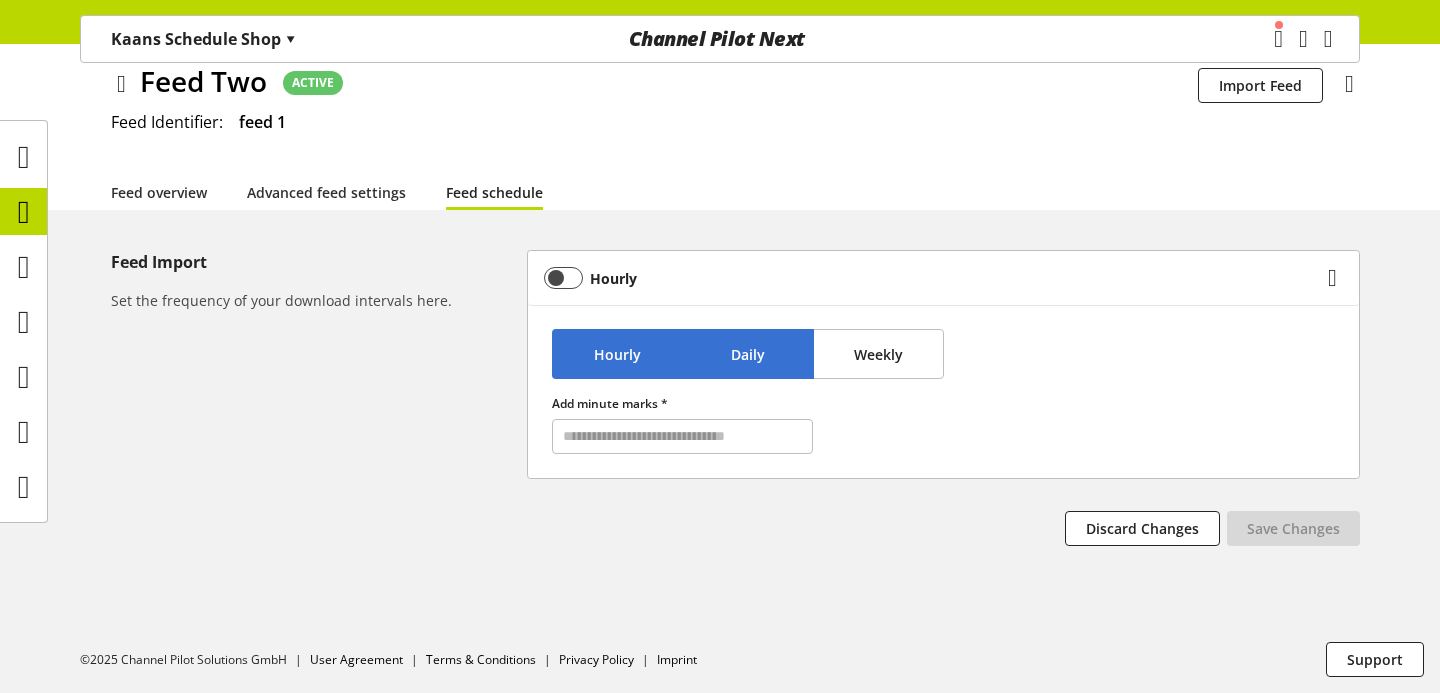 click on "Daily" at bounding box center (747, 354) 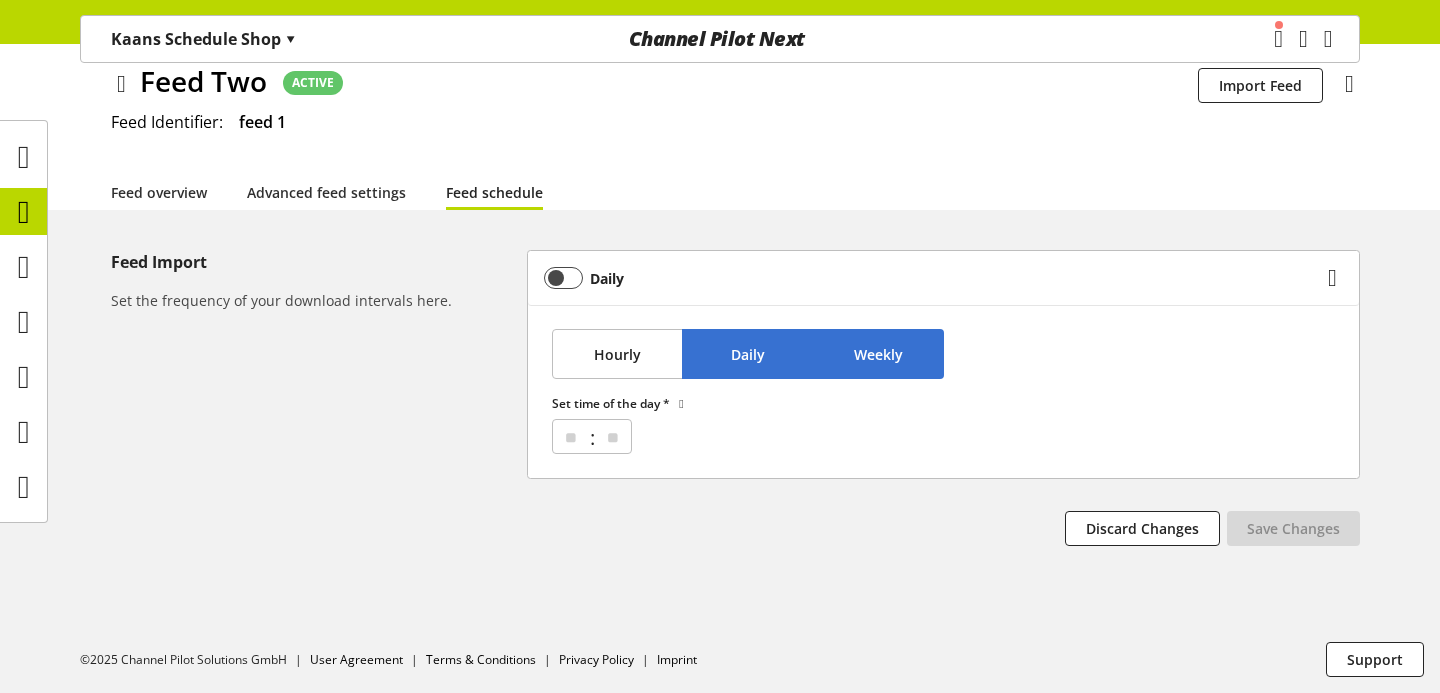 click on "Weekly" at bounding box center [878, 354] 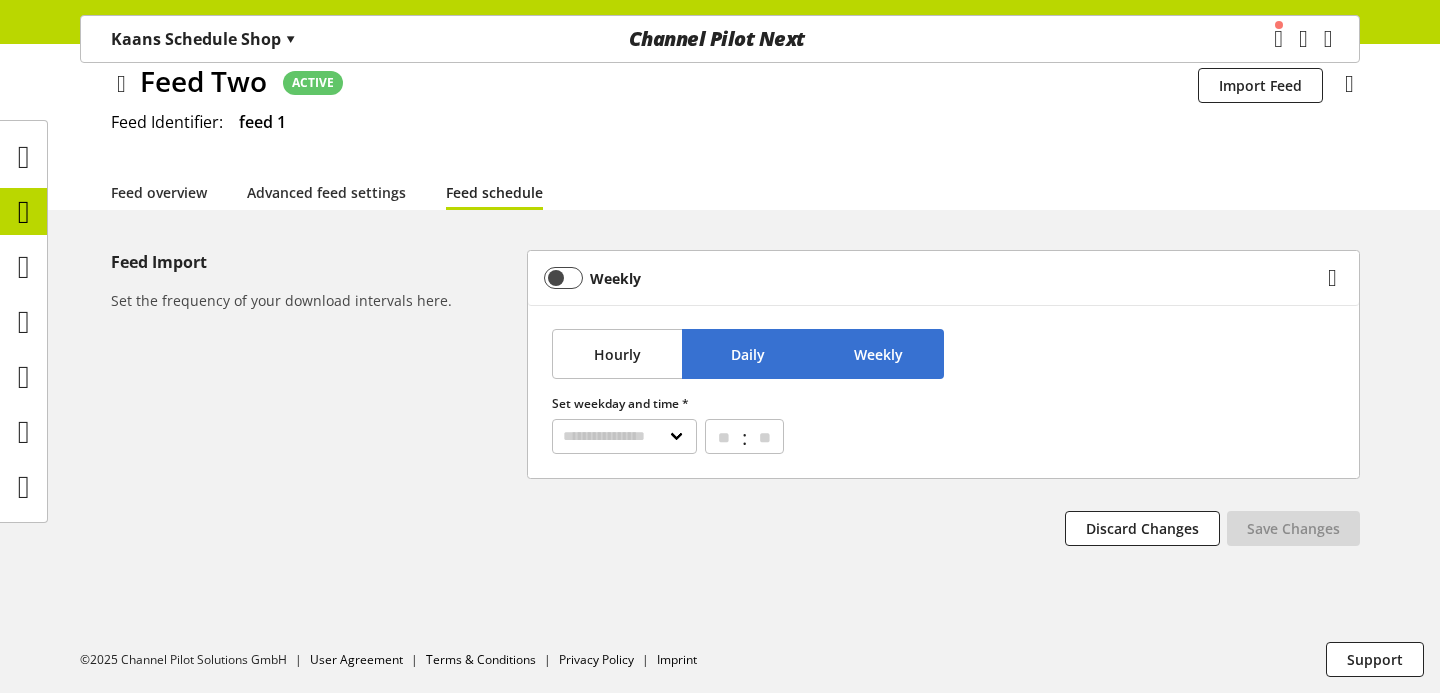 click on "Daily" at bounding box center (747, 354) 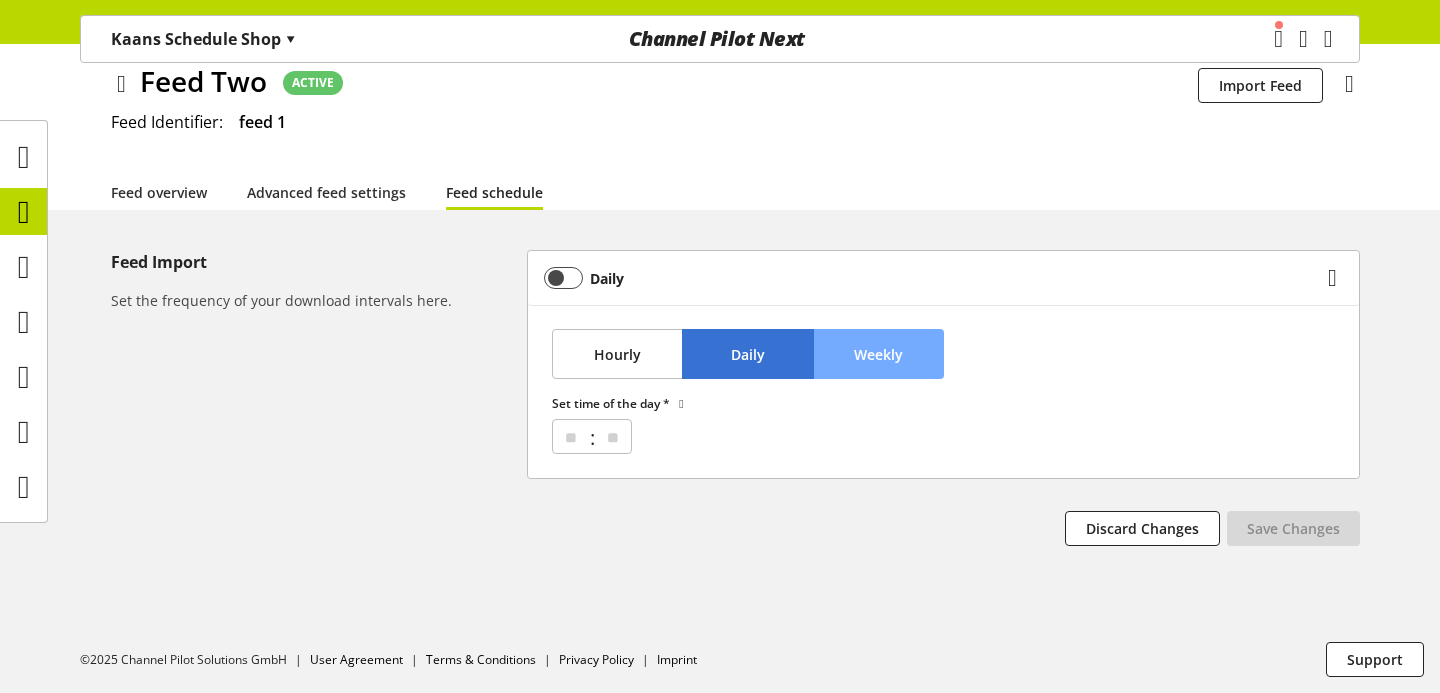 type 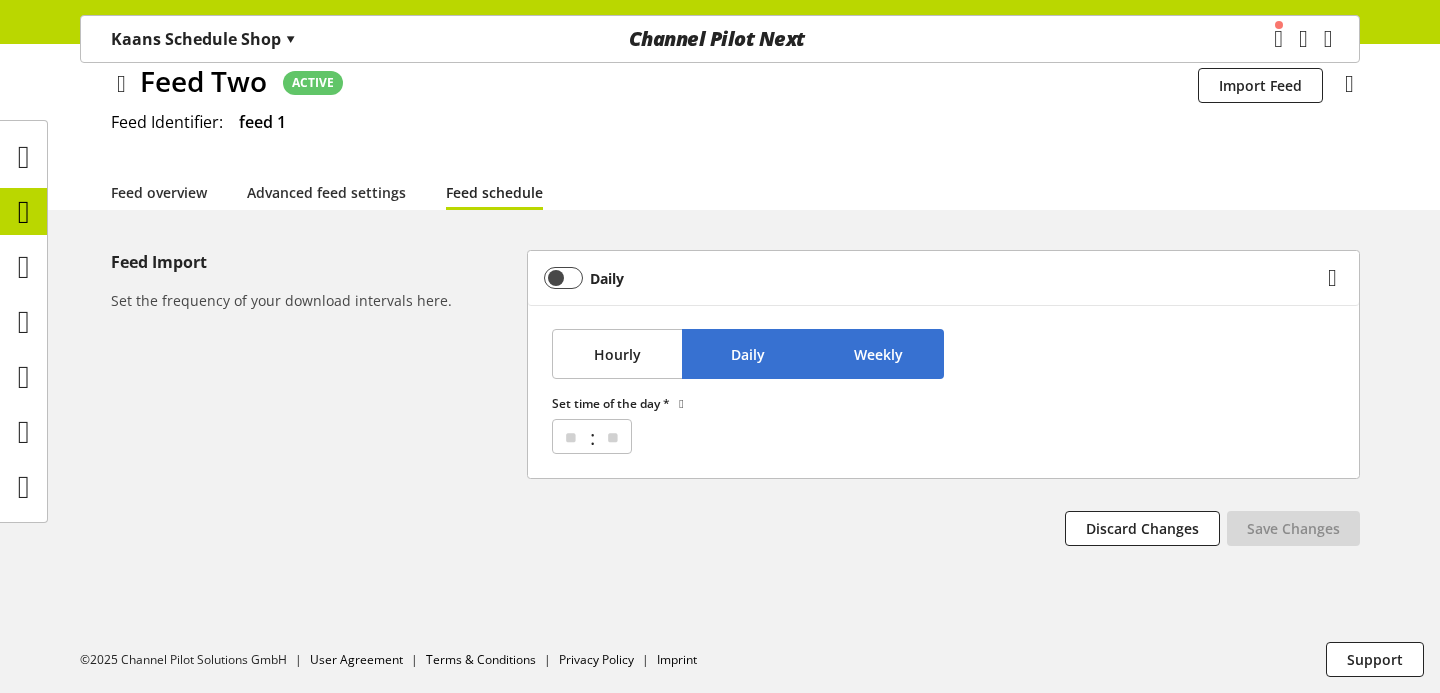click on "Weekly" at bounding box center (878, 354) 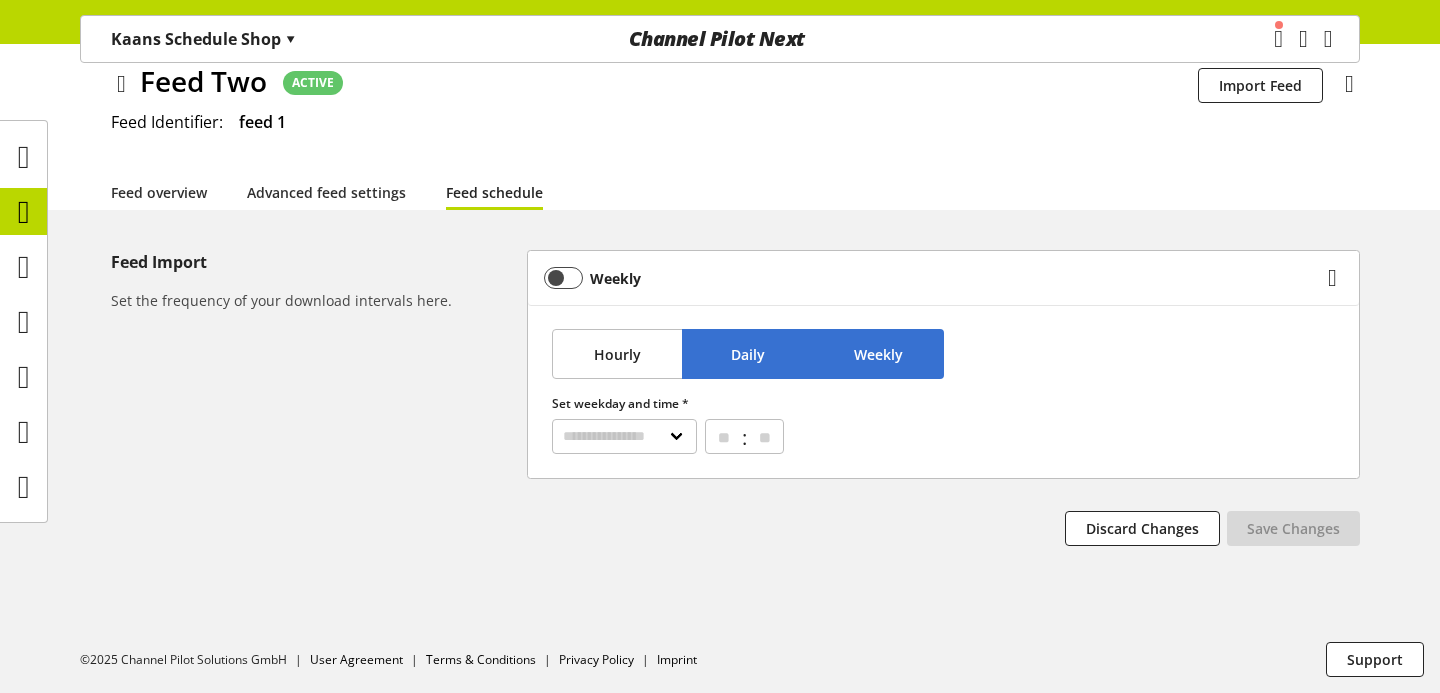 click on "Daily" at bounding box center (748, 354) 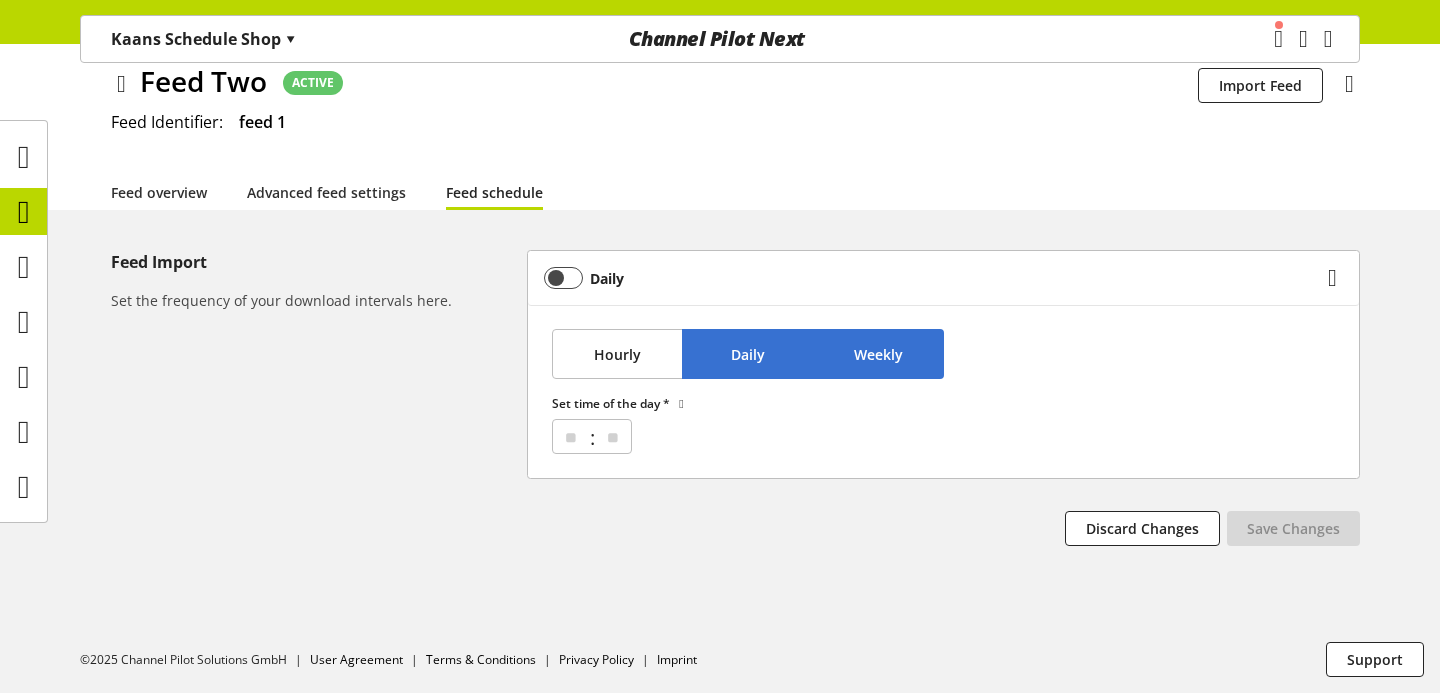 click on "Weekly" at bounding box center (878, 354) 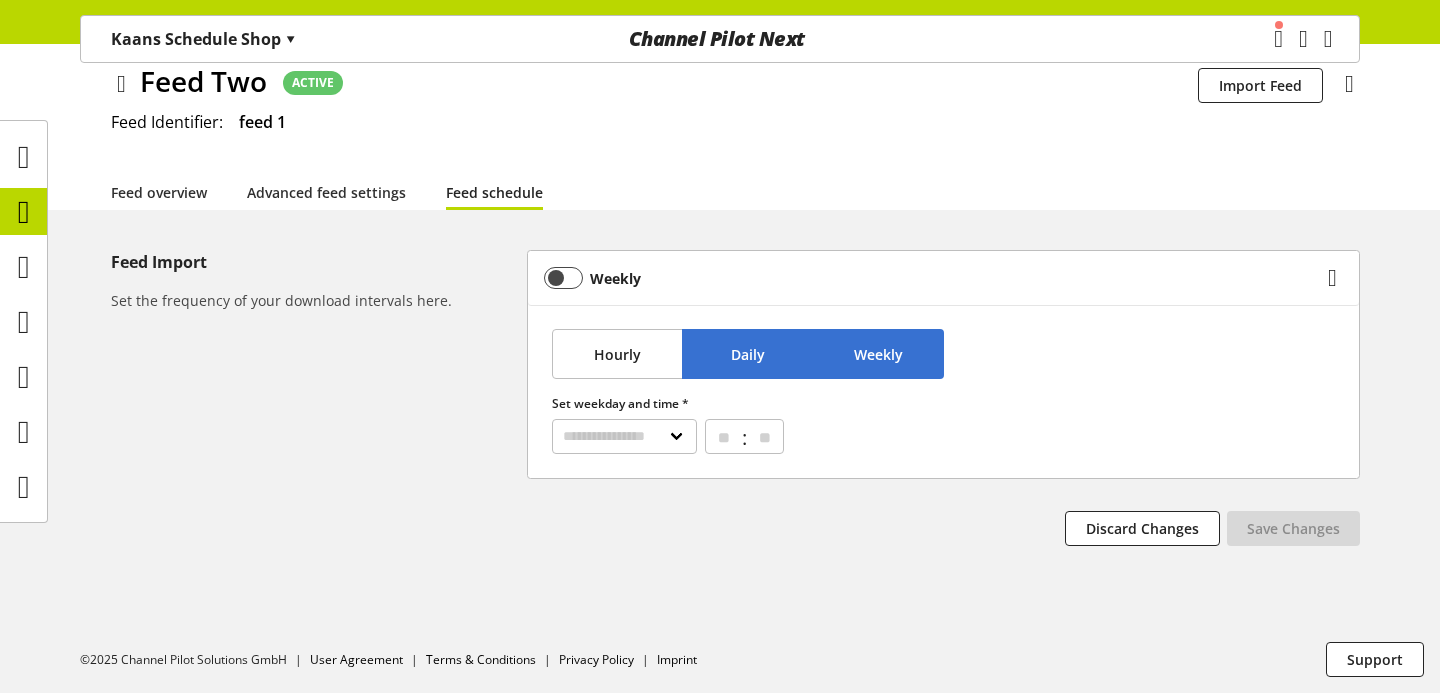 click on "Daily" at bounding box center (748, 354) 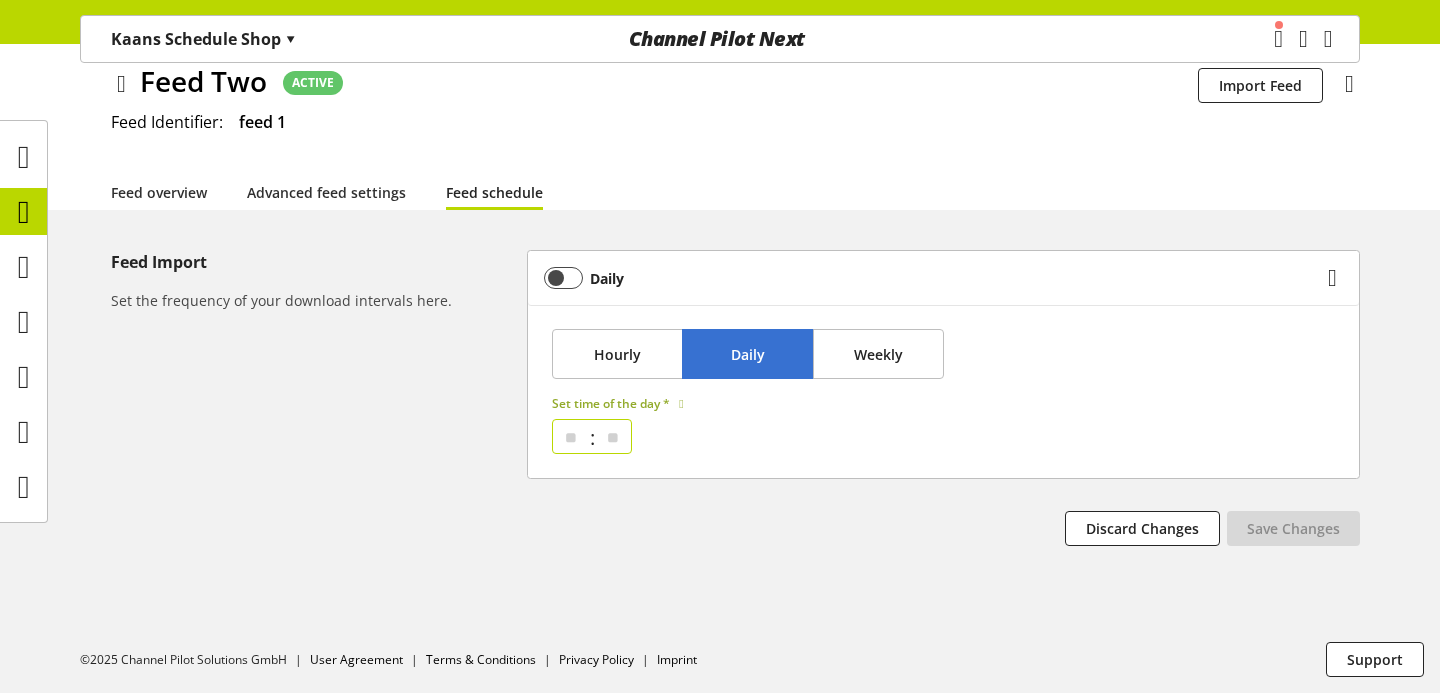click on "** ** ** ** ** ** ** ** ** ** ** ** ** ** ** ** ** ** ** ** ** ** ** ** **" at bounding box center (571, 436) 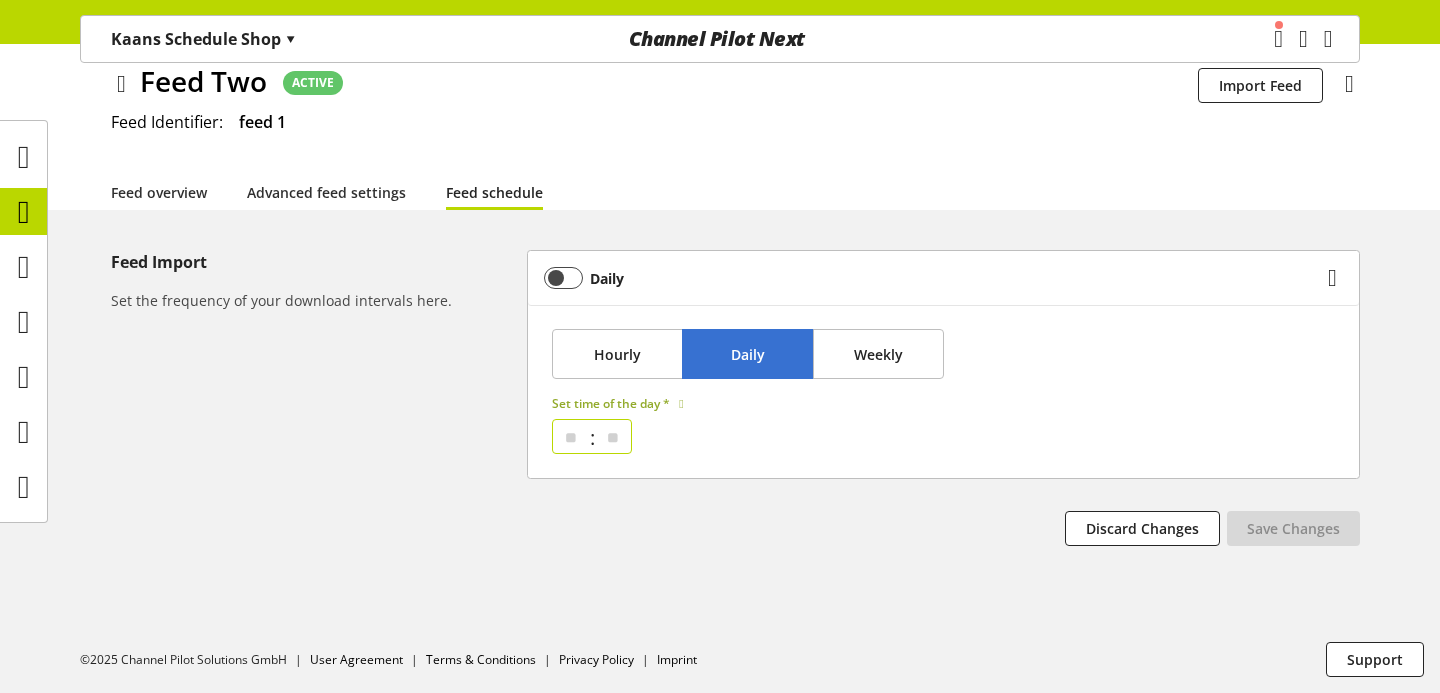 click on "** ** ** ** ** ** ** ** ** ** ** ** ** ** ** ** ** ** ** ** ** ** ** ** ** ** ** ** ** ** ** ** ** ** ** ** ** ** ** ** ** ** ** ** ** ** ** ** ** ** ** ** ** ** ** ** ** ** ** ** **" at bounding box center [612, 436] 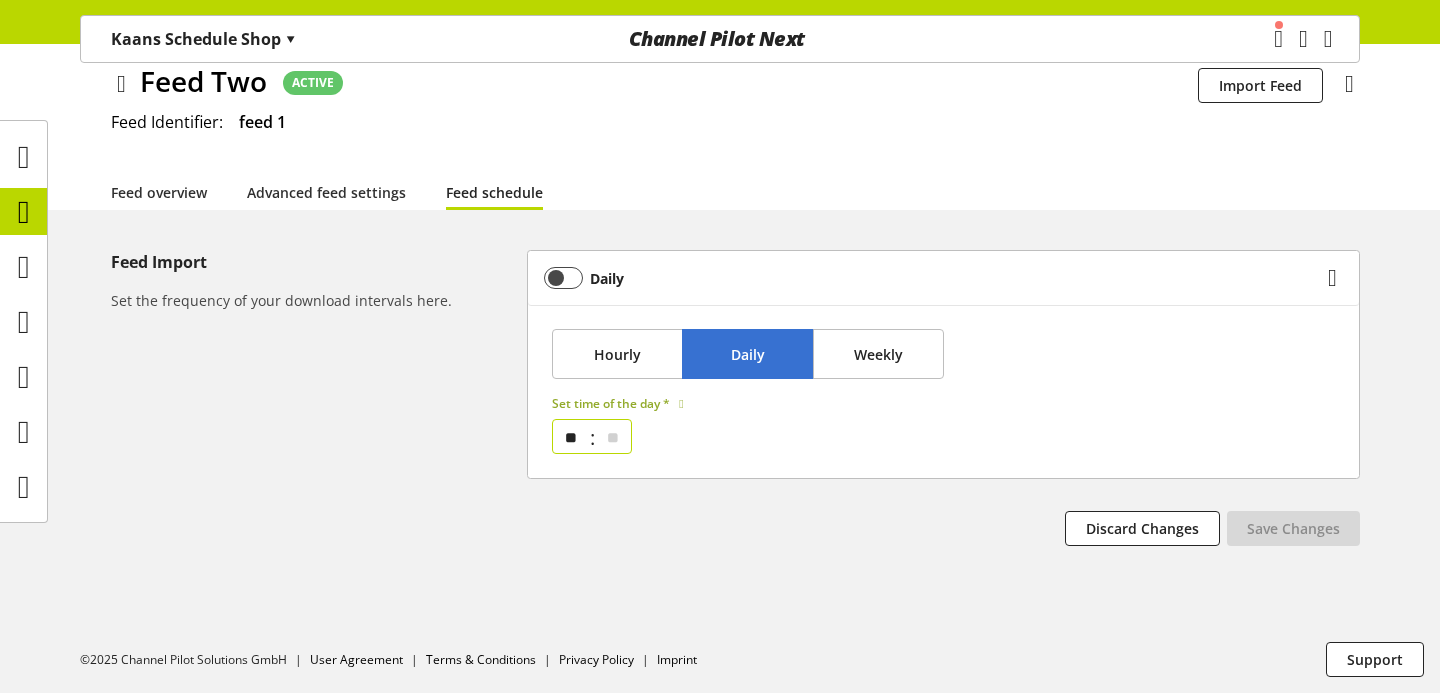 select on "*" 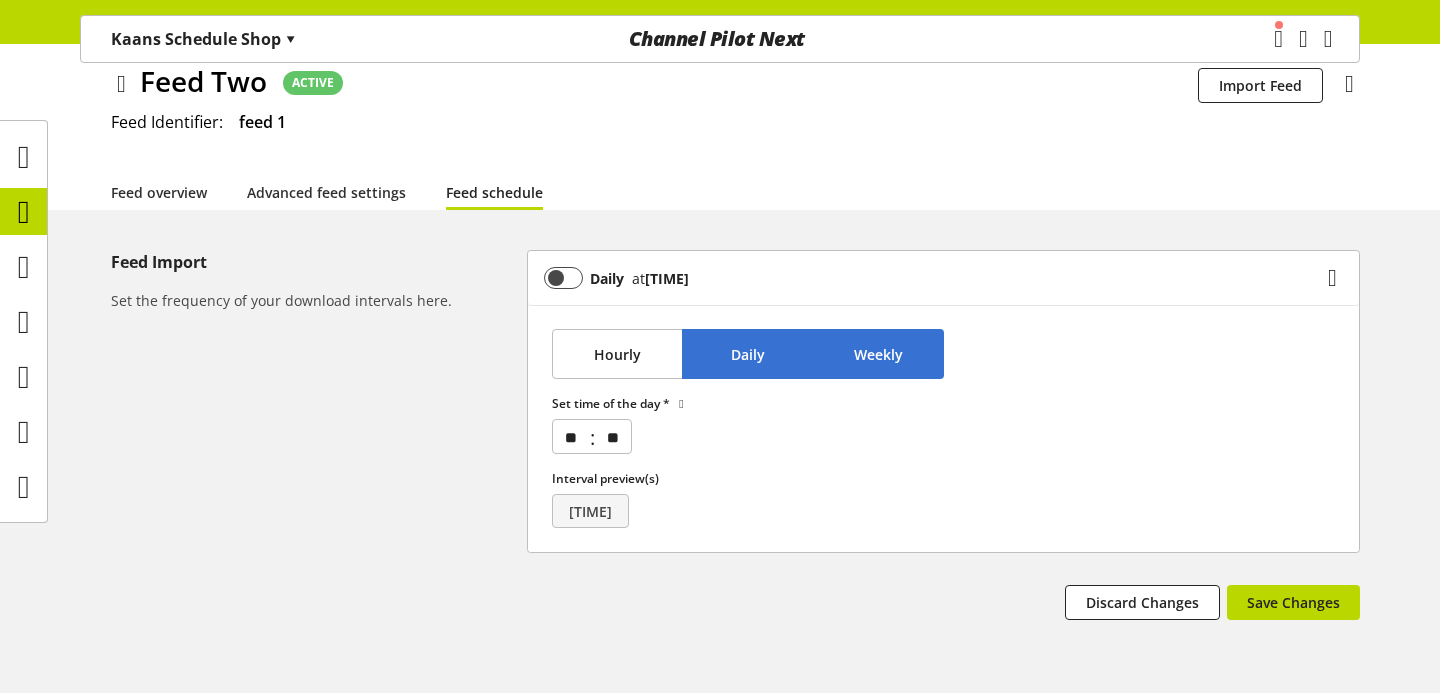 click on "Weekly" at bounding box center [878, 354] 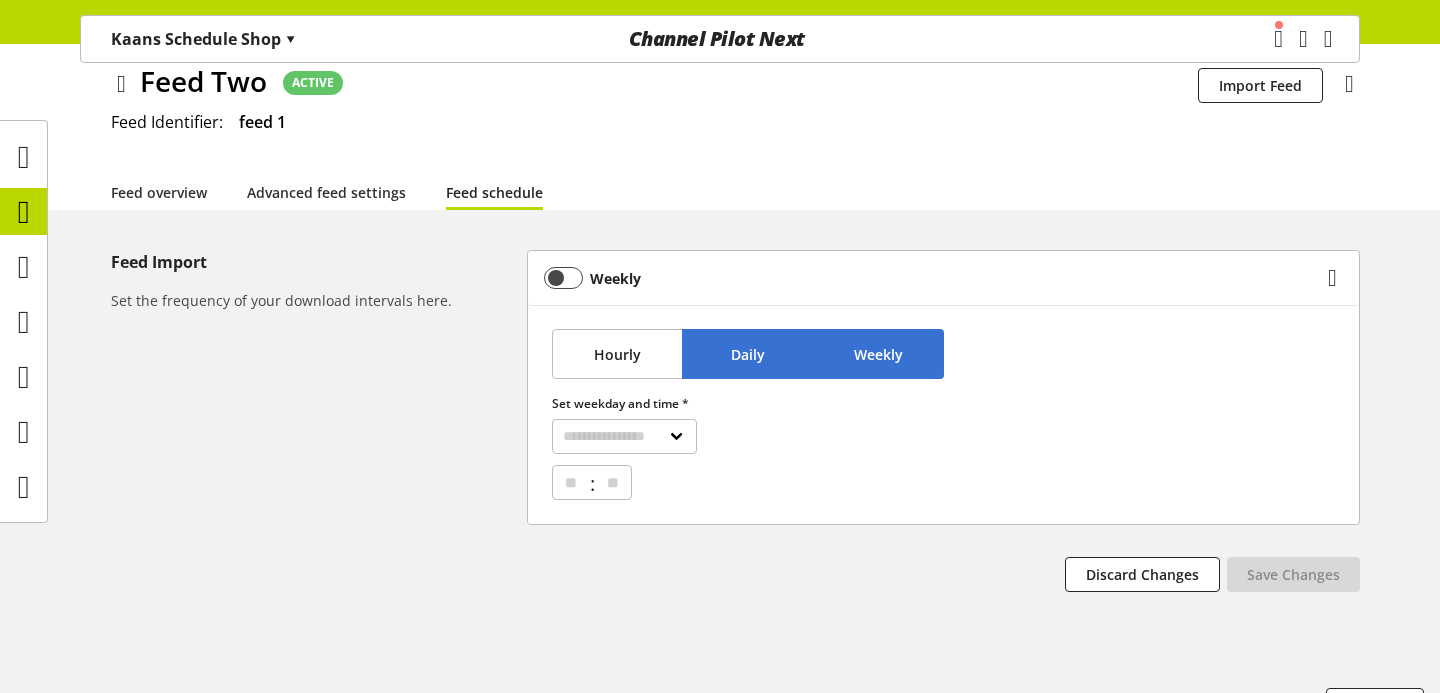 click on "Daily" at bounding box center (748, 354) 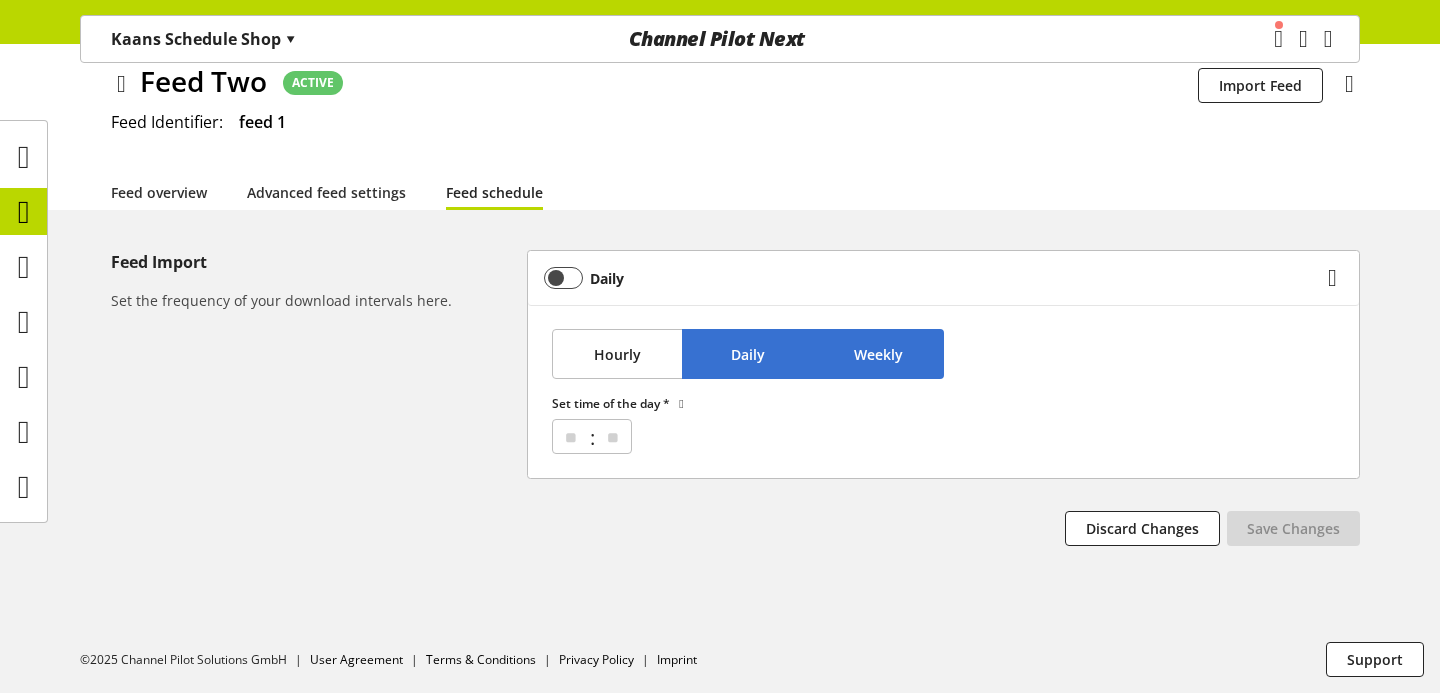 click on "Weekly" at bounding box center (878, 354) 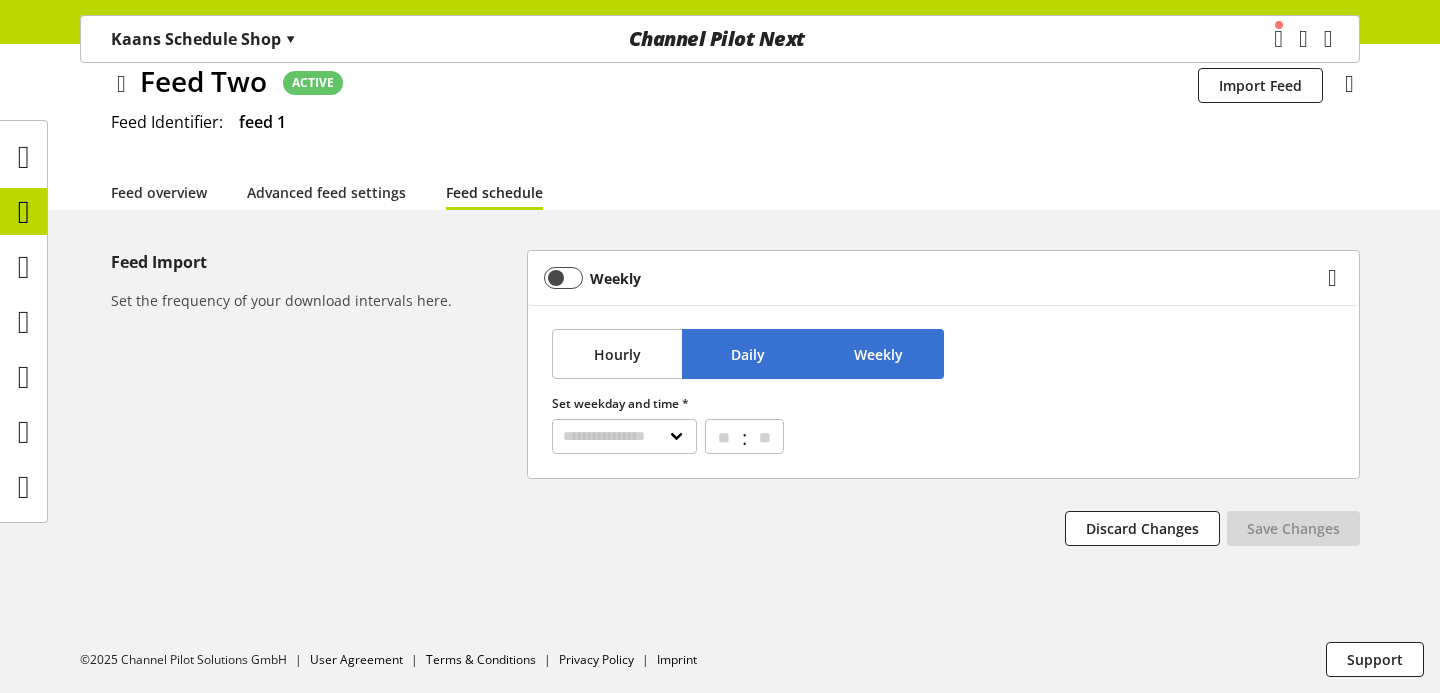 click on "Daily" at bounding box center (747, 354) 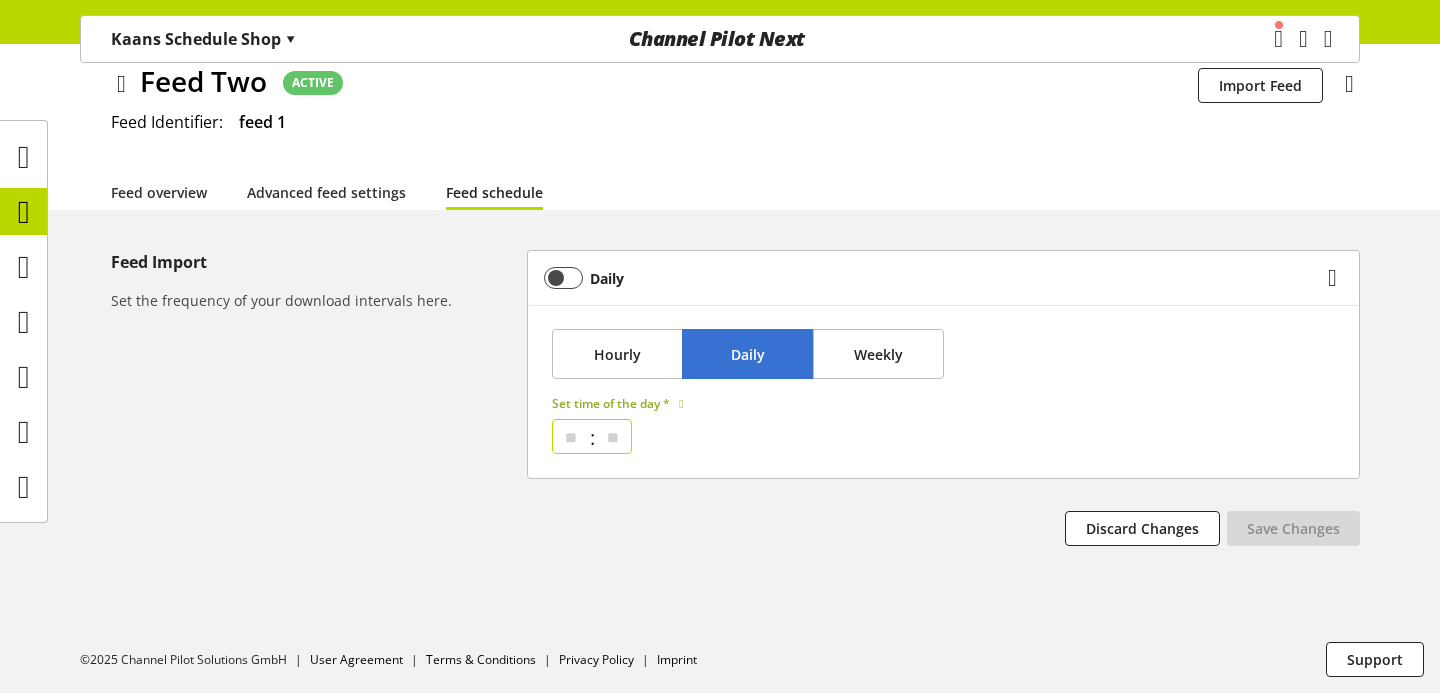 click on ":" at bounding box center (592, 437) 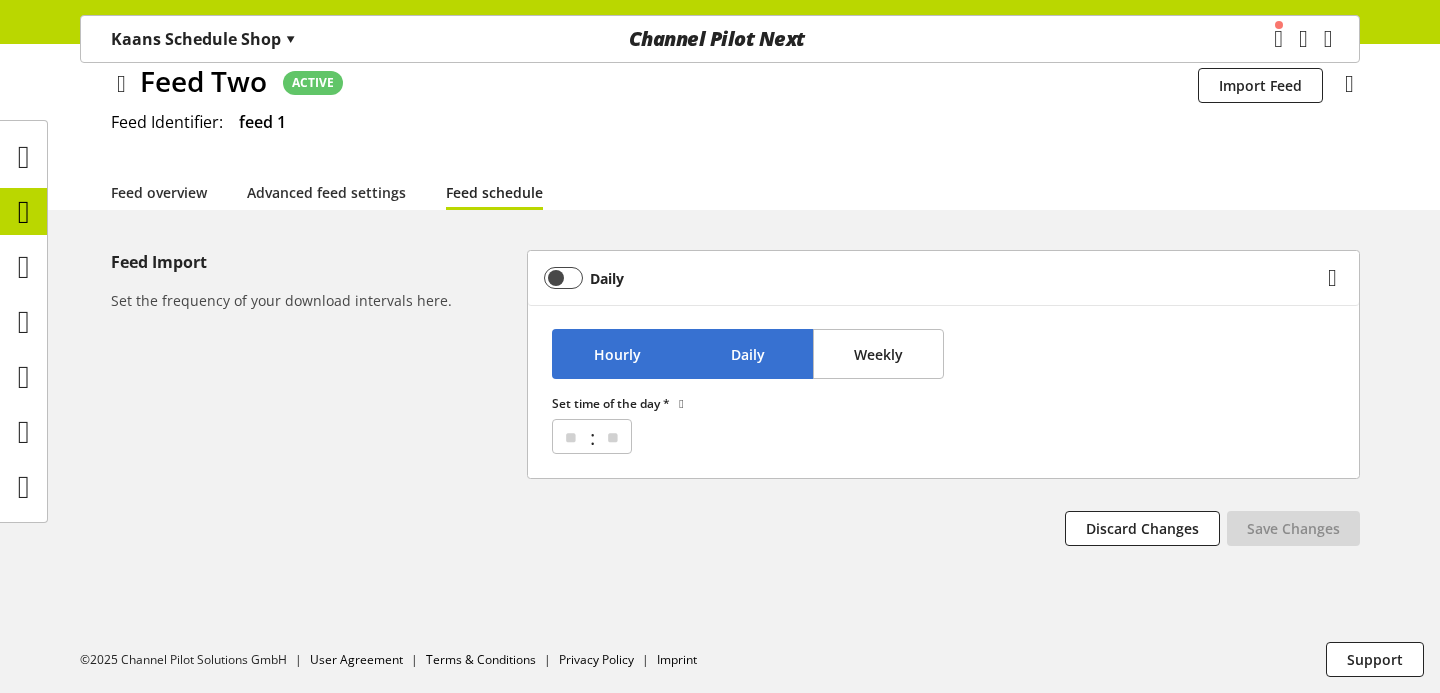 click on "Hourly" at bounding box center (617, 354) 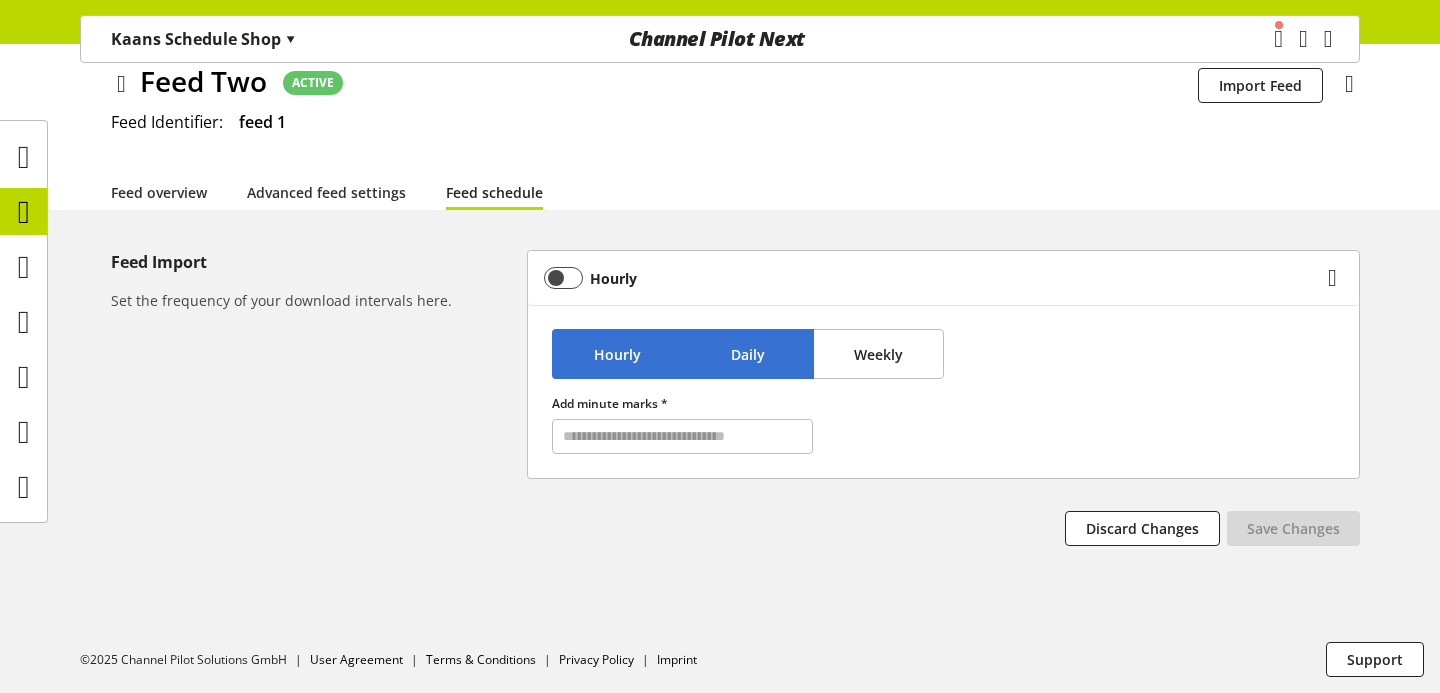 click on "Daily" at bounding box center [747, 354] 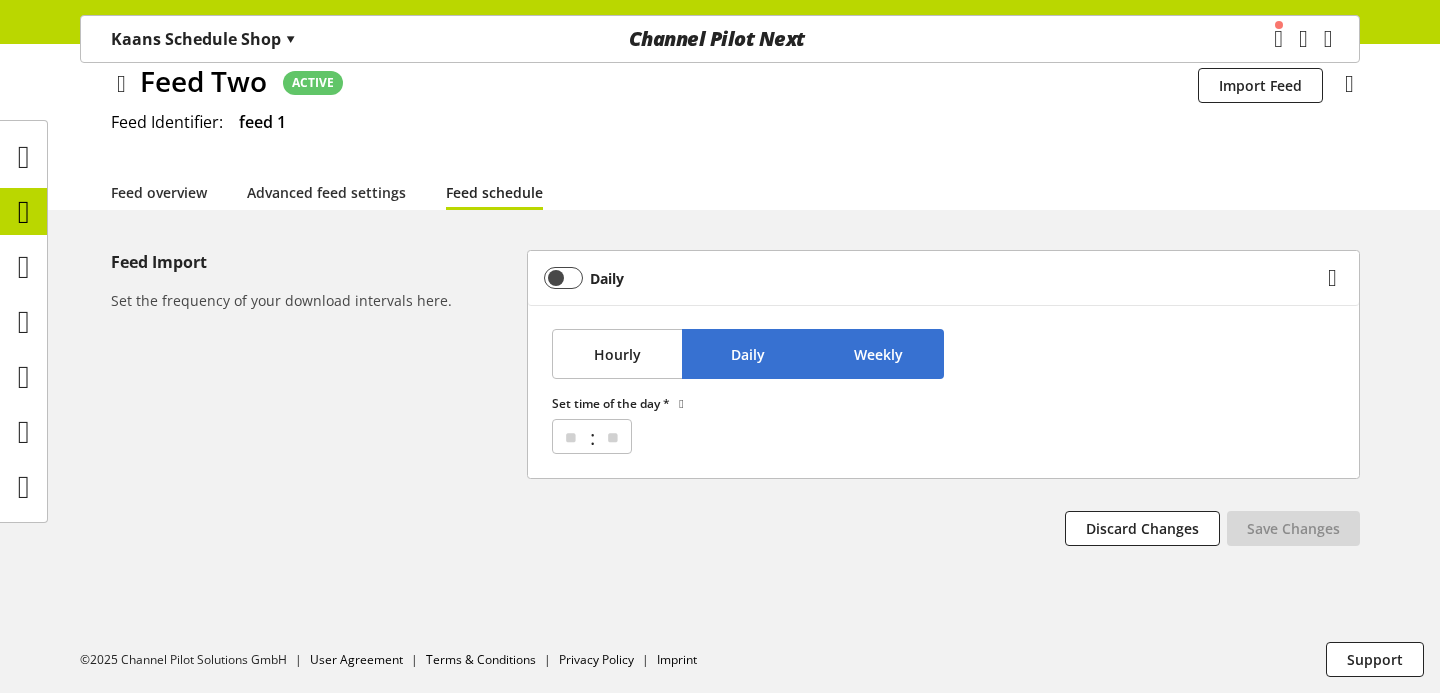 click on "Weekly" at bounding box center (878, 354) 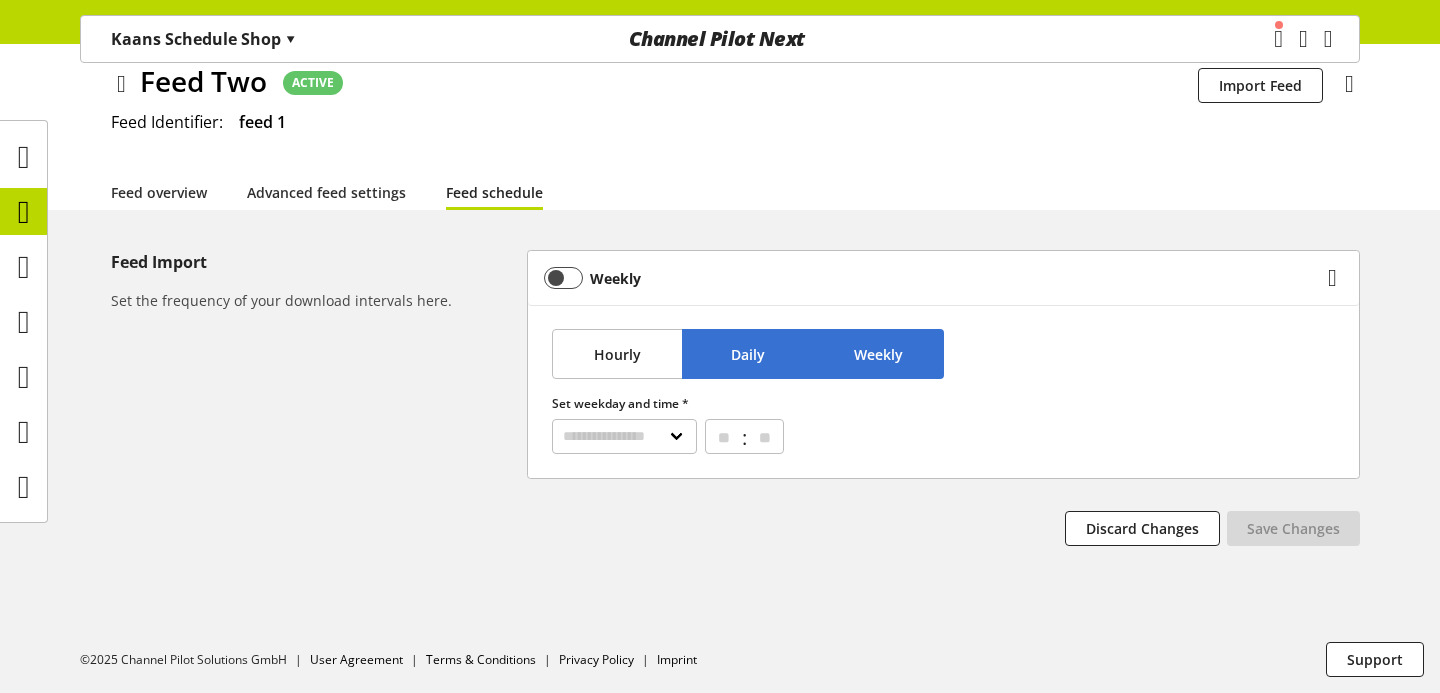 click on "Daily" at bounding box center [747, 354] 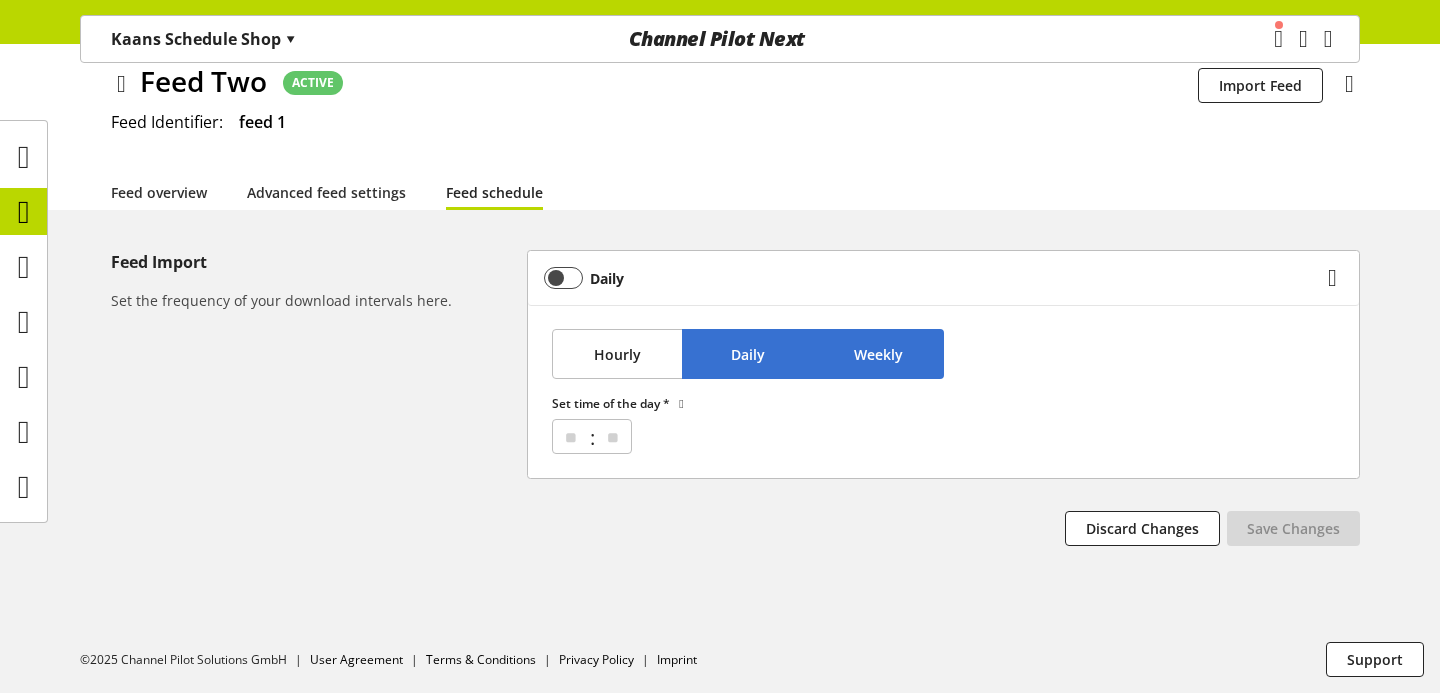 click on "Weekly" at bounding box center [878, 354] 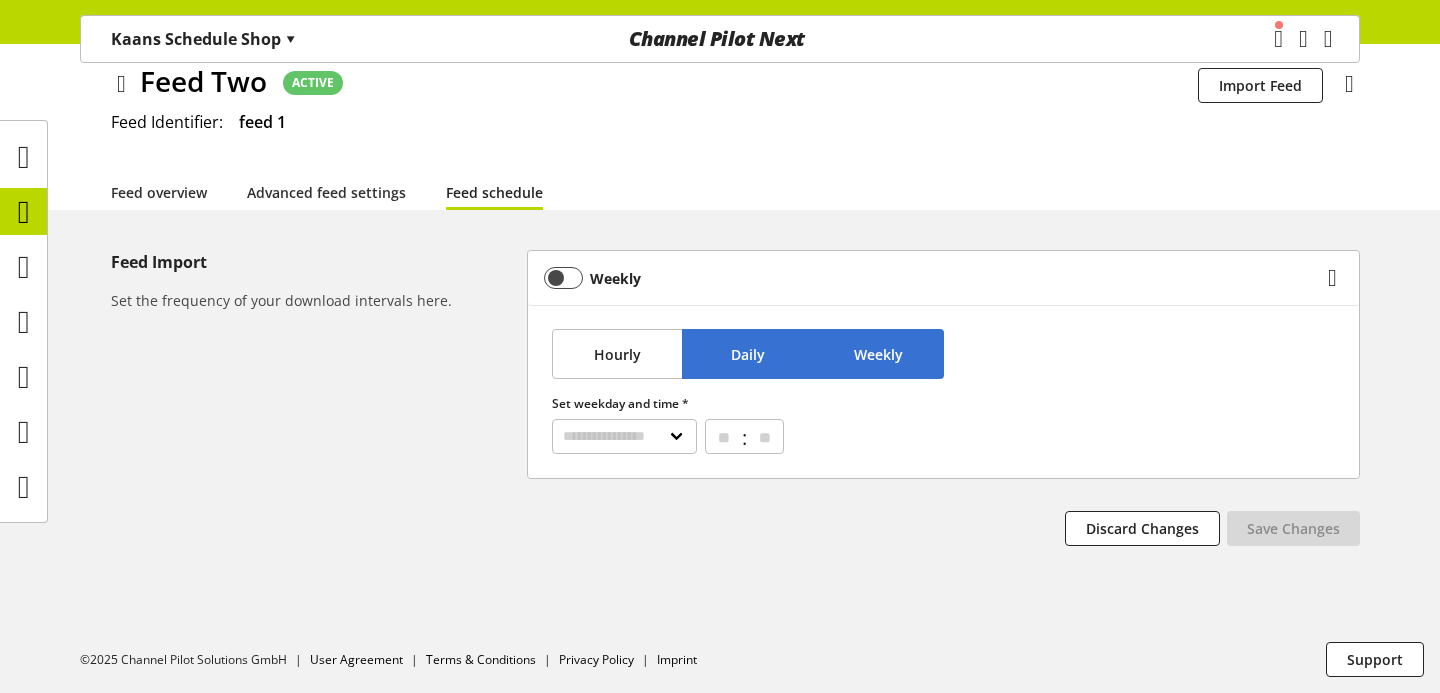 click on "Daily" at bounding box center (747, 354) 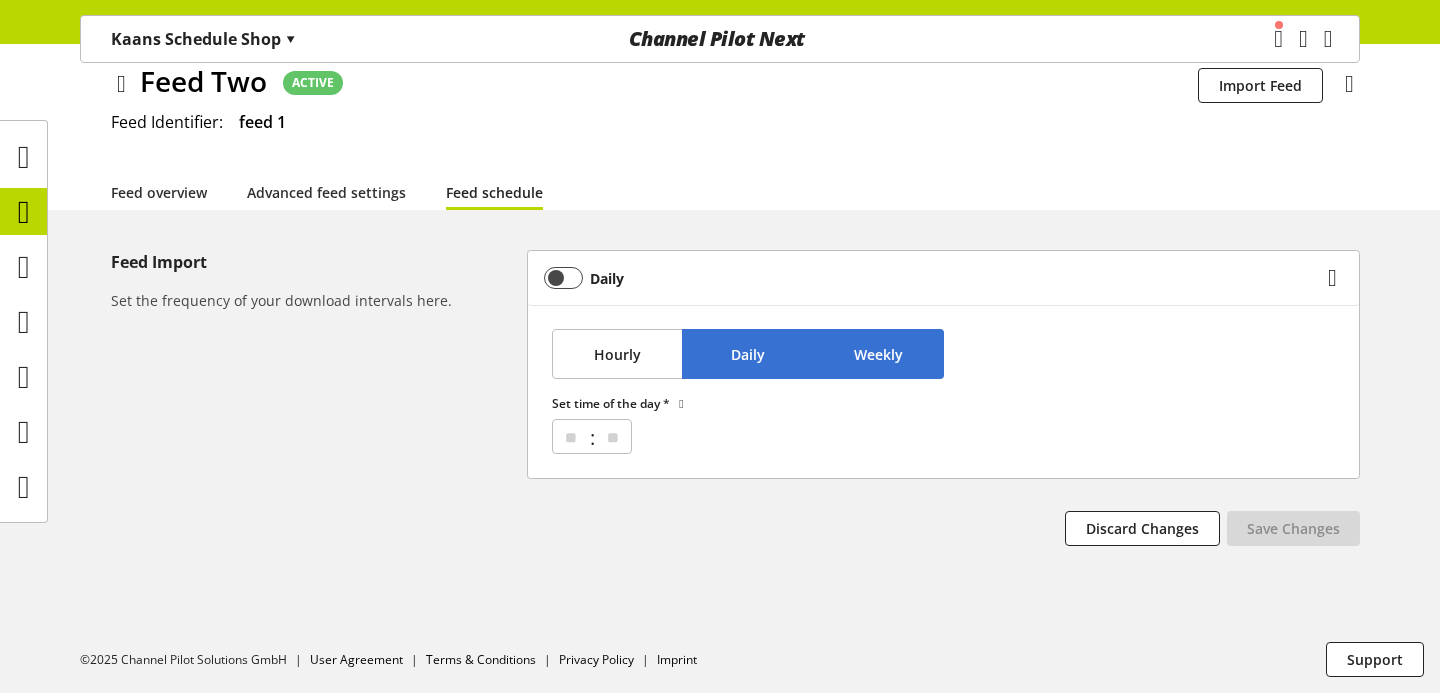 click on "Weekly" at bounding box center [878, 354] 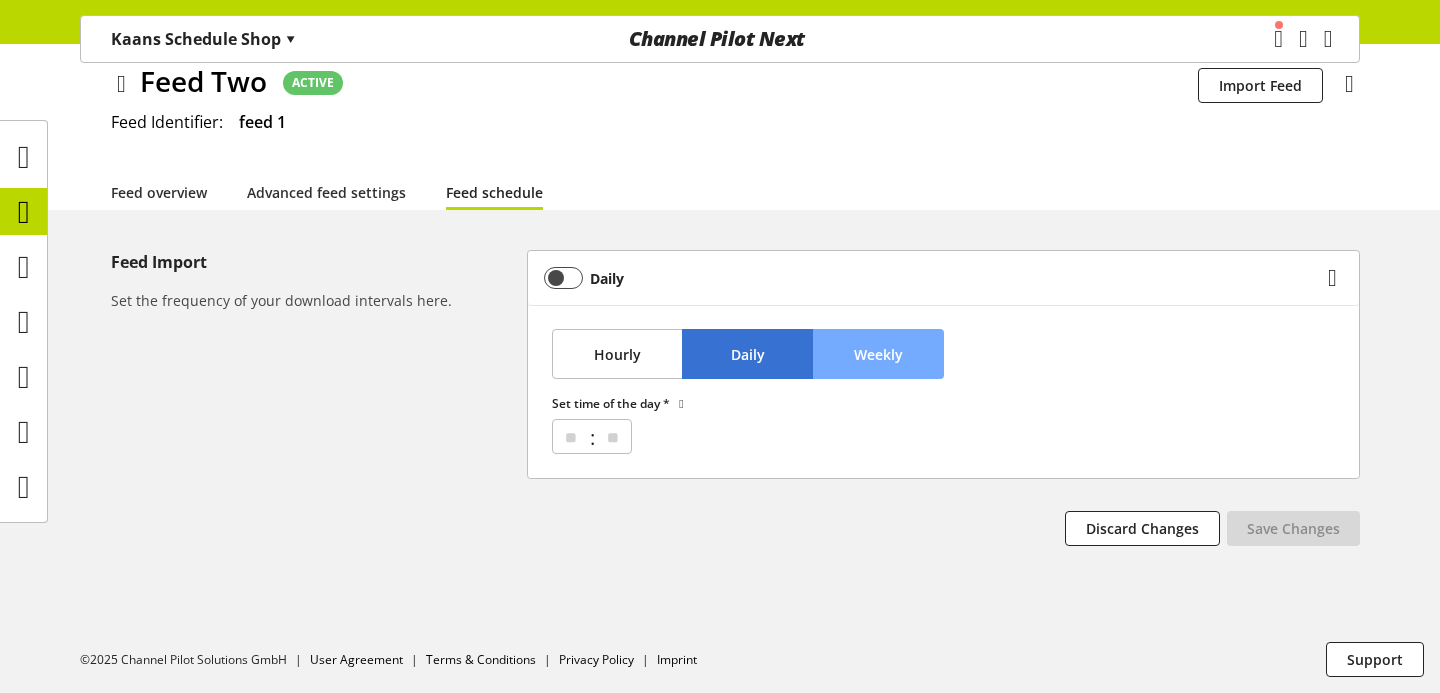 scroll, scrollTop: 0, scrollLeft: 0, axis: both 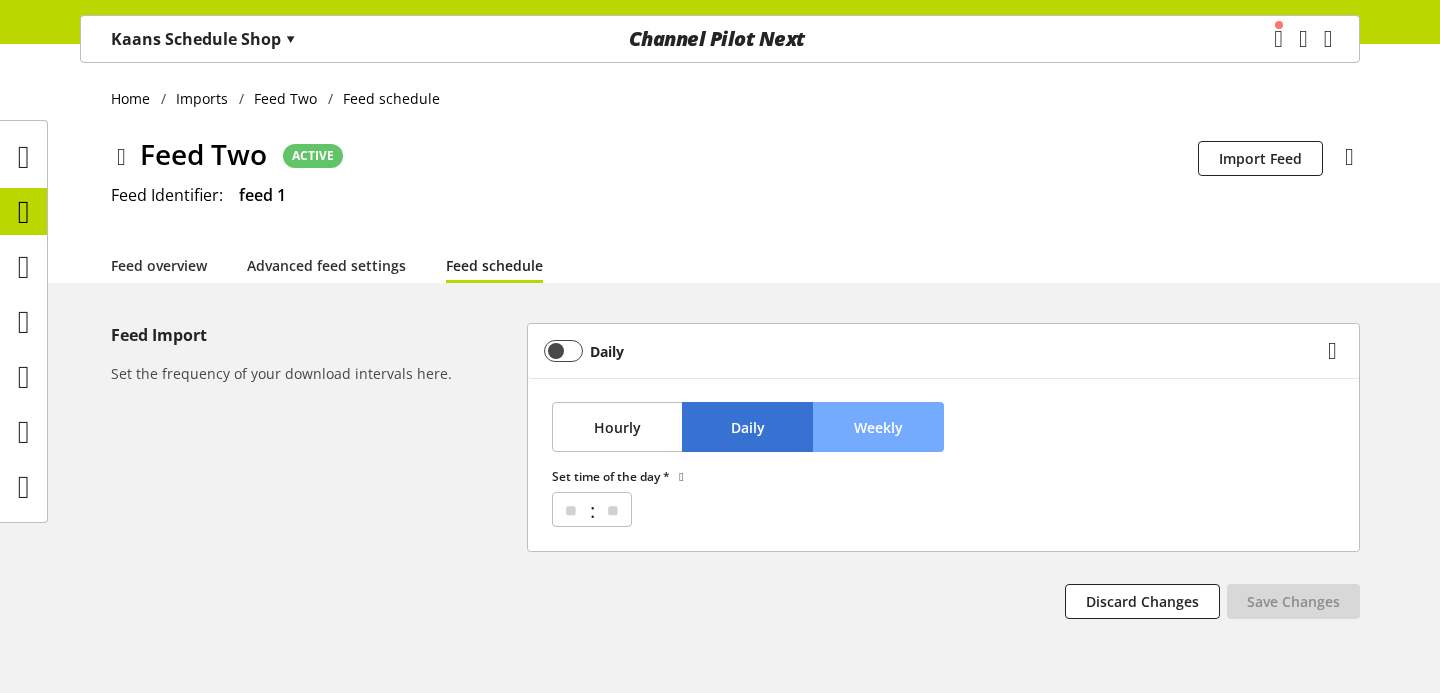 select 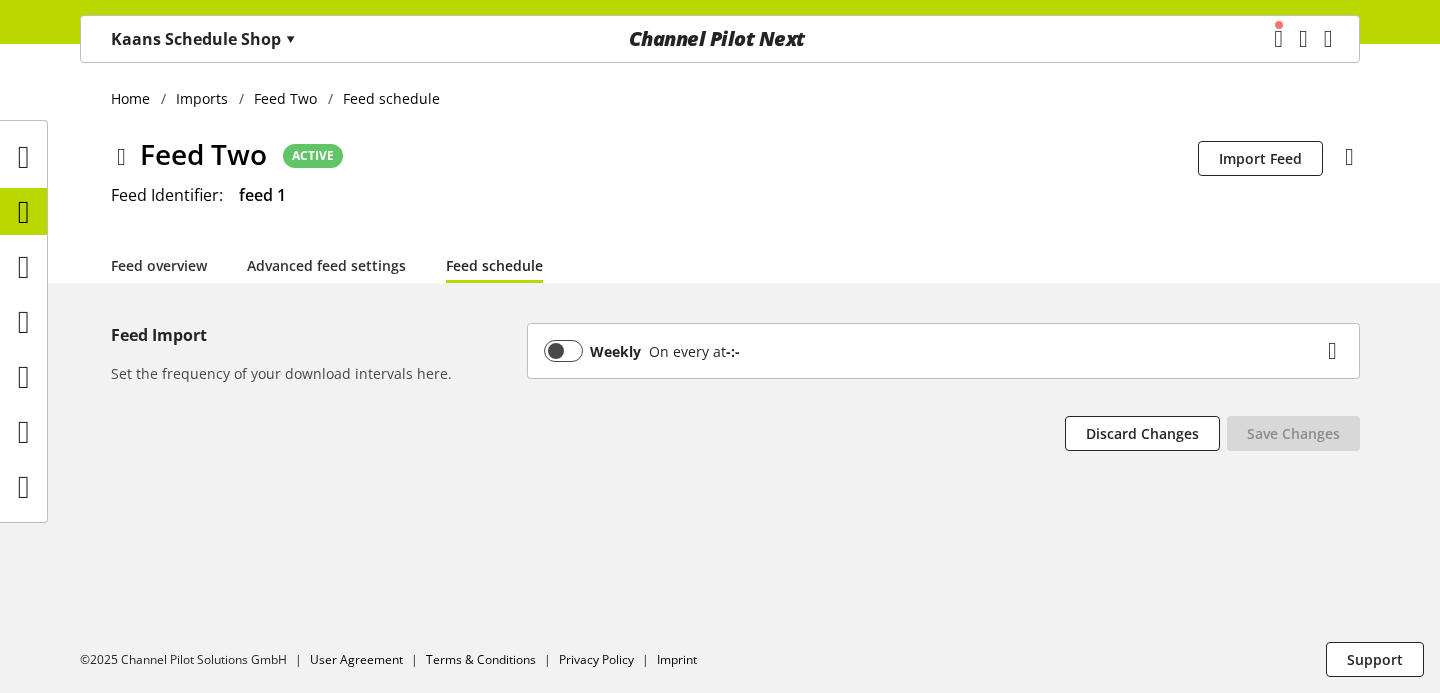 click on "Weekly On every  at  -:-" at bounding box center [933, 351] 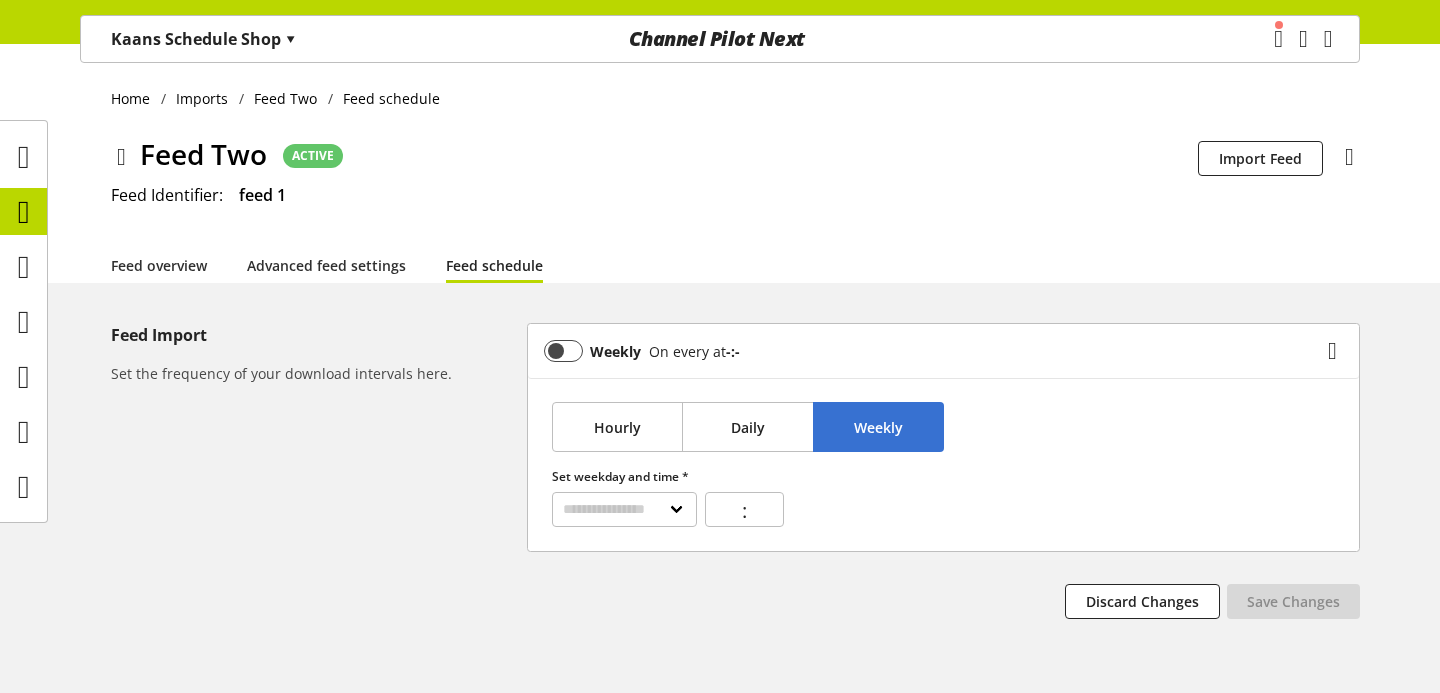 click on "**********" at bounding box center [943, 464] 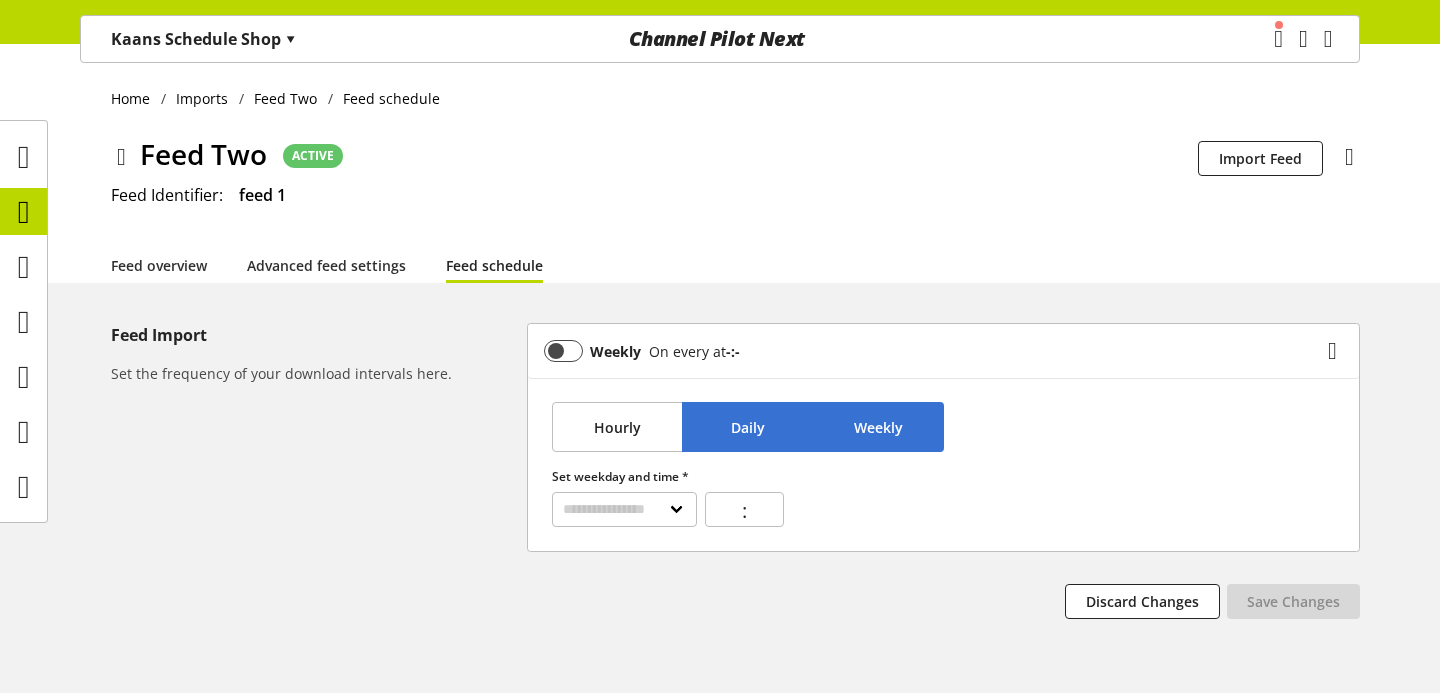 click on "Daily" at bounding box center [747, 427] 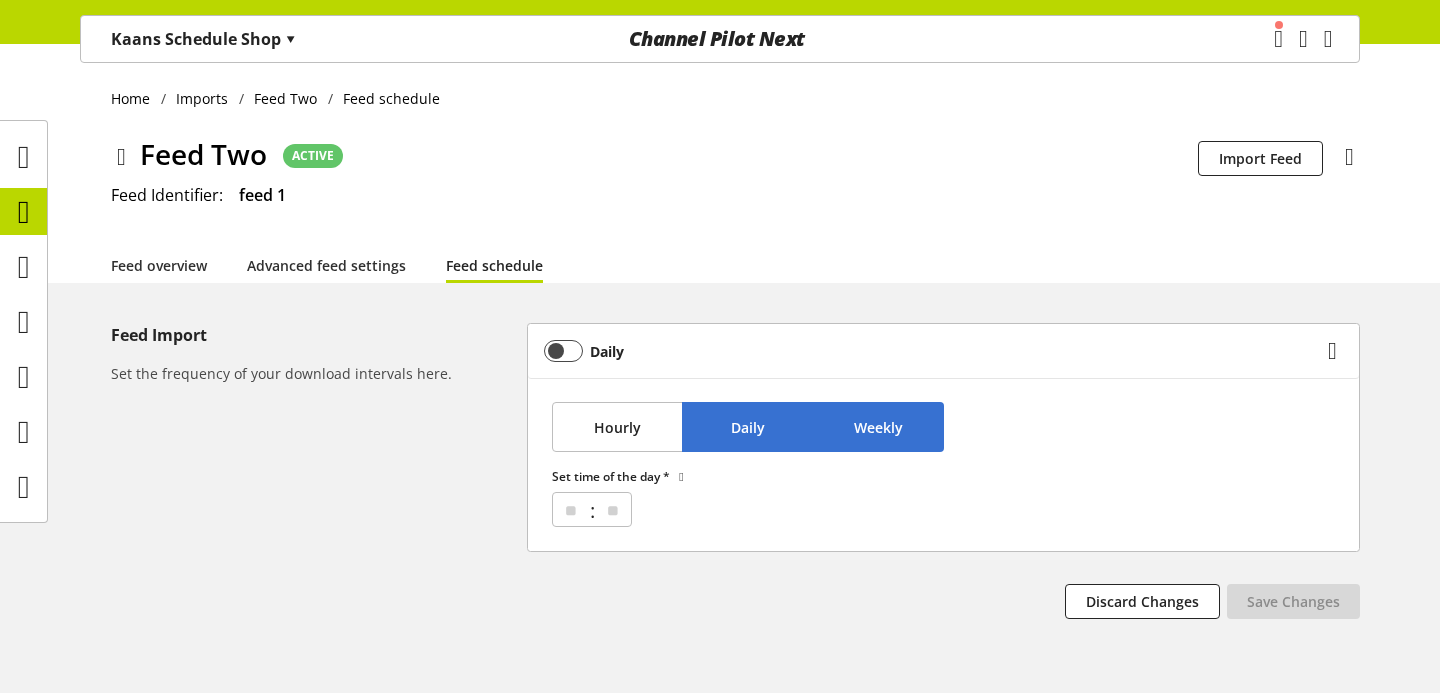 click on "Weekly" at bounding box center (878, 427) 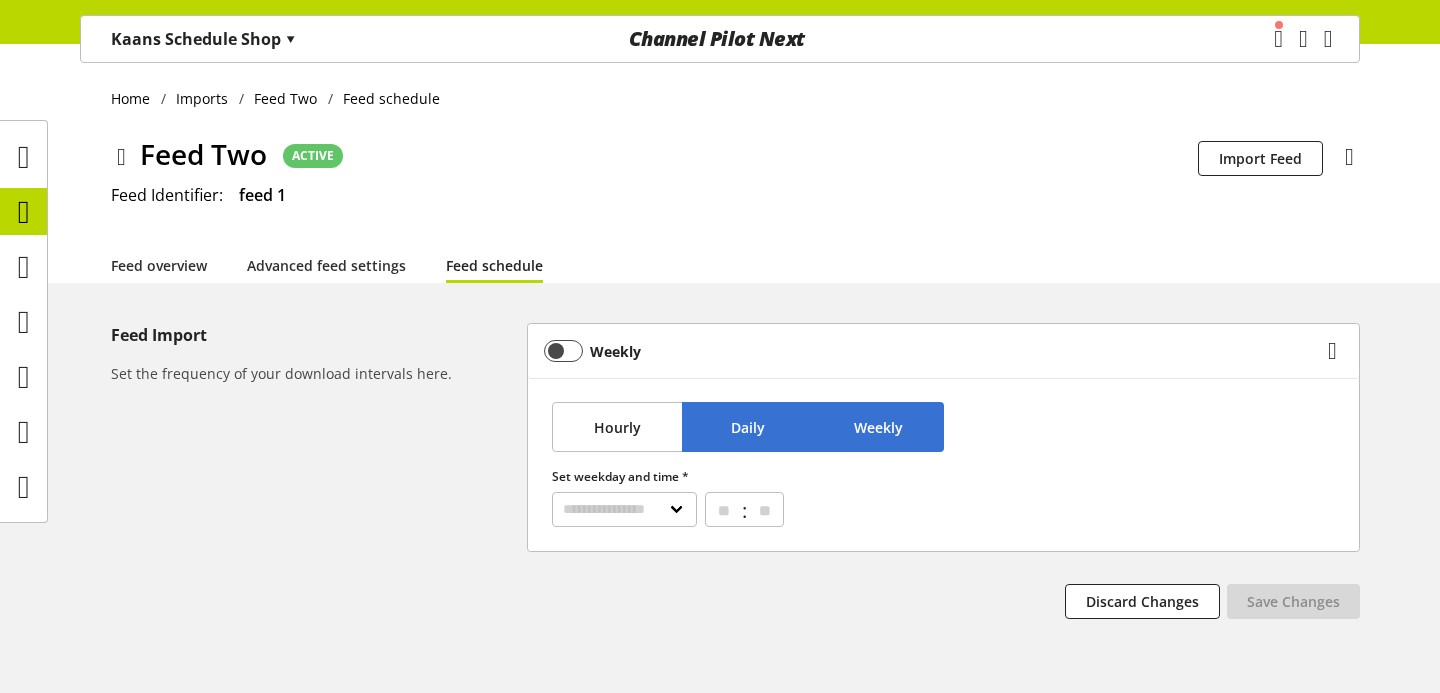 click on "Daily" at bounding box center (748, 427) 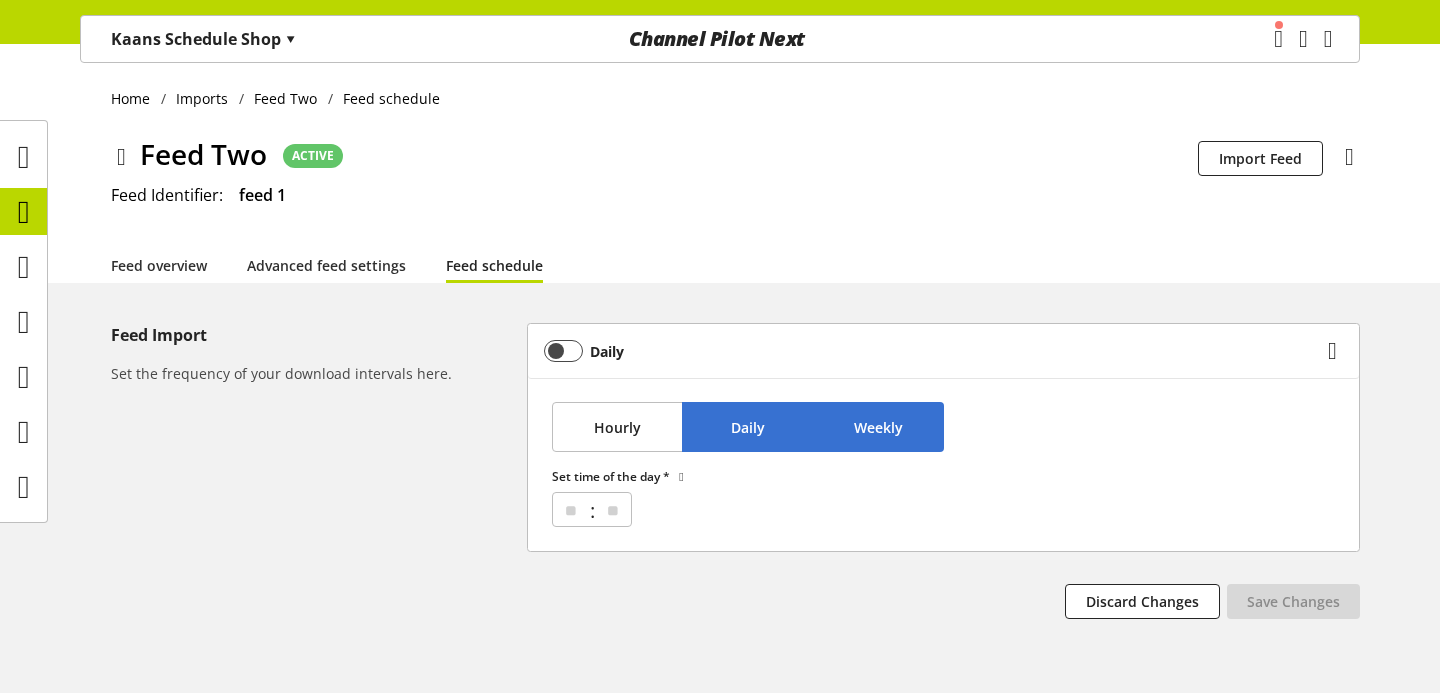 click on "Weekly" at bounding box center (878, 427) 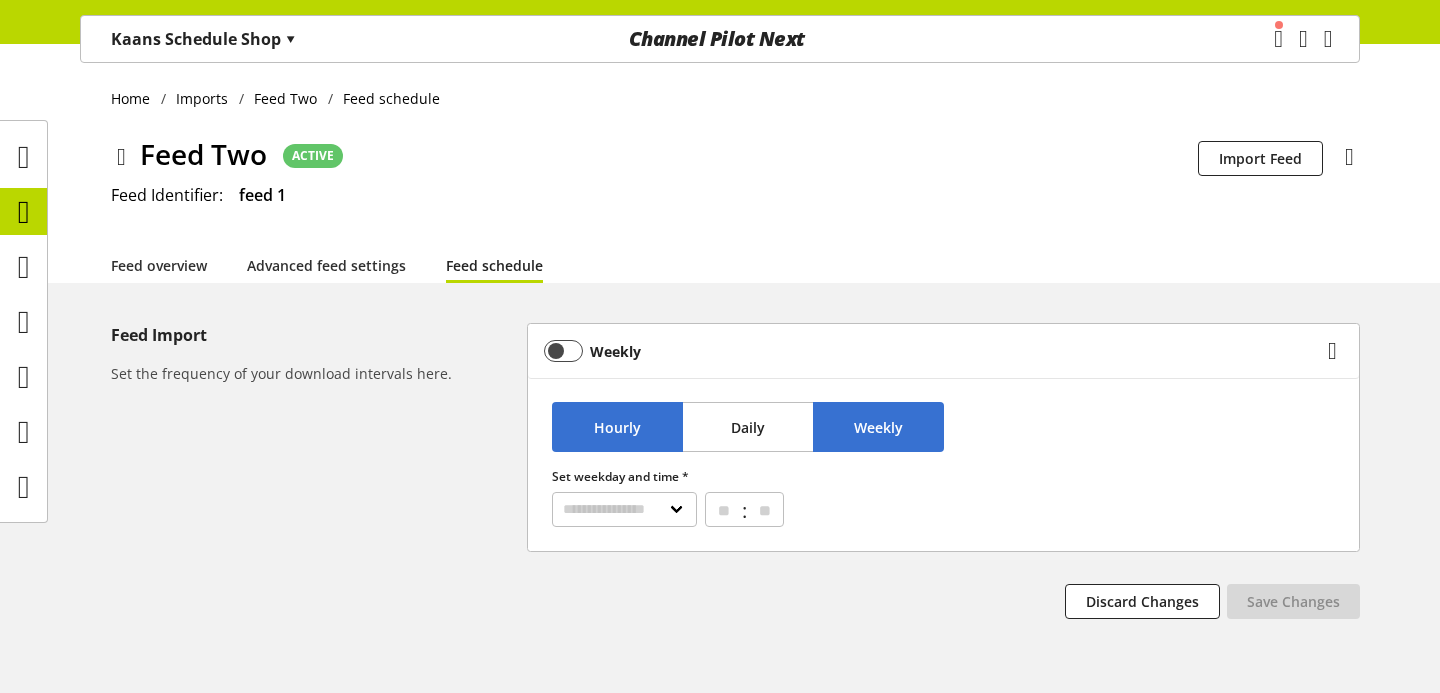 click on "Hourly" at bounding box center [617, 427] 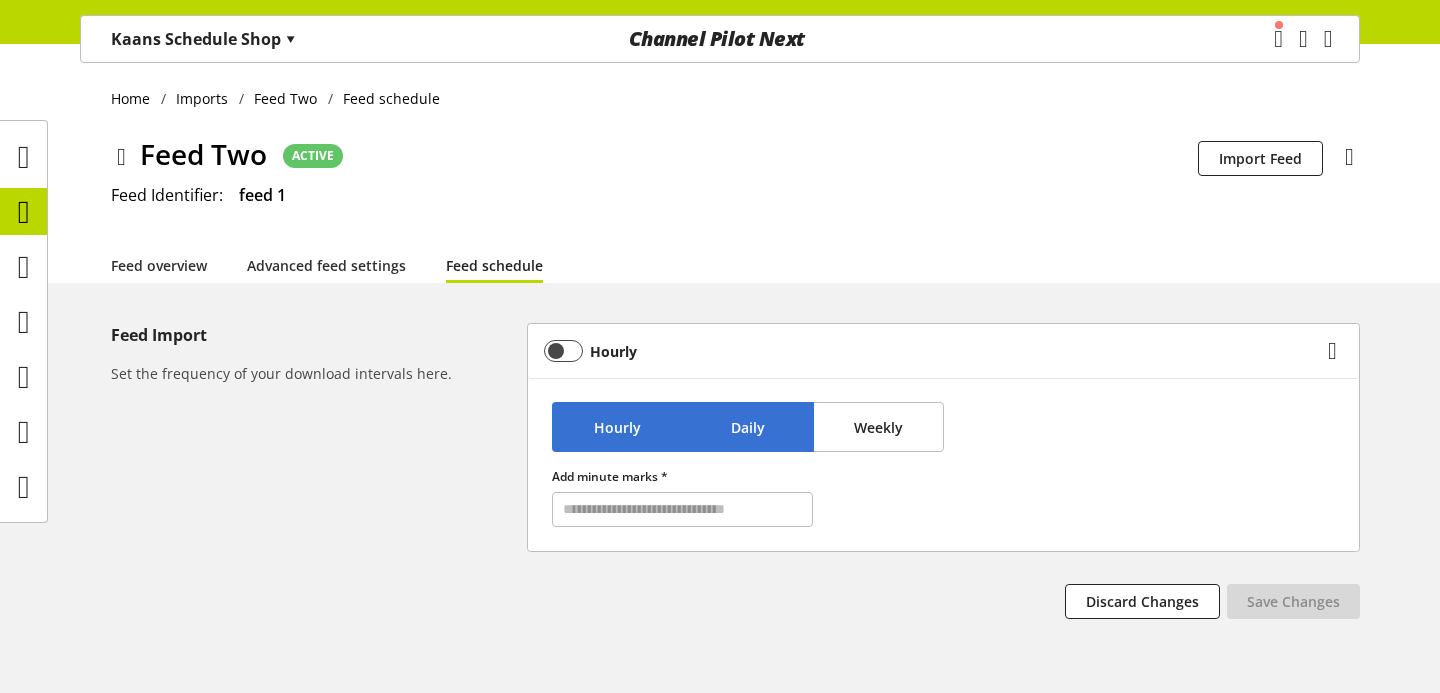click on "Daily" at bounding box center (747, 427) 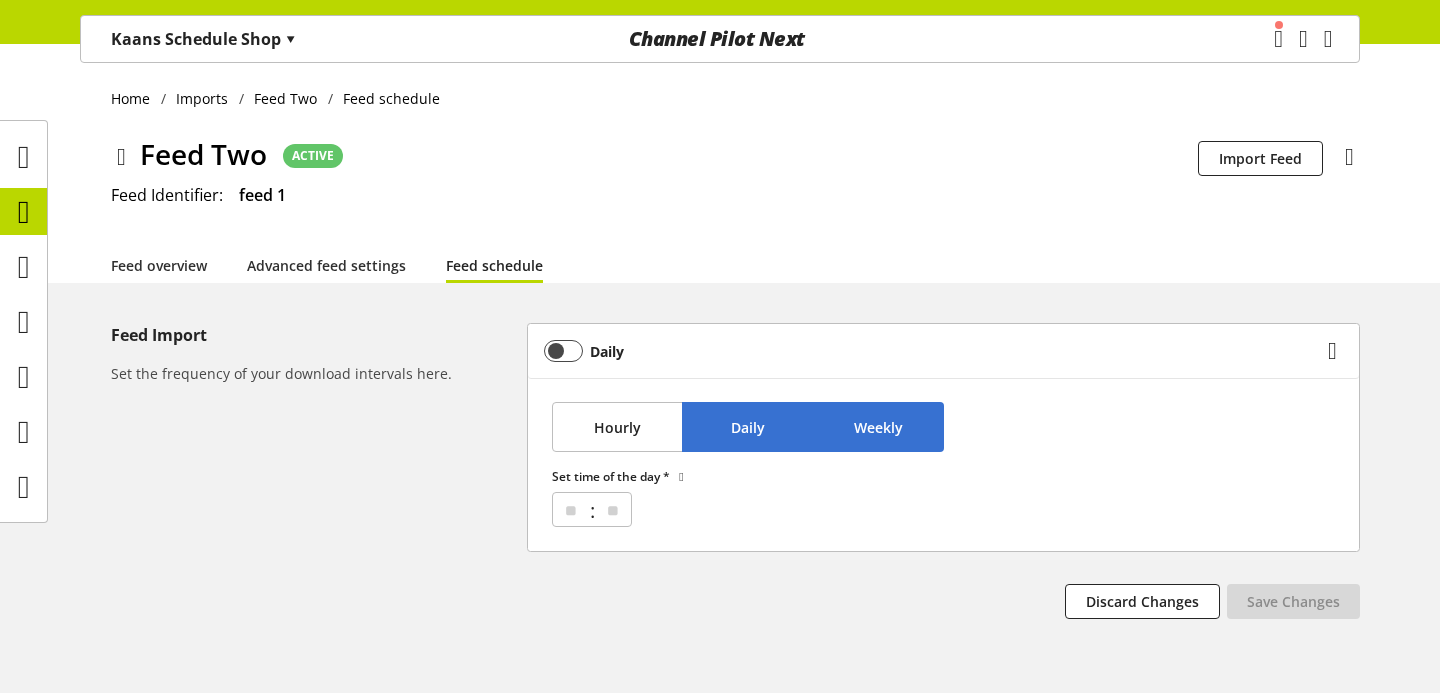 click on "Weekly" at bounding box center (878, 427) 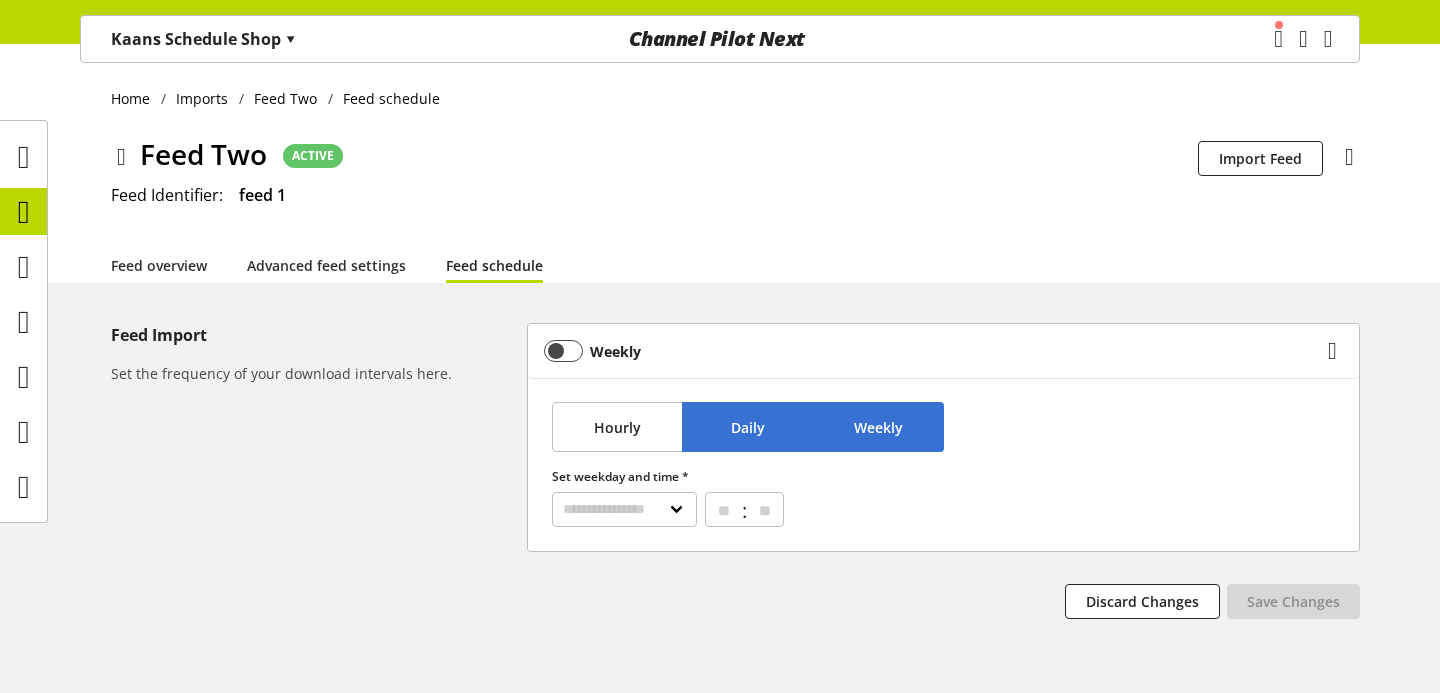 click on "Daily" at bounding box center [747, 427] 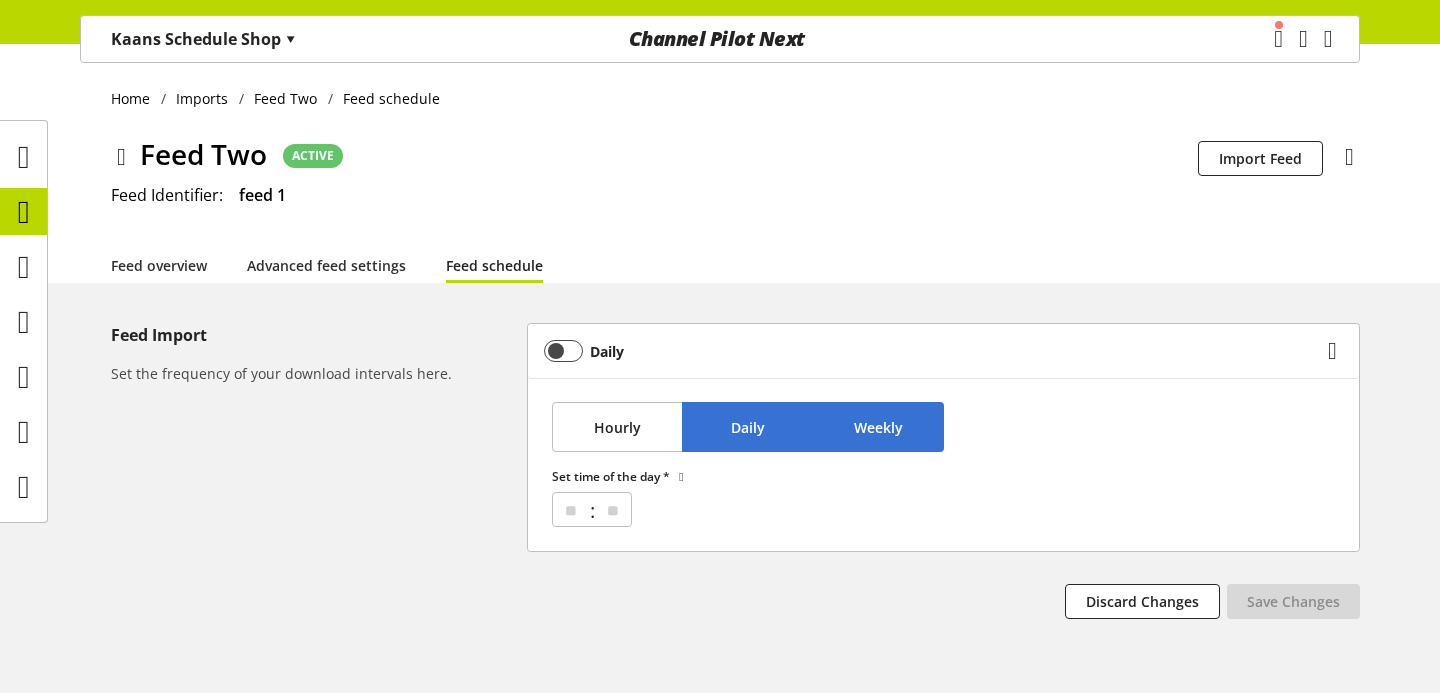 click on "Weekly" at bounding box center (878, 427) 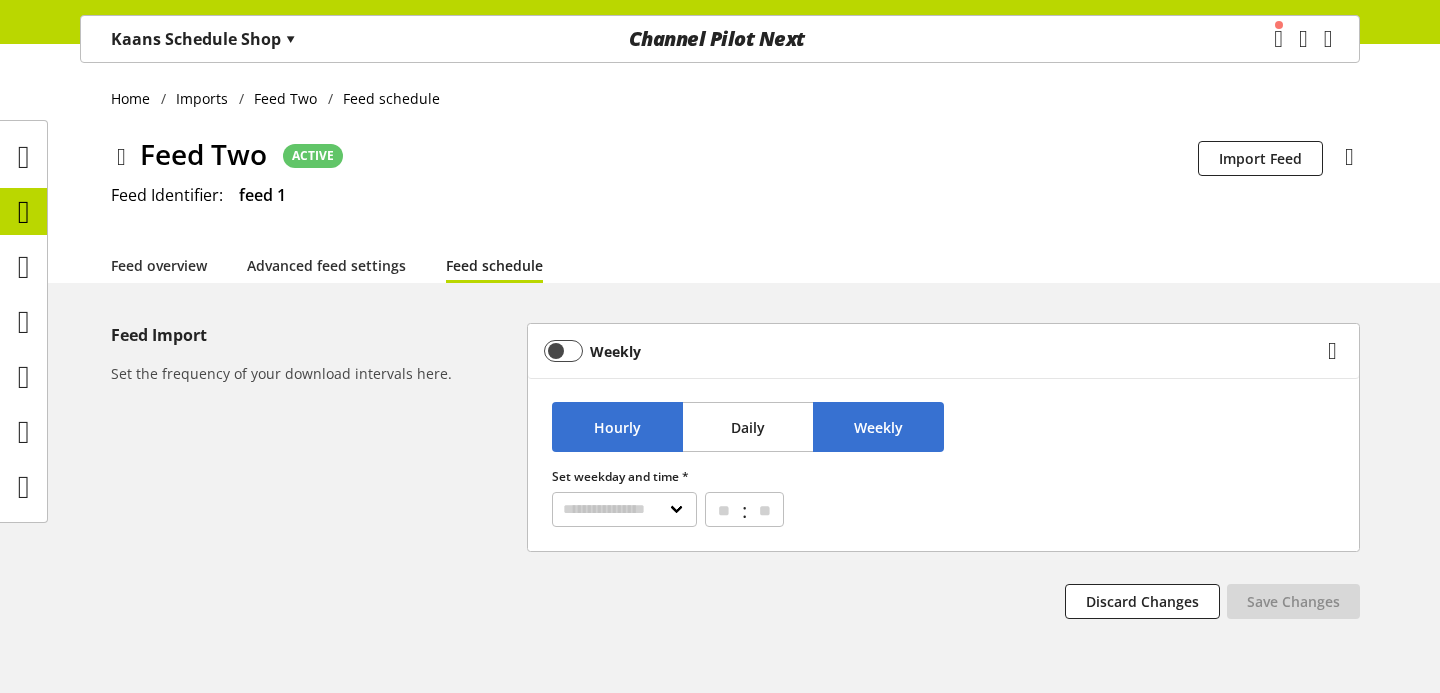 click on "Hourly" at bounding box center (617, 427) 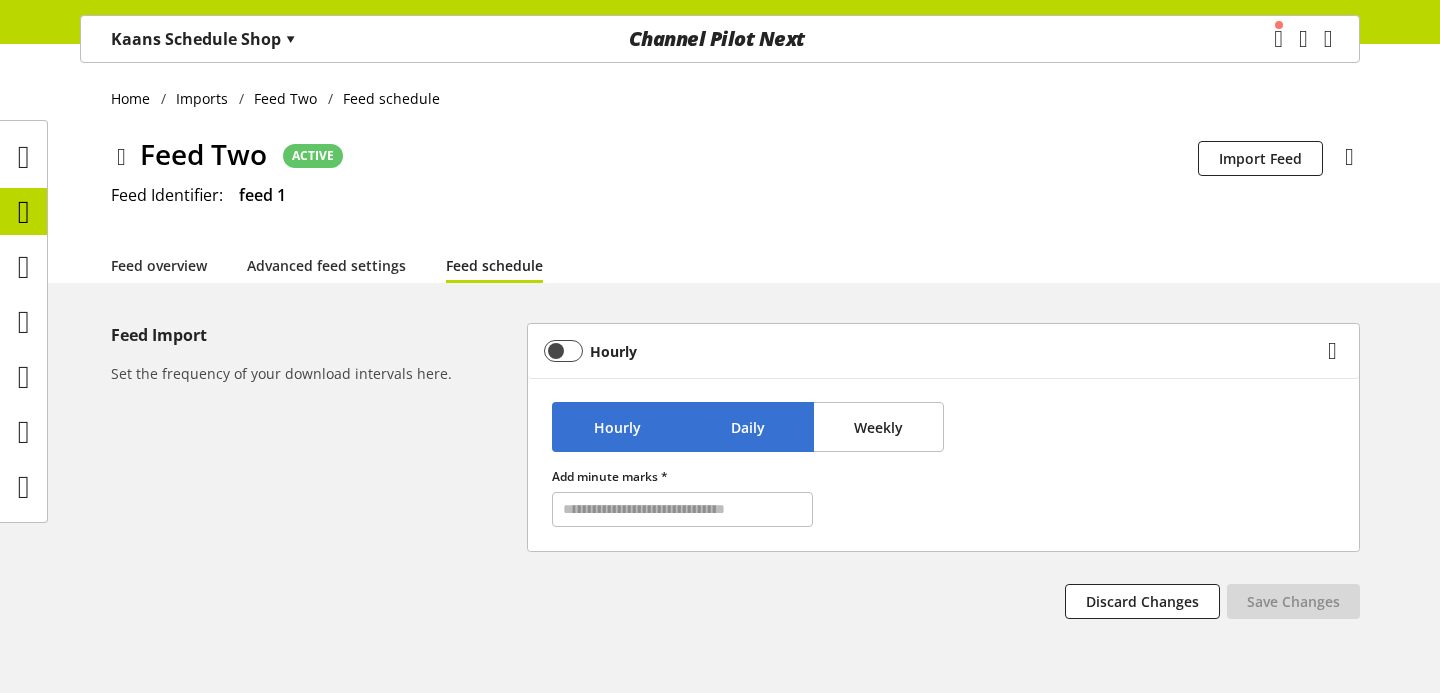 click on "Daily" at bounding box center [747, 427] 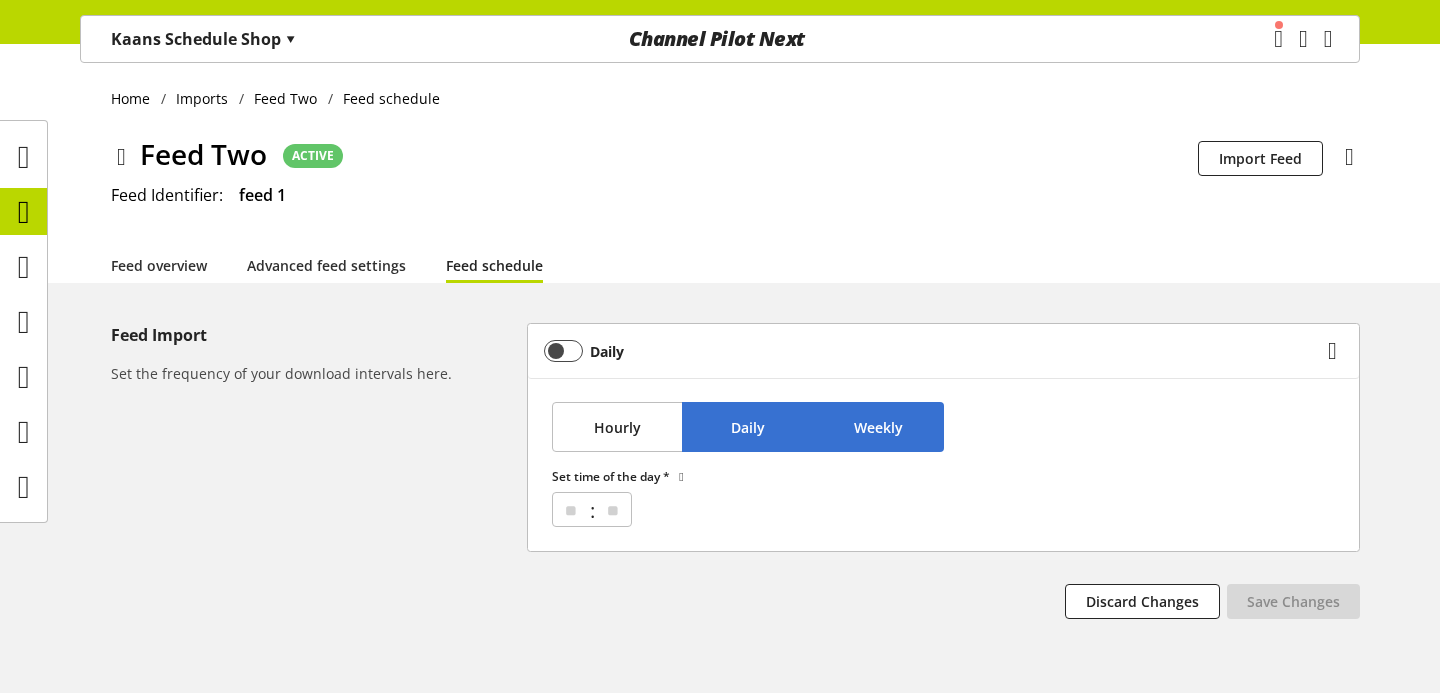 click on "Weekly" at bounding box center [878, 427] 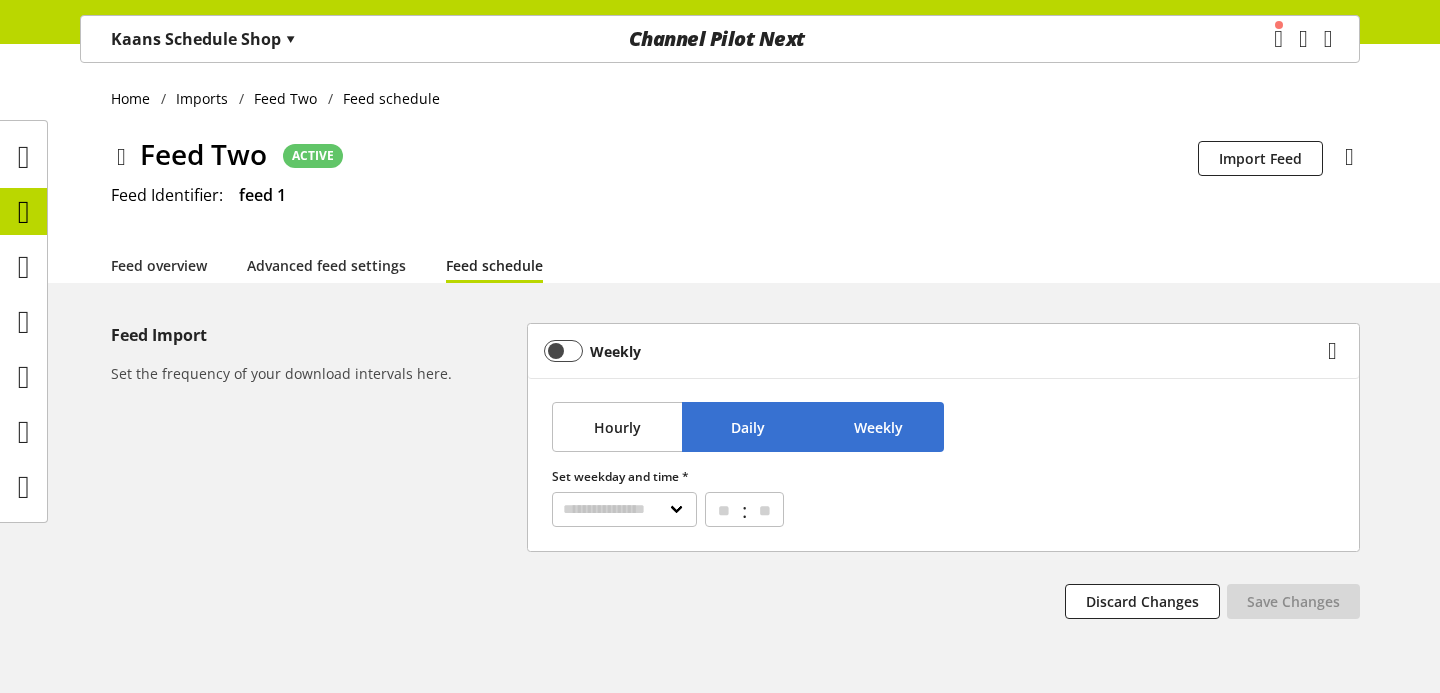 click on "Daily" at bounding box center [747, 427] 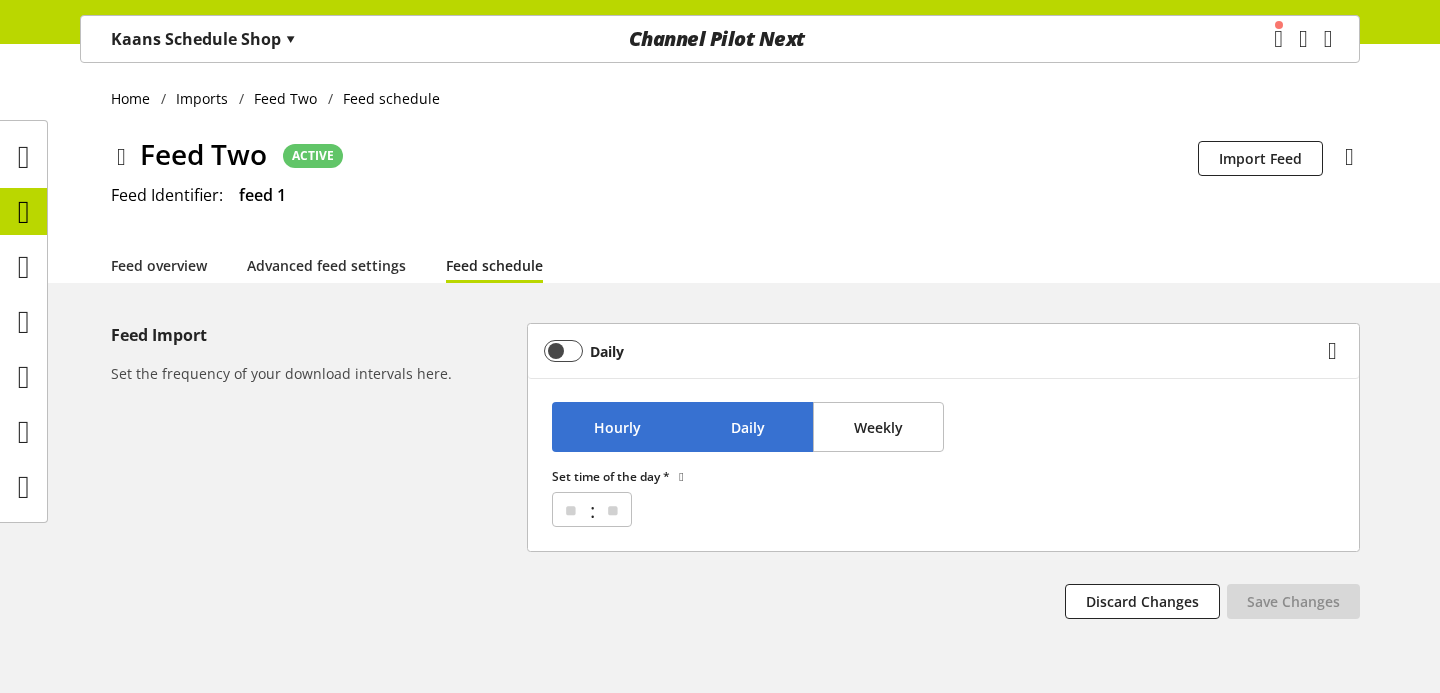 click on "Hourly" at bounding box center (617, 427) 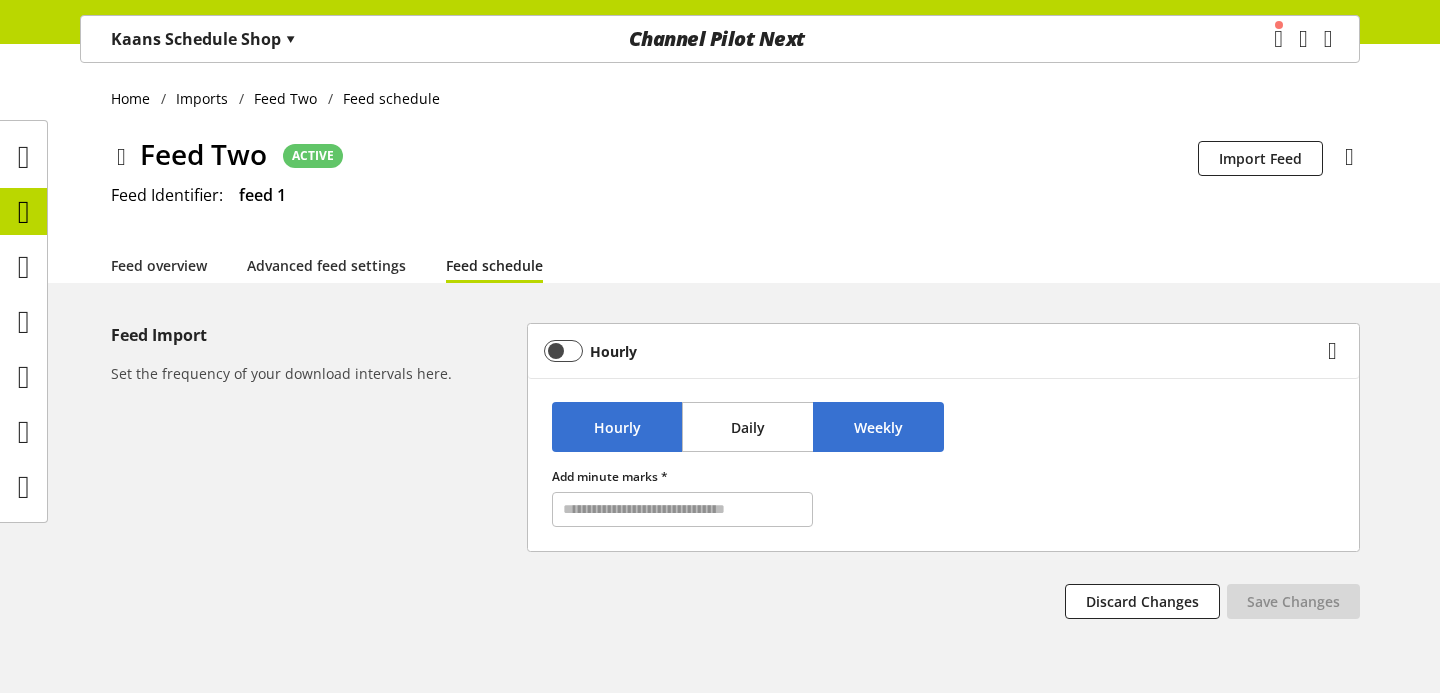 click on "Weekly" at bounding box center [878, 427] 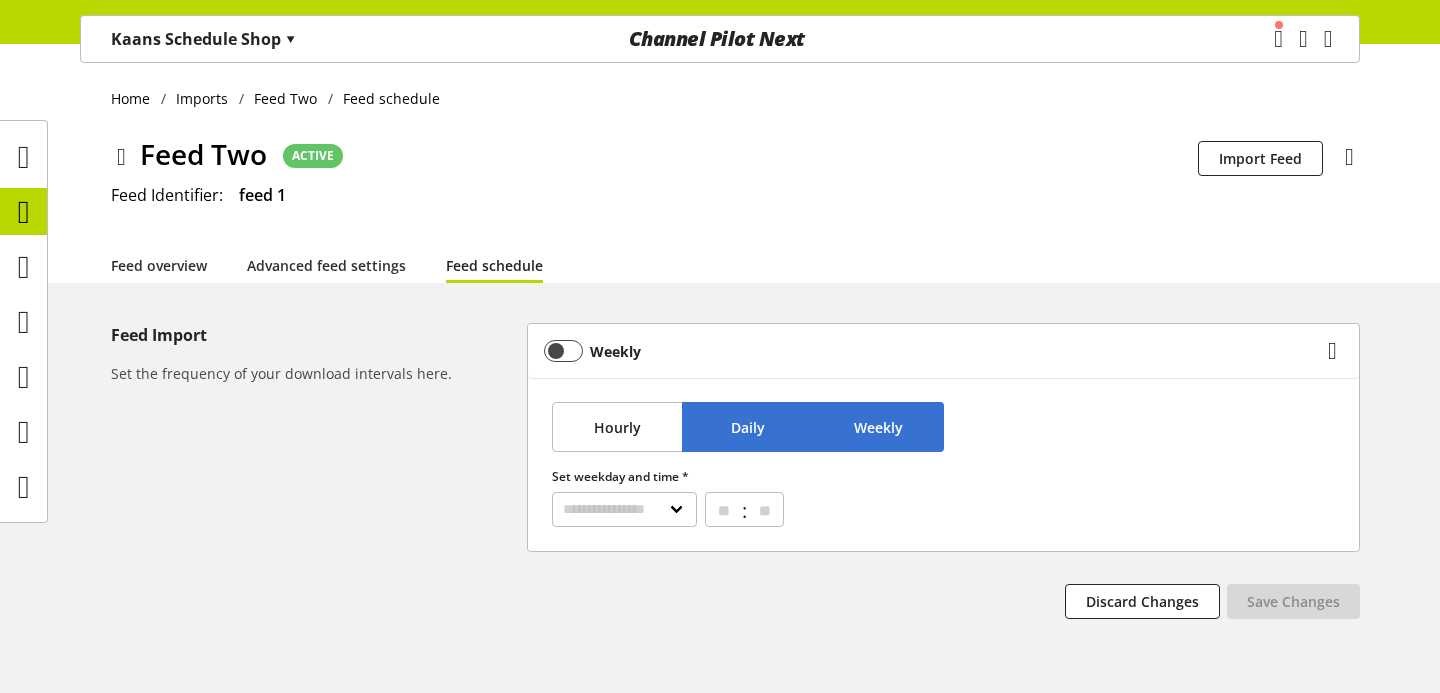click on "Daily" at bounding box center [747, 427] 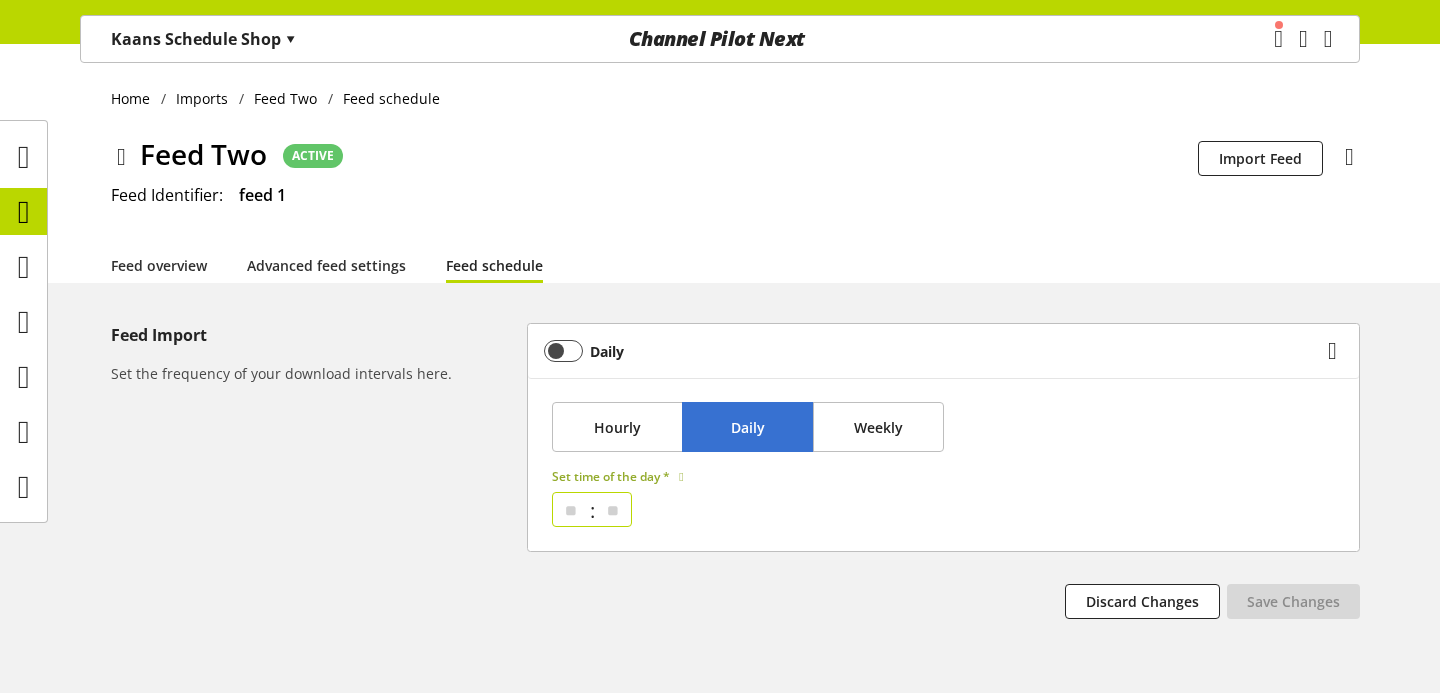 click on "** ** ** ** ** ** ** ** ** ** ** ** ** ** ** ** ** ** ** ** ** ** ** ** **" at bounding box center [571, 509] 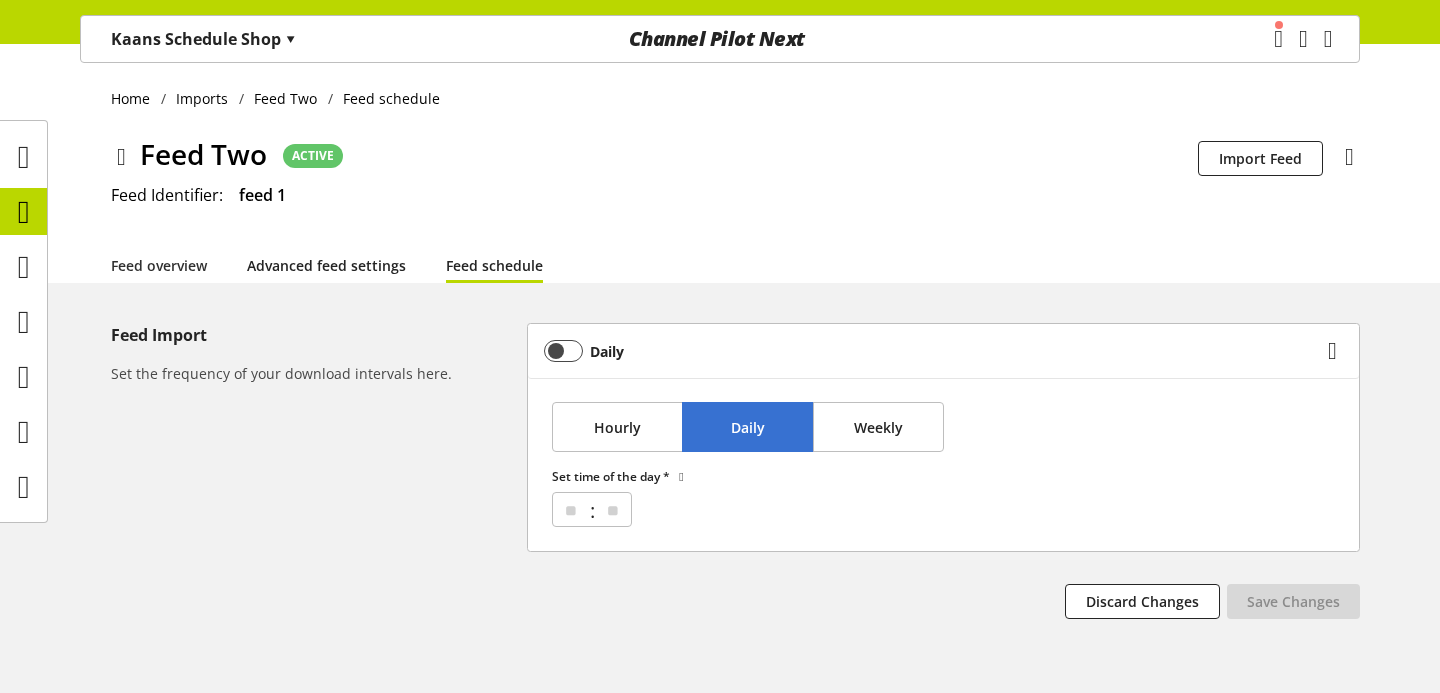 click on "Advanced feed settings" at bounding box center (326, 265) 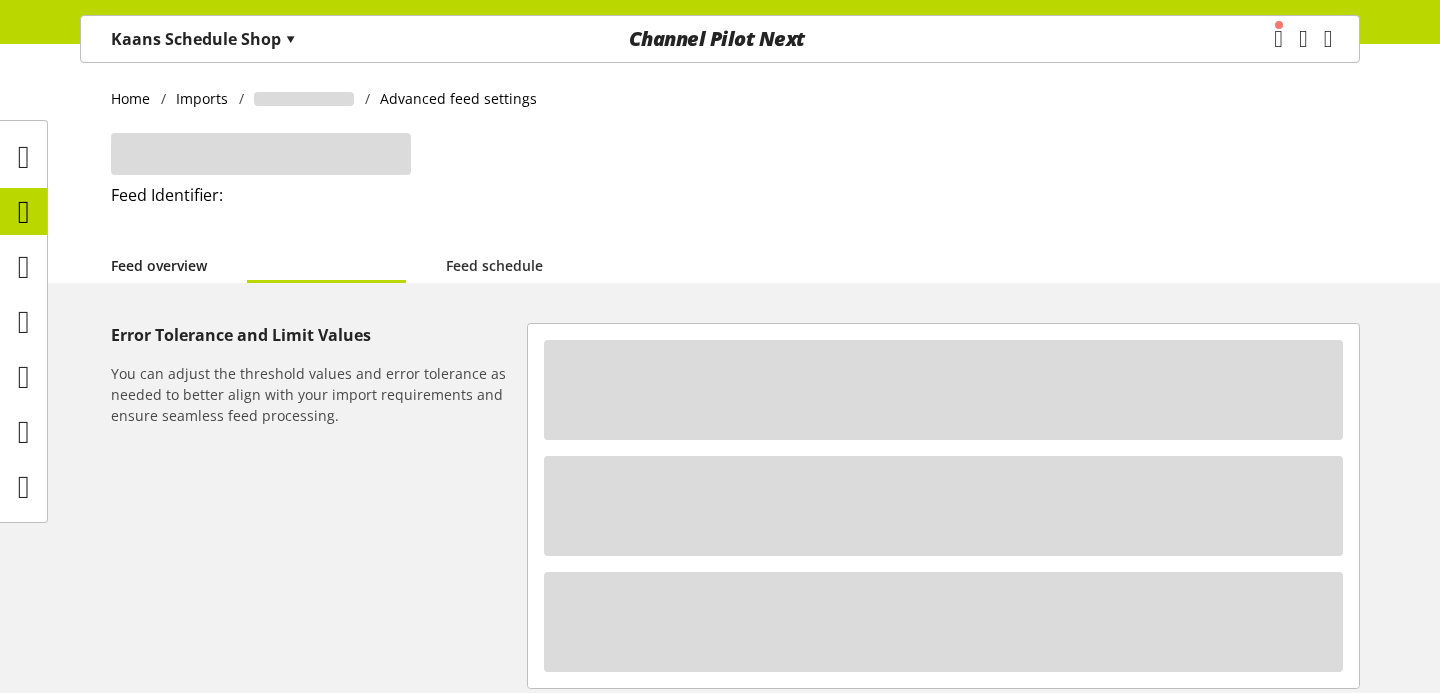 select on "********" 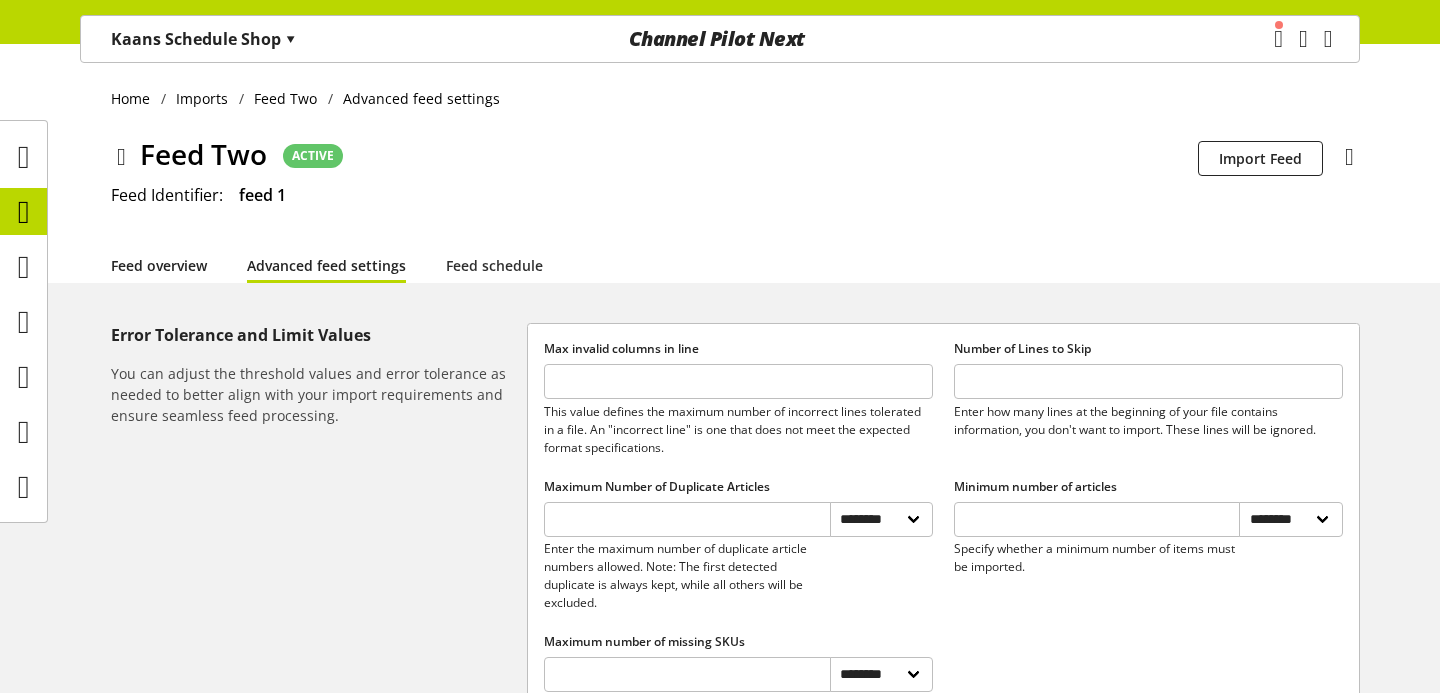 click on "Feed overview" at bounding box center [159, 265] 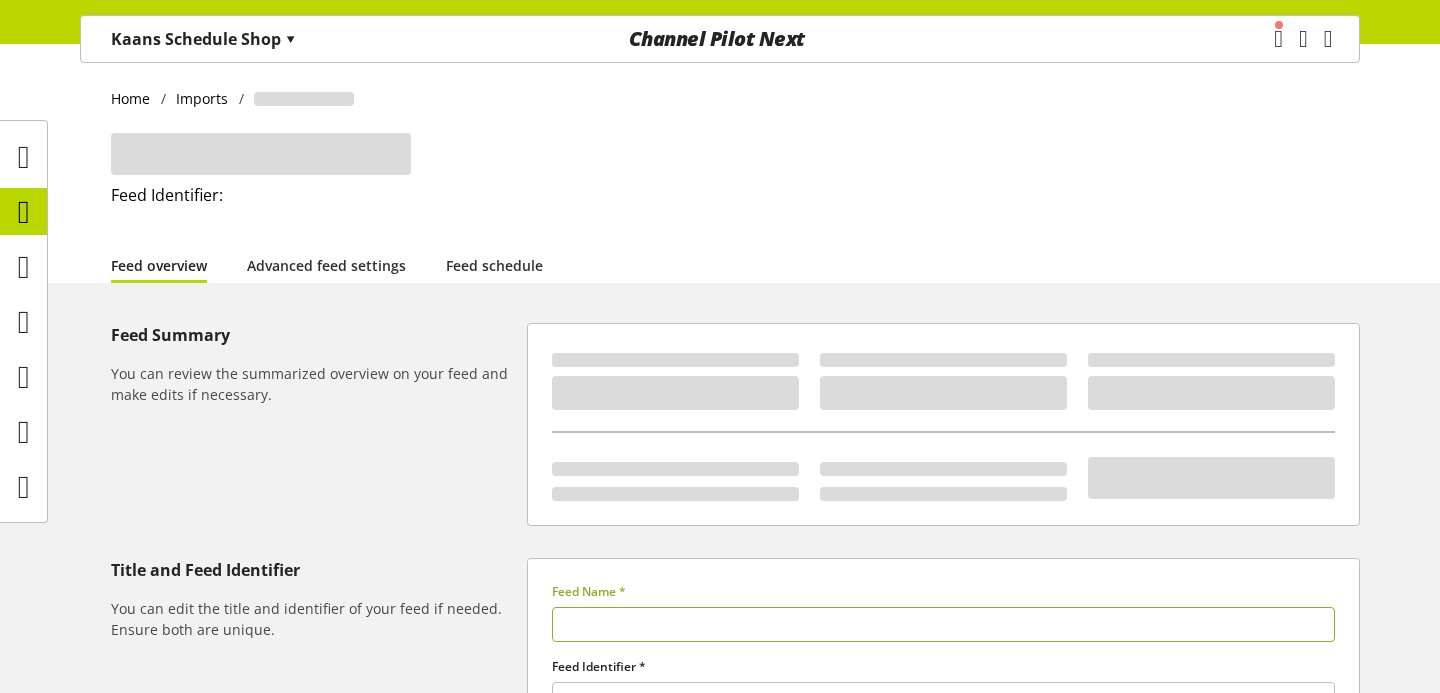 type on "********" 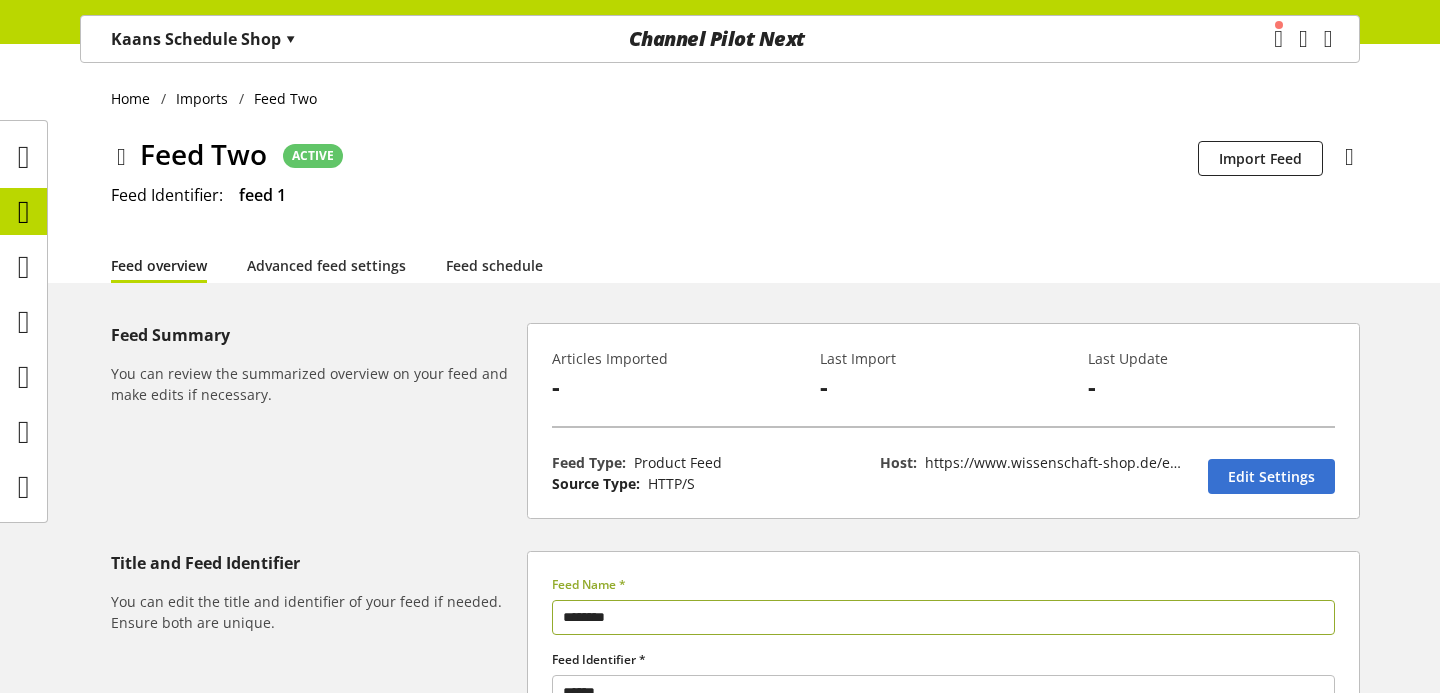 click on "Kaans Schedule Shop ▾" at bounding box center [203, 39] 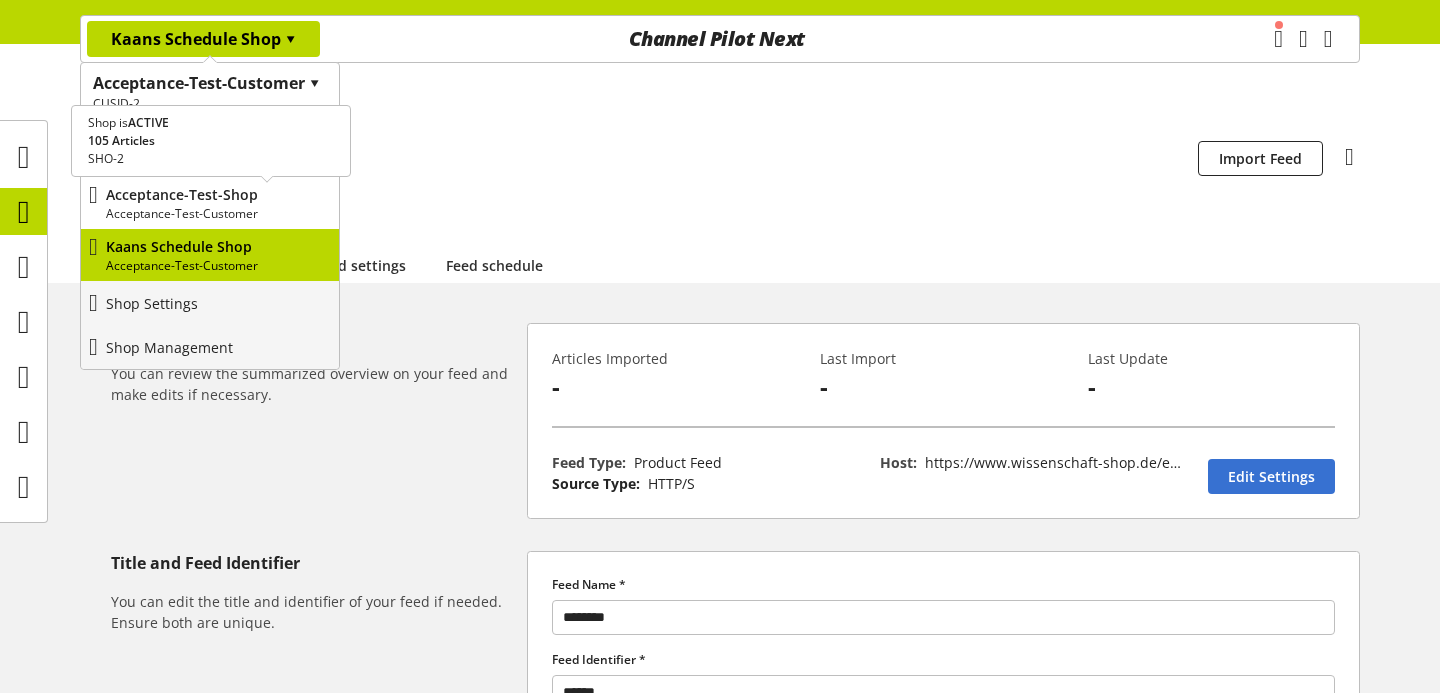 click on "Acceptance-Test-Shop" at bounding box center [218, 194] 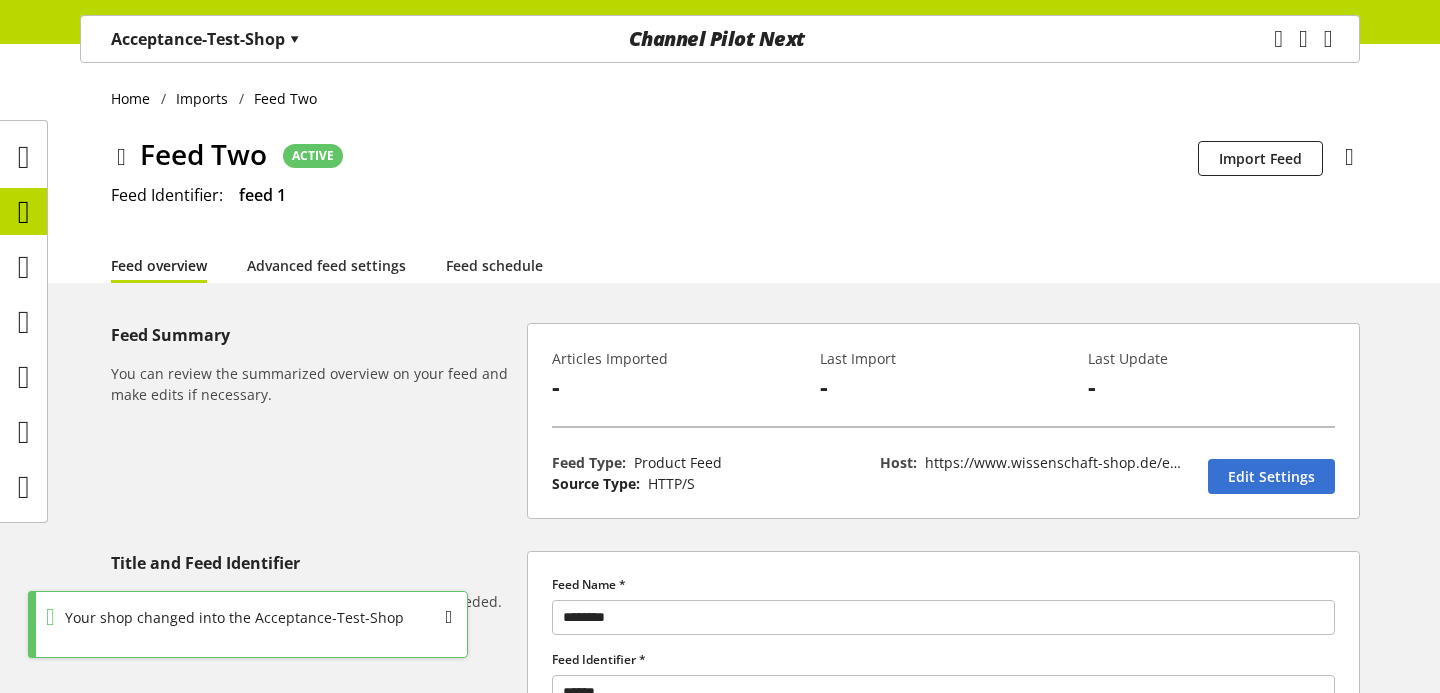 click on "Acceptance-Test-Shop ▾" at bounding box center [205, 39] 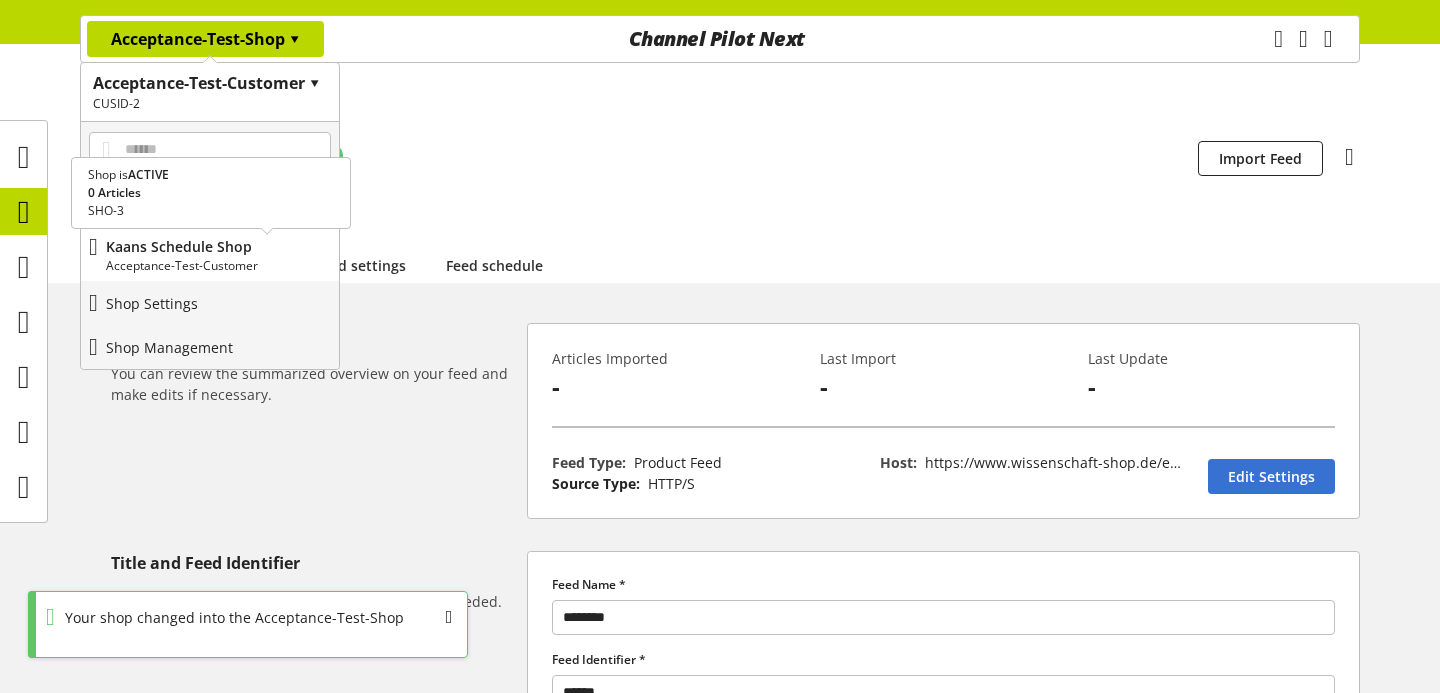 click on "Kaans Schedule Shop" at bounding box center (218, 246) 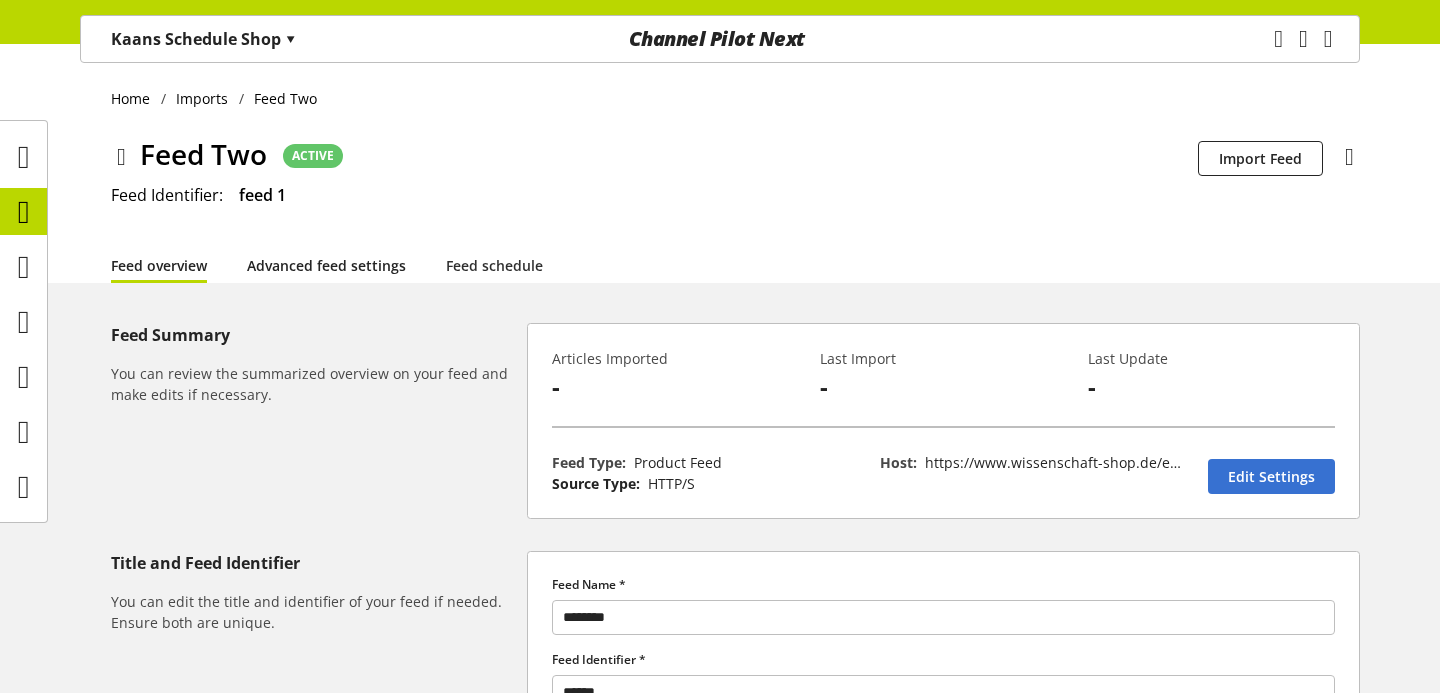 click on "Advanced feed settings" at bounding box center (326, 265) 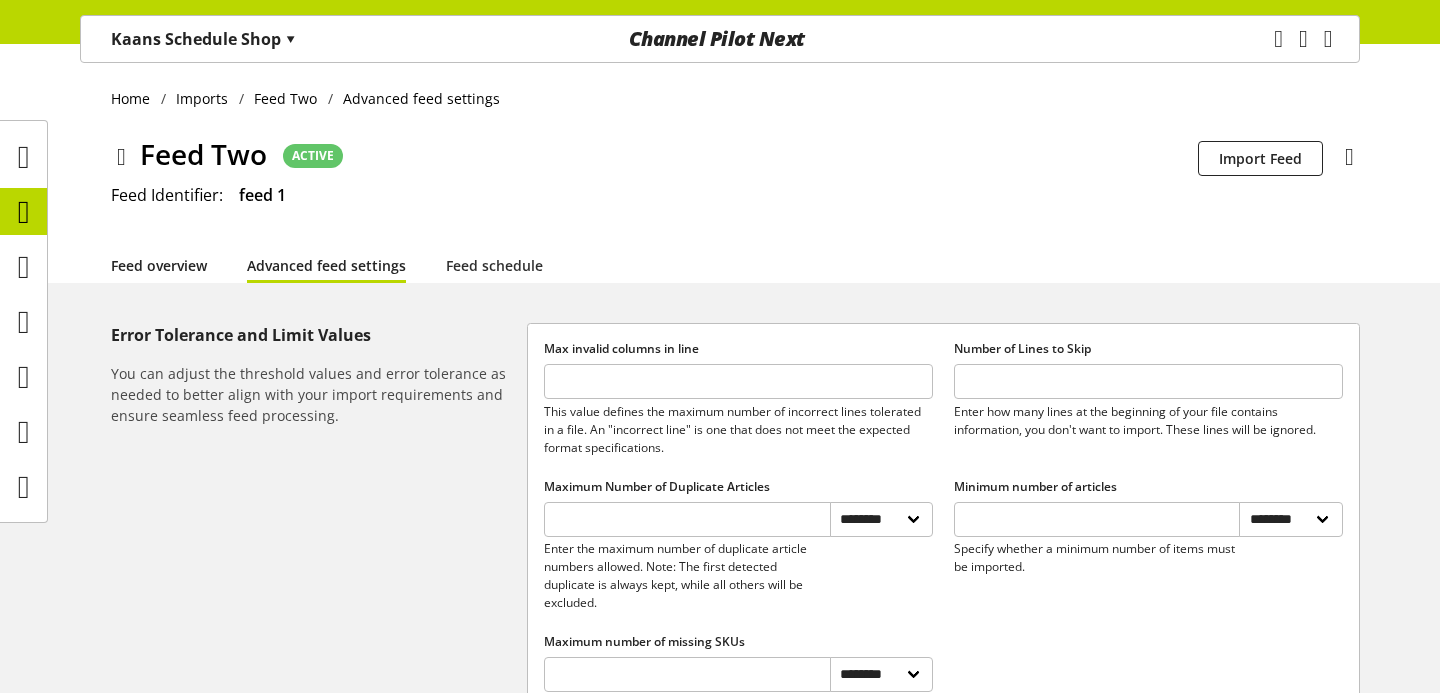click on "Feed overview" at bounding box center [159, 265] 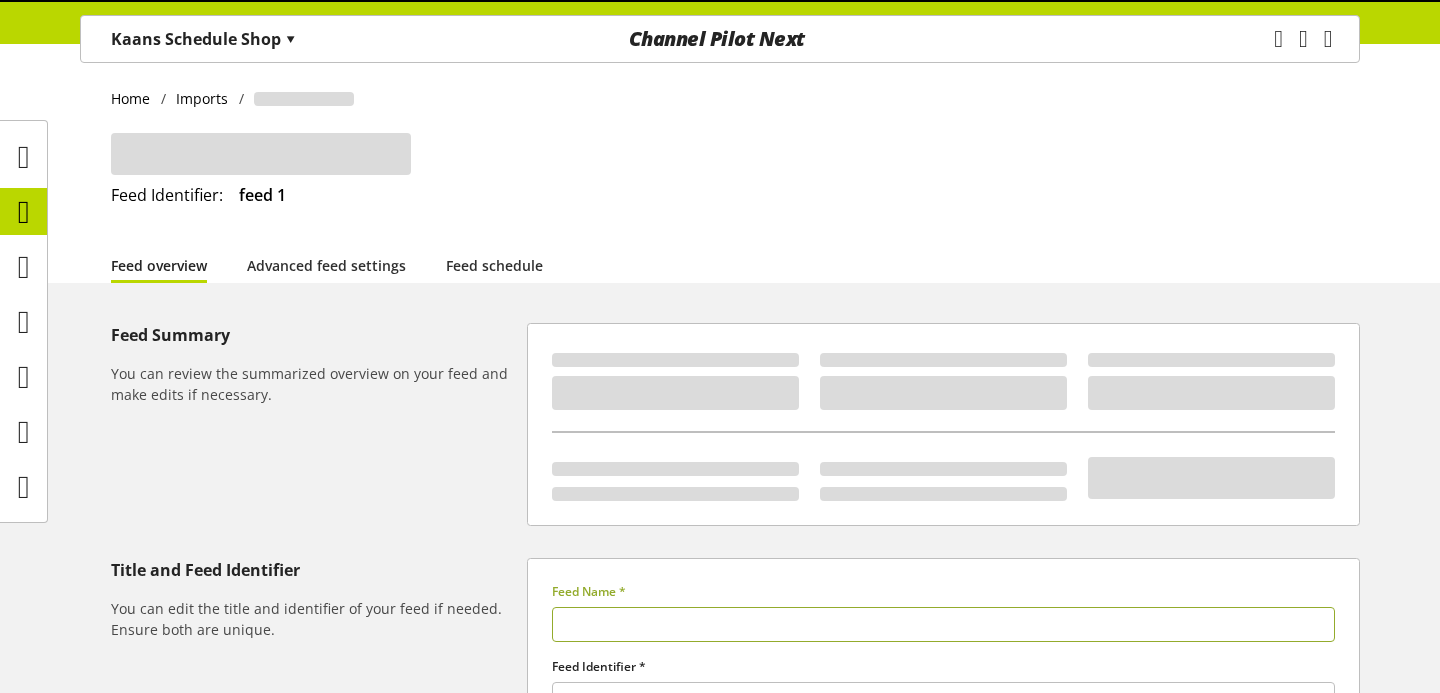 type on "********" 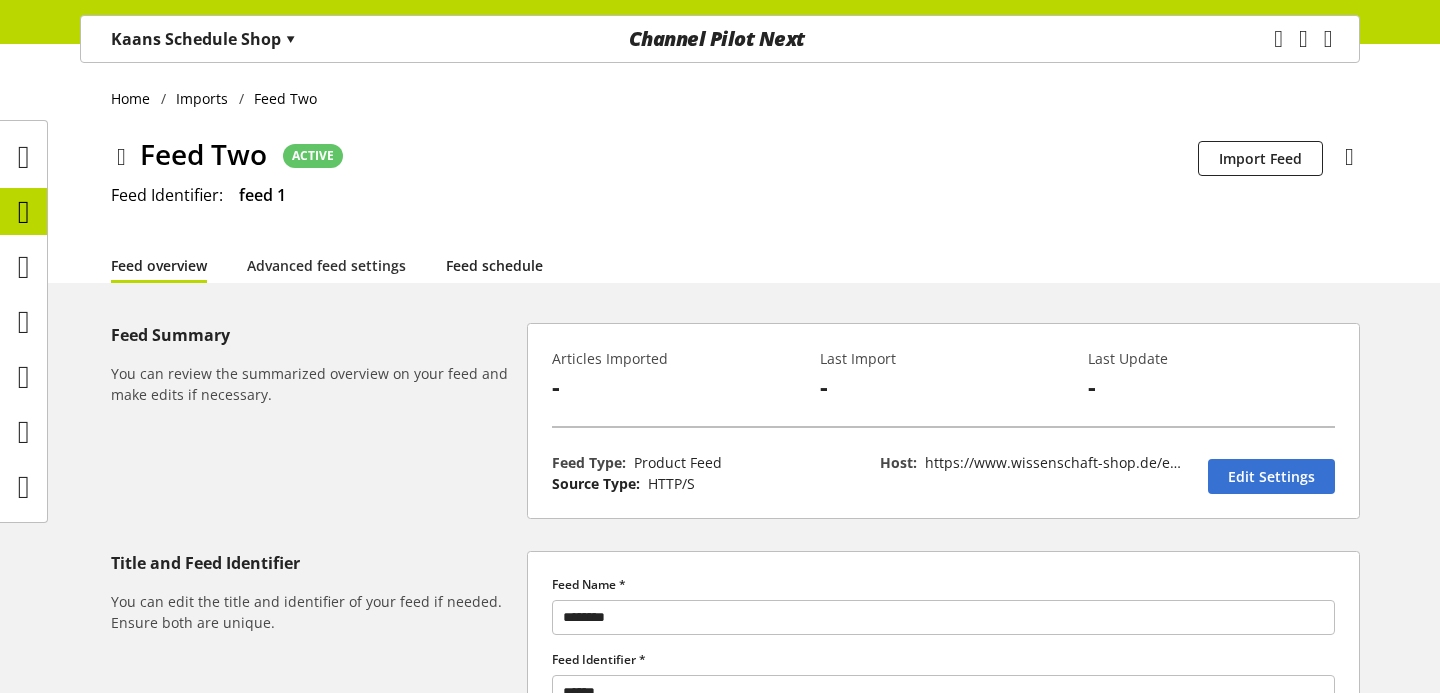 click on "Feed schedule" at bounding box center [494, 265] 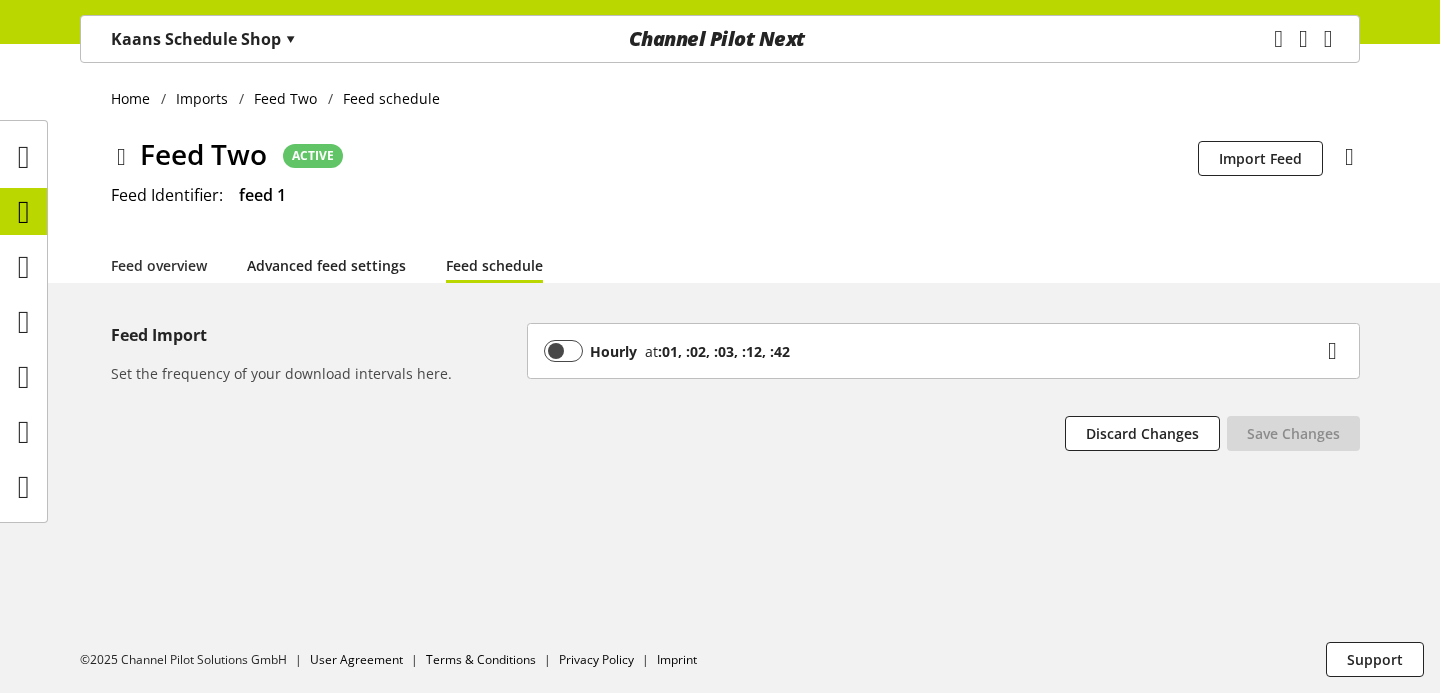 click on "Advanced feed settings" at bounding box center [326, 265] 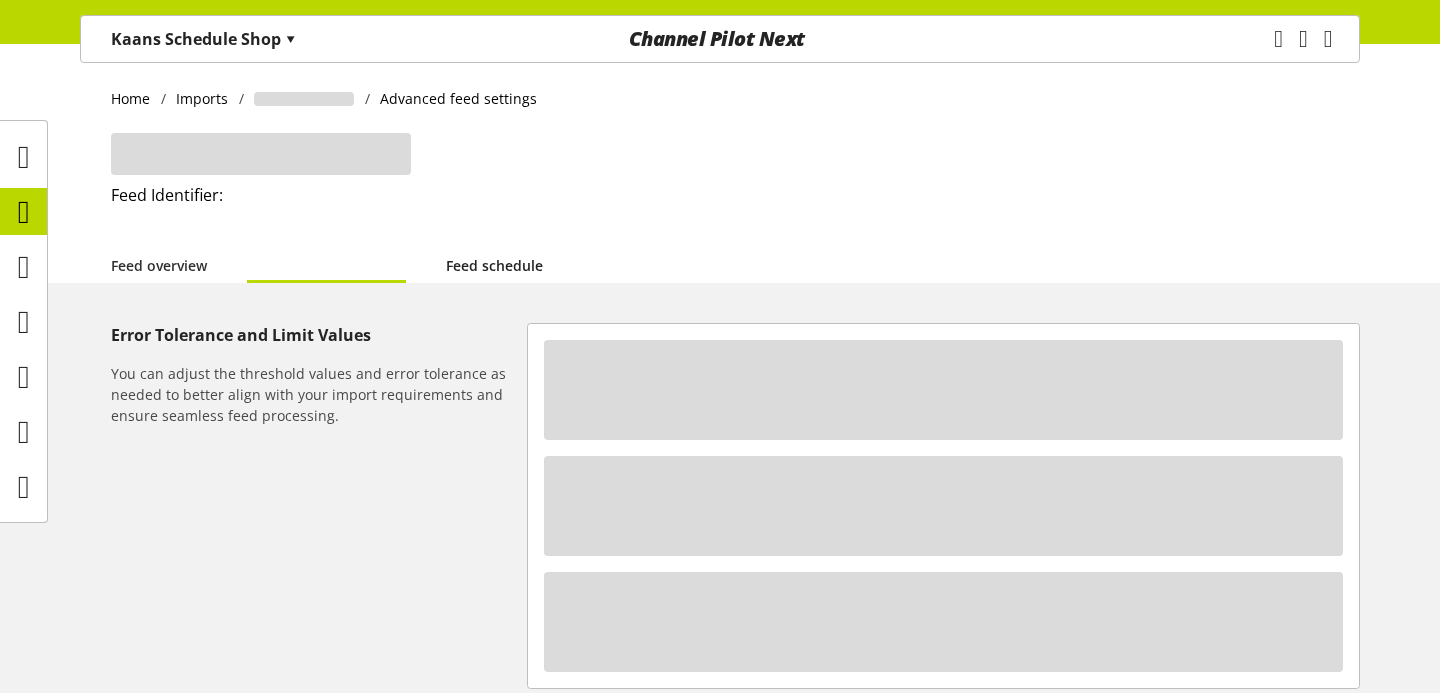 click on "Feed schedule" at bounding box center [494, 265] 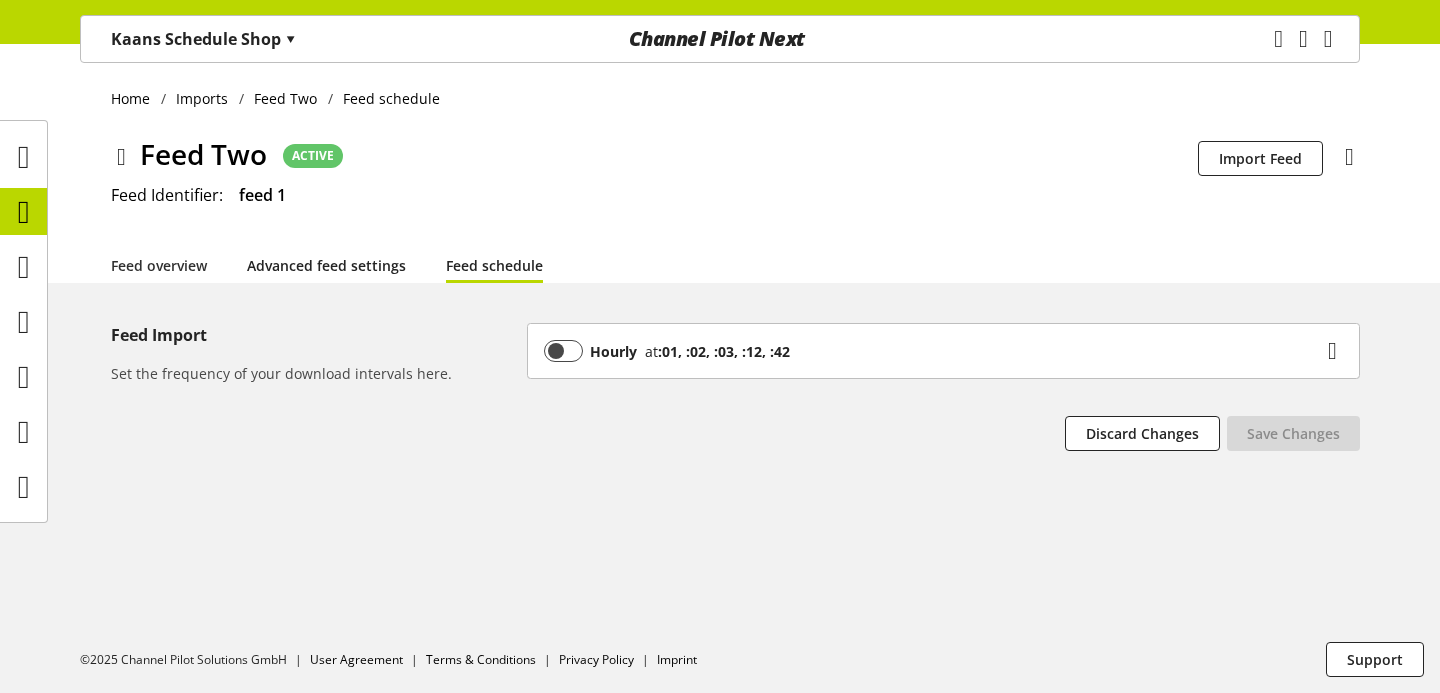 click on "Advanced feed settings" at bounding box center [326, 265] 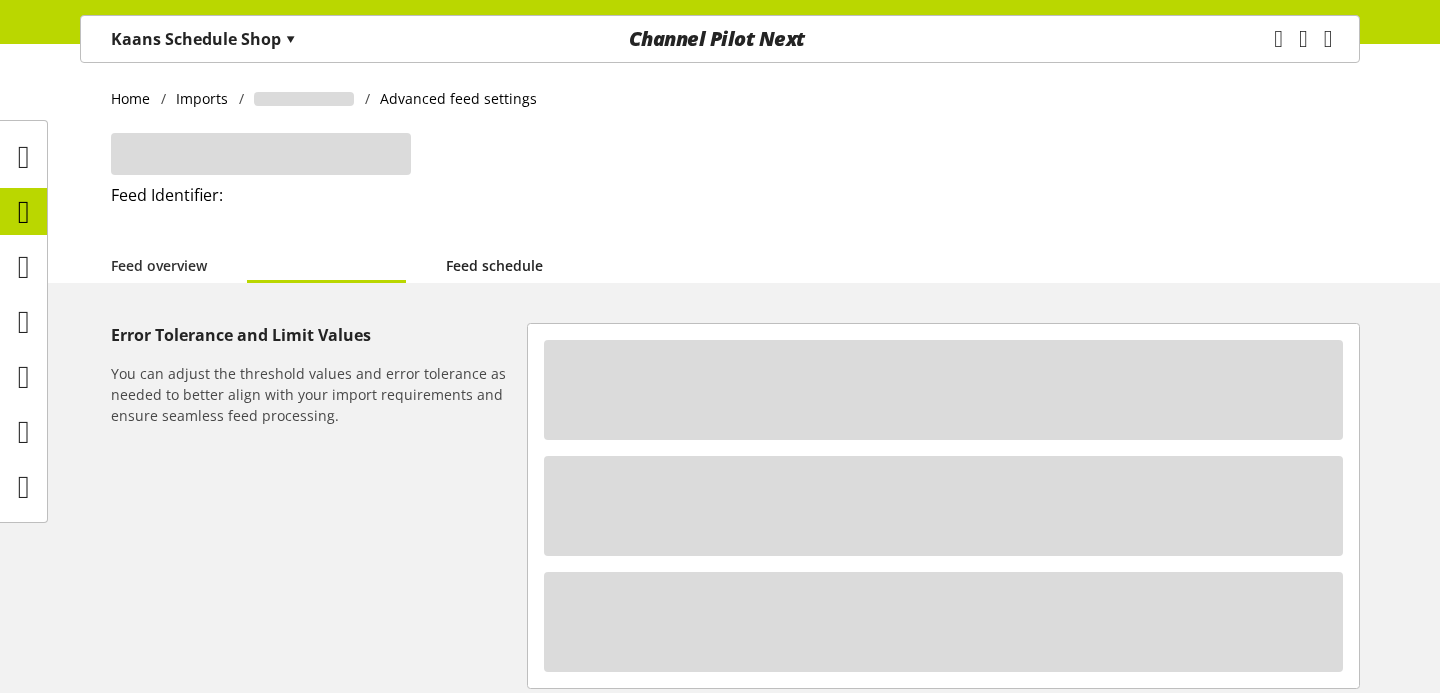 click on "Feed schedule" at bounding box center [494, 265] 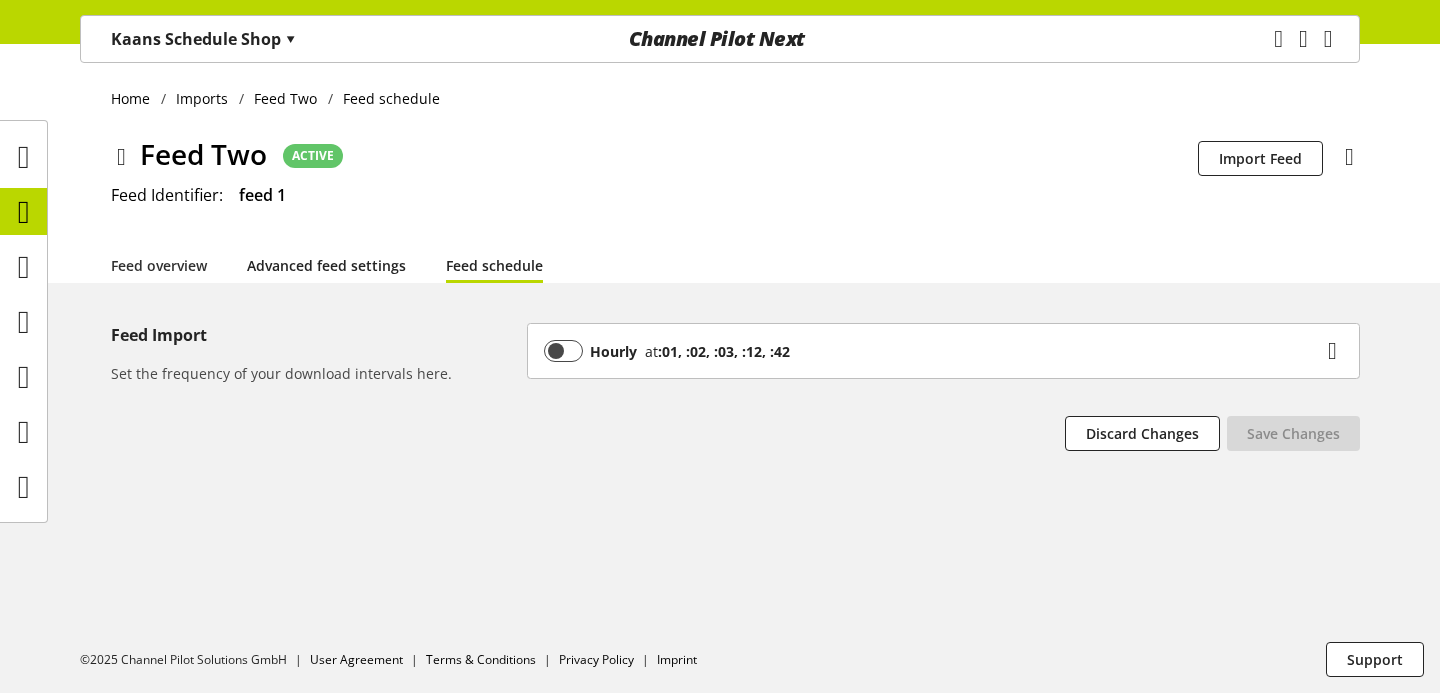 click on "Advanced feed settings" at bounding box center (326, 265) 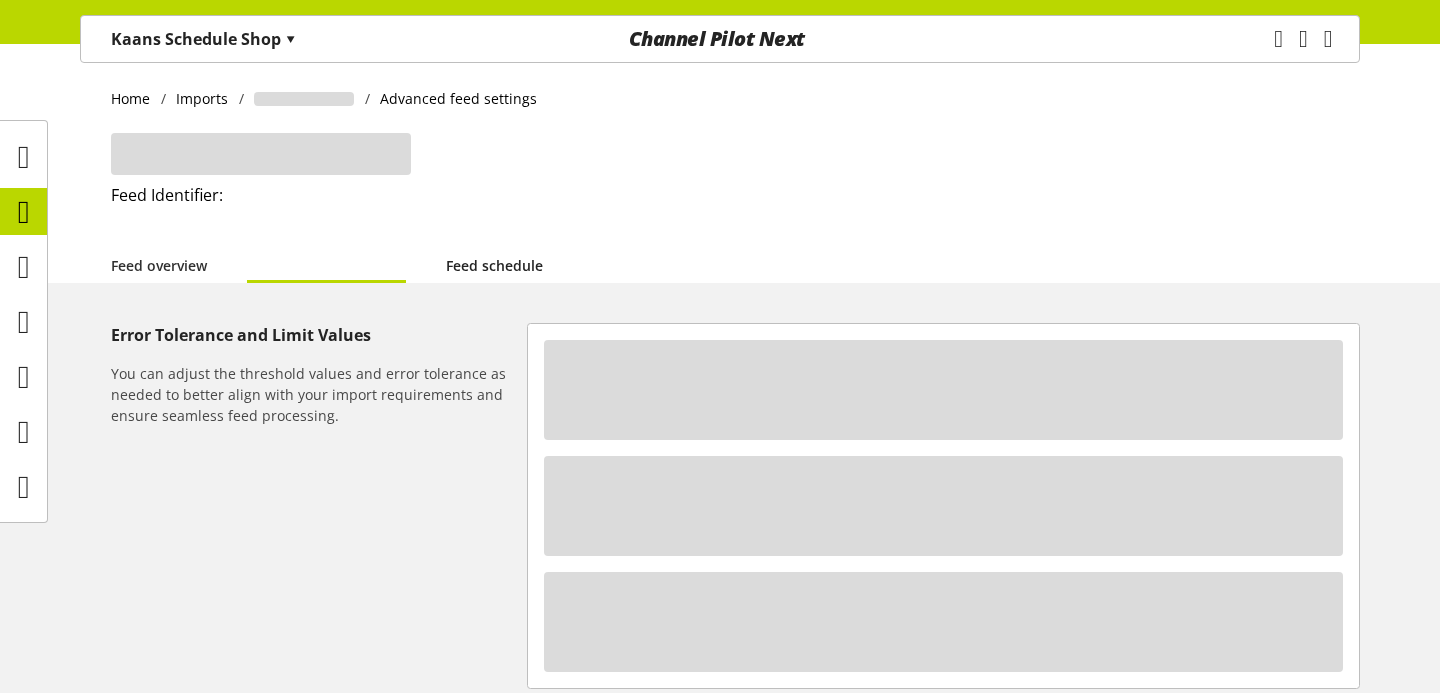 click on "Feed schedule" at bounding box center (494, 265) 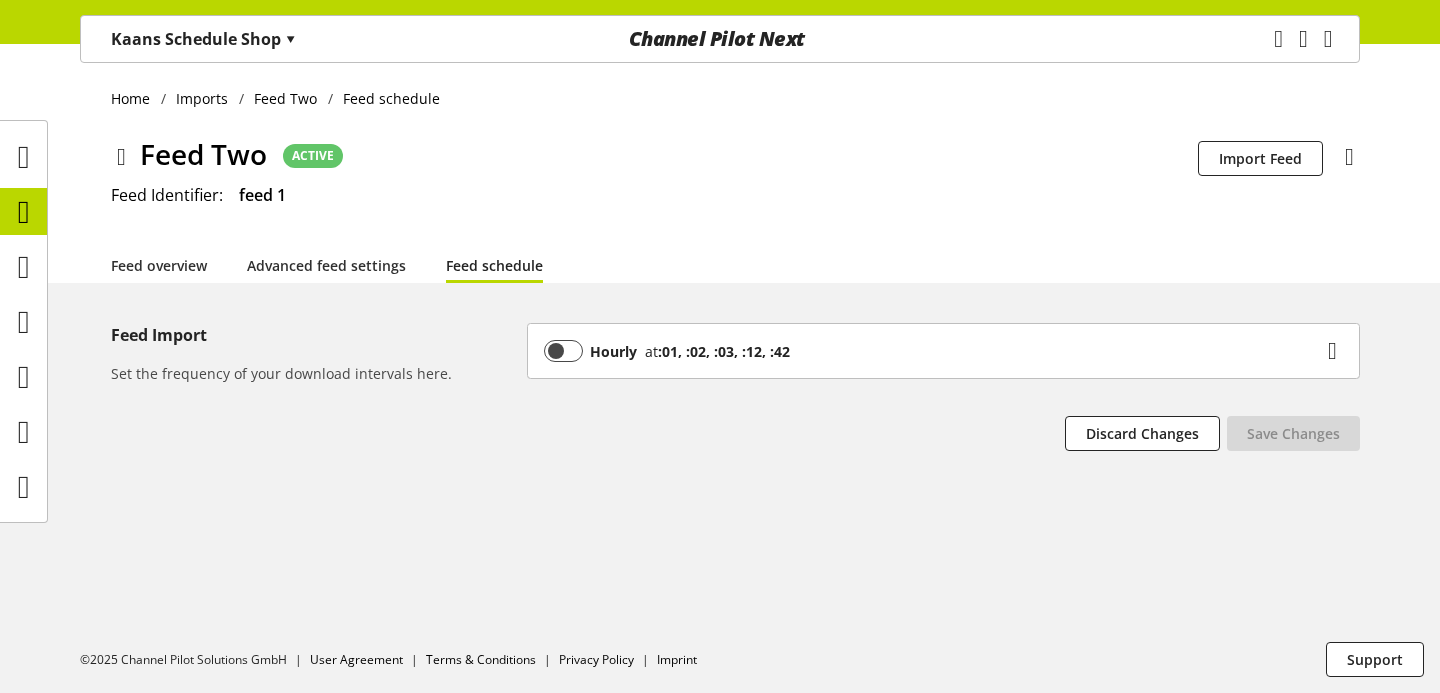 click on ":01, :02, :03, :12, :42" at bounding box center (724, 351) 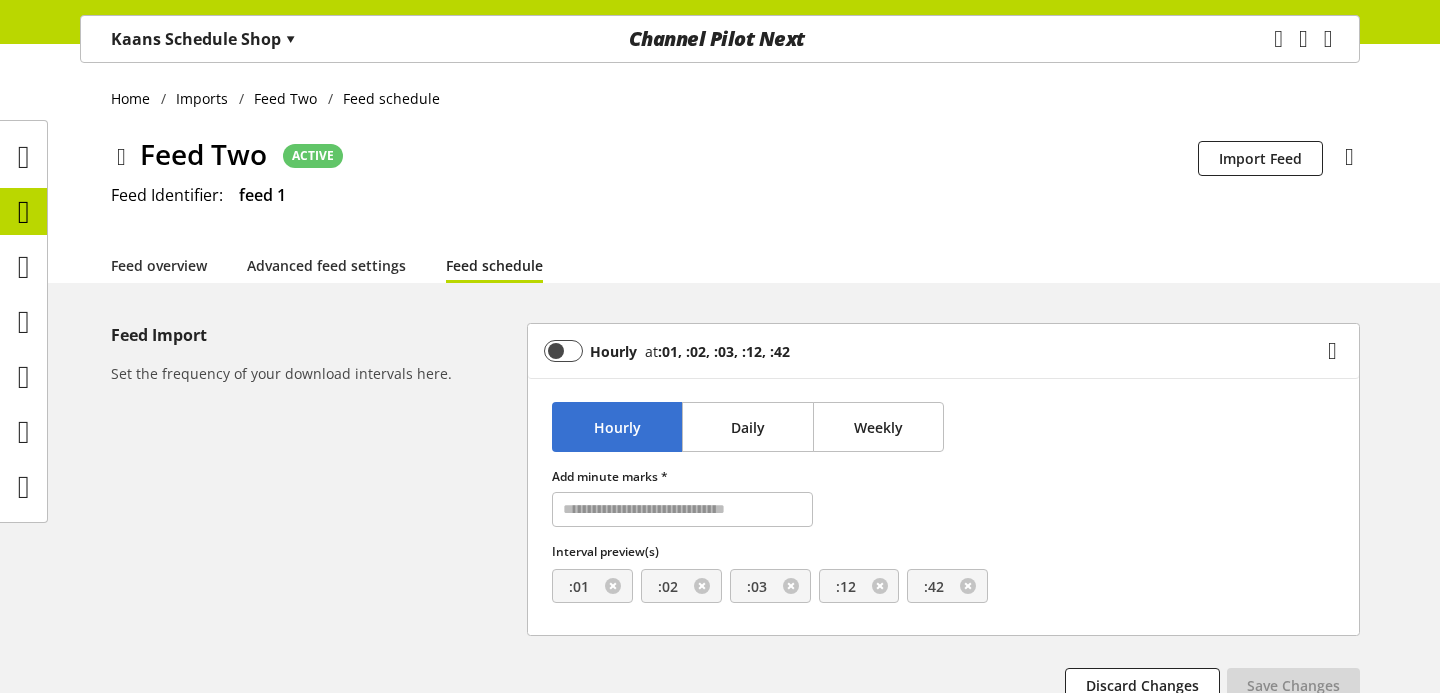 click on ":01, :02, :03, :12, :42" at bounding box center (724, 351) 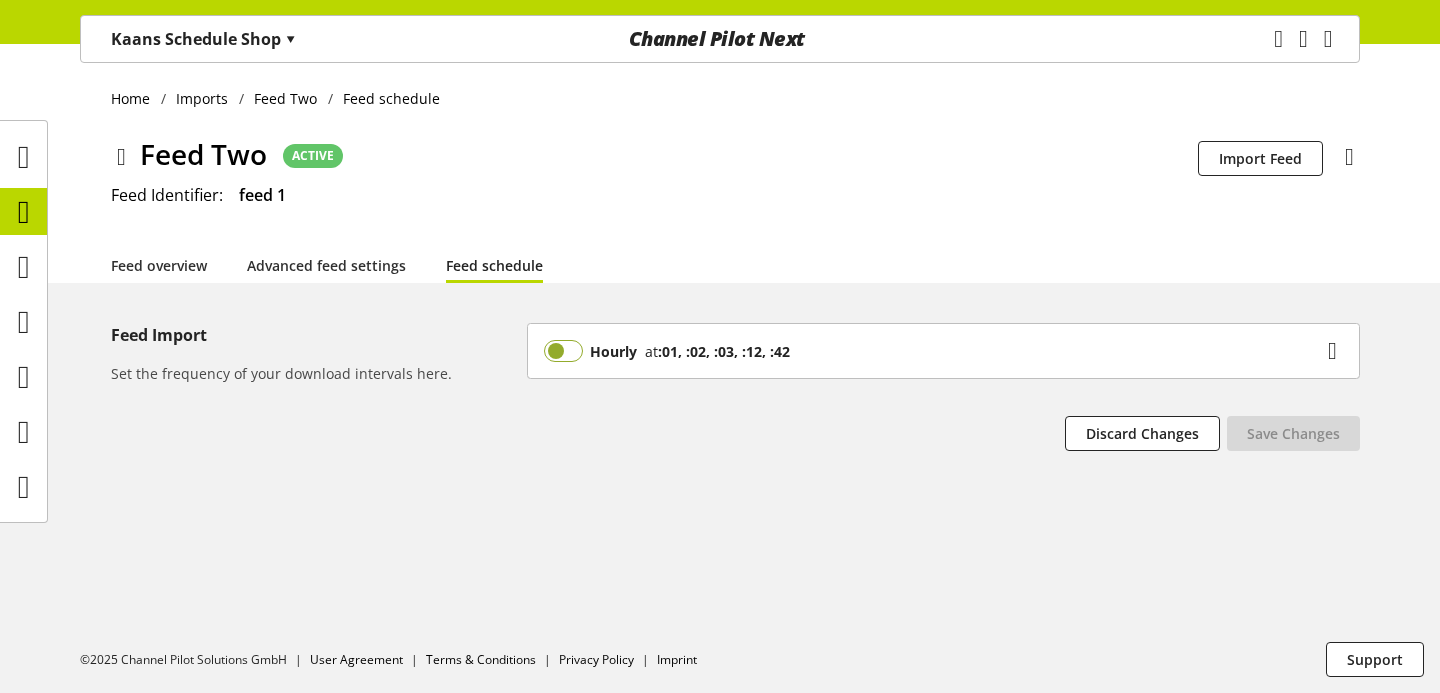 click at bounding box center (563, 351) 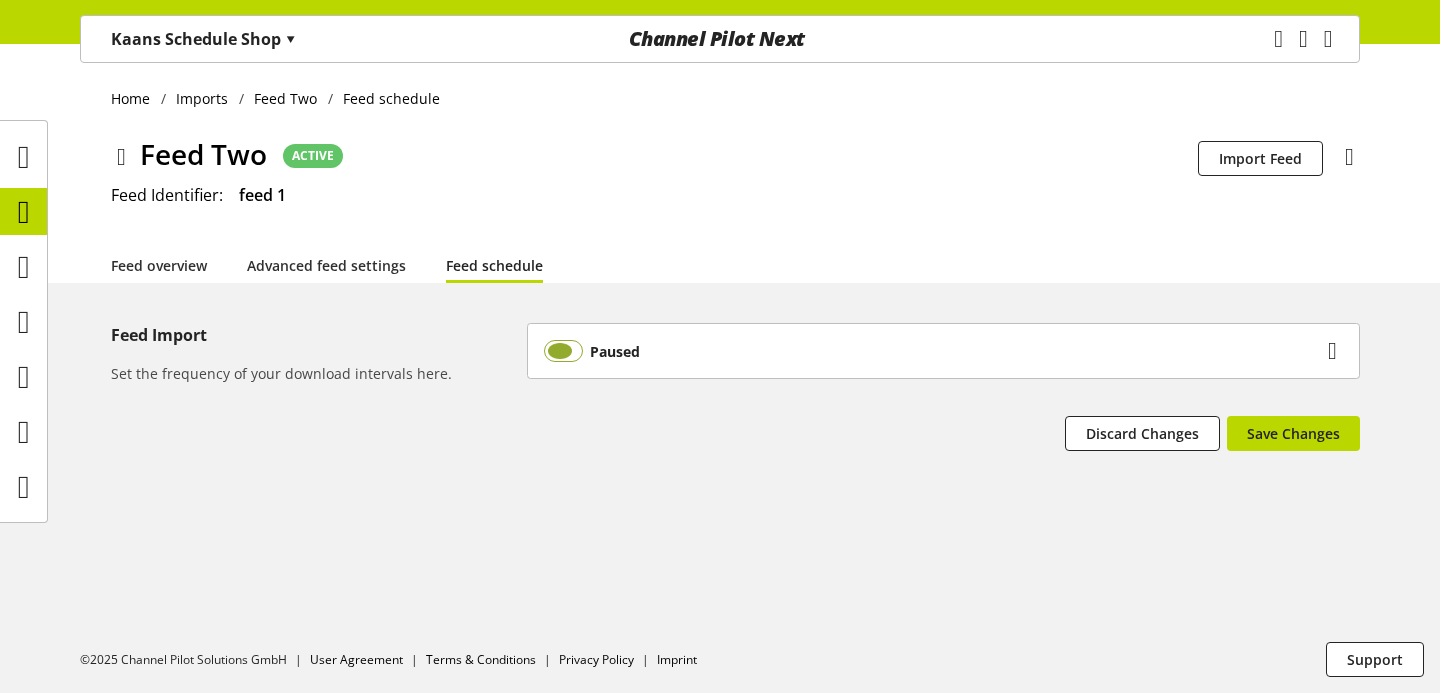 click at bounding box center (563, 351) 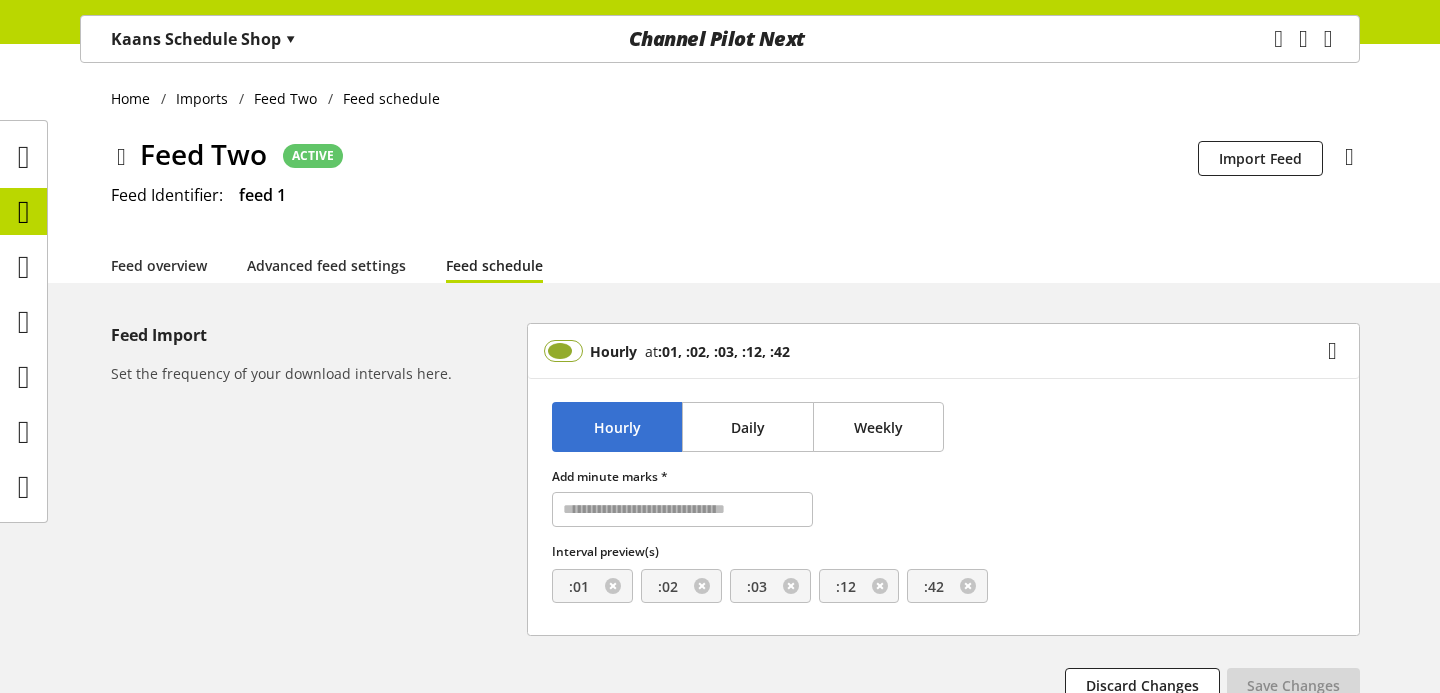 click at bounding box center [563, 351] 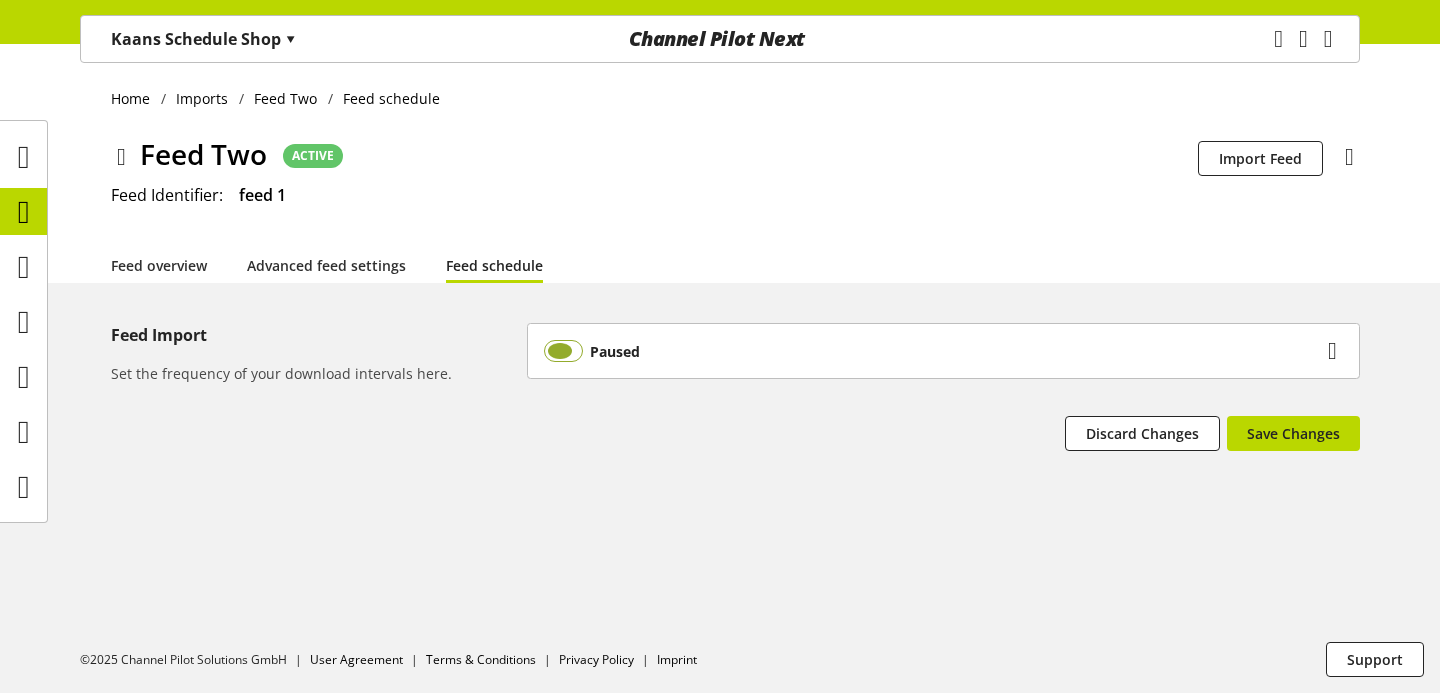 click at bounding box center (563, 351) 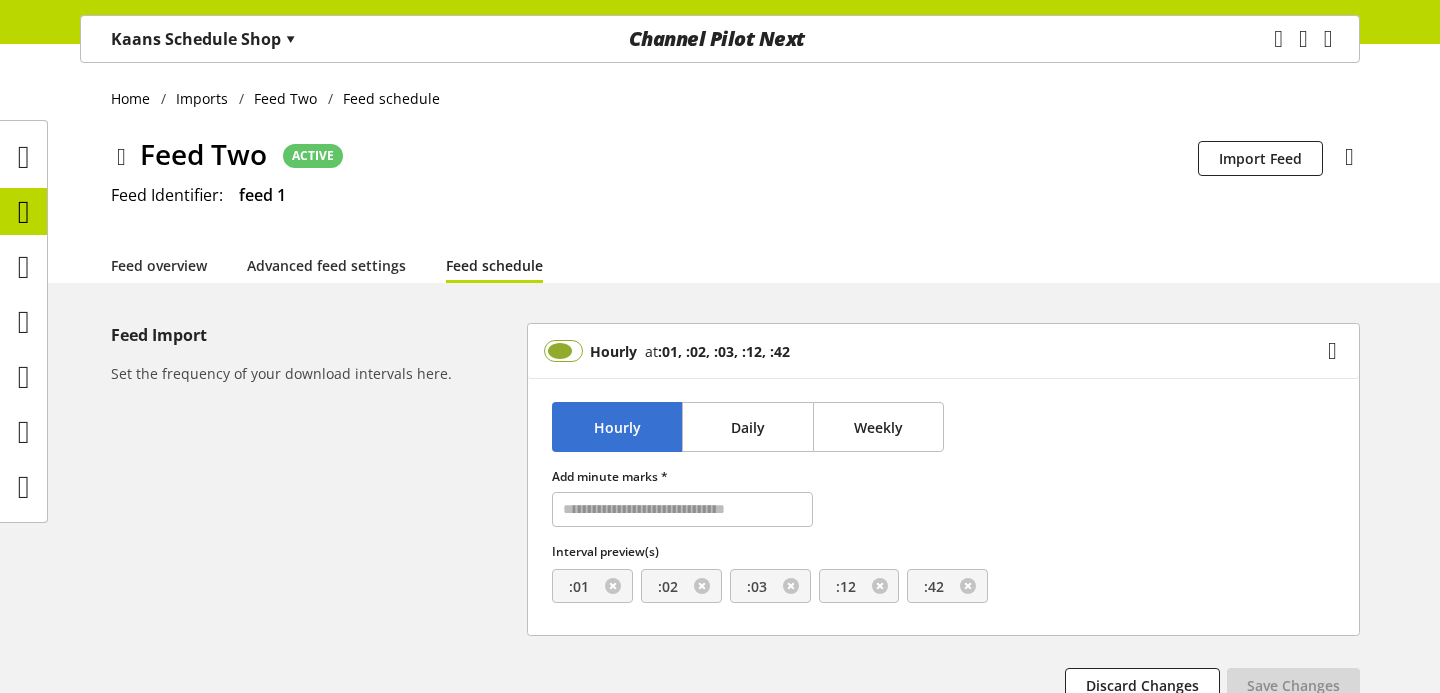 click at bounding box center [563, 351] 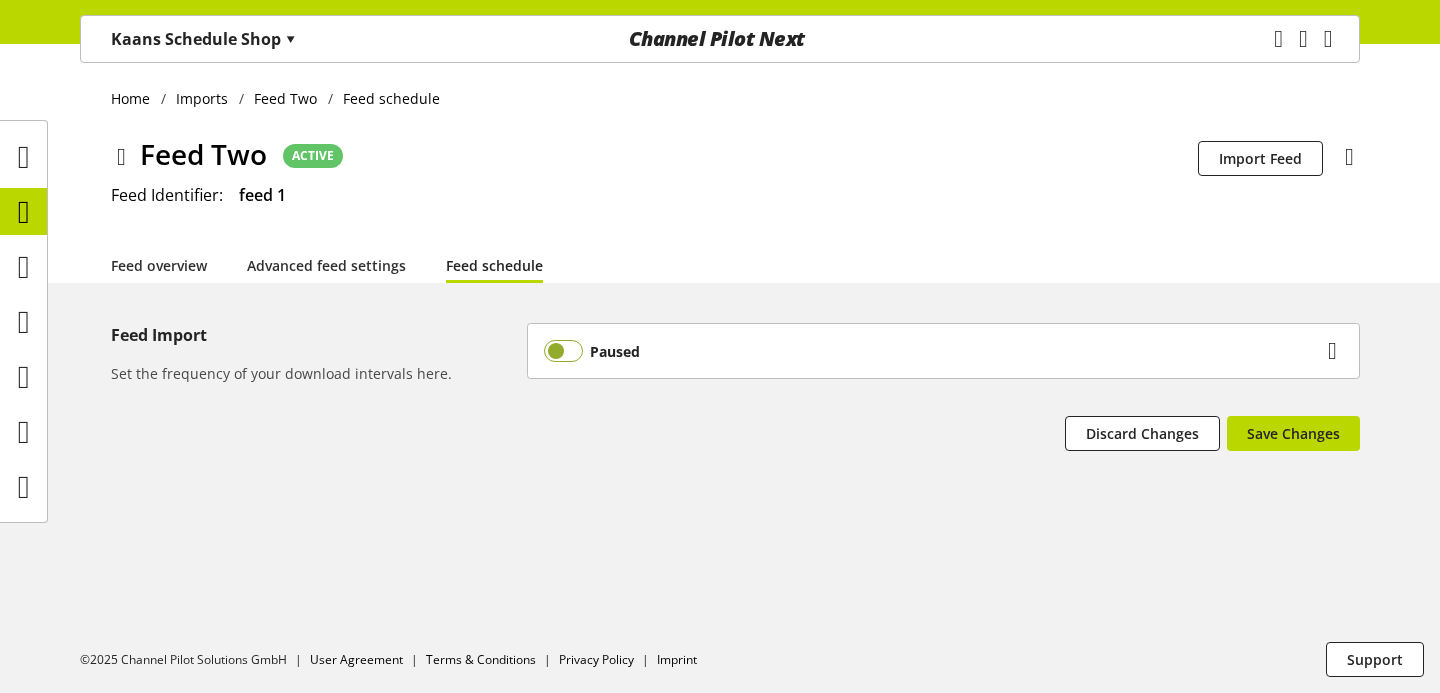 click at bounding box center [563, 351] 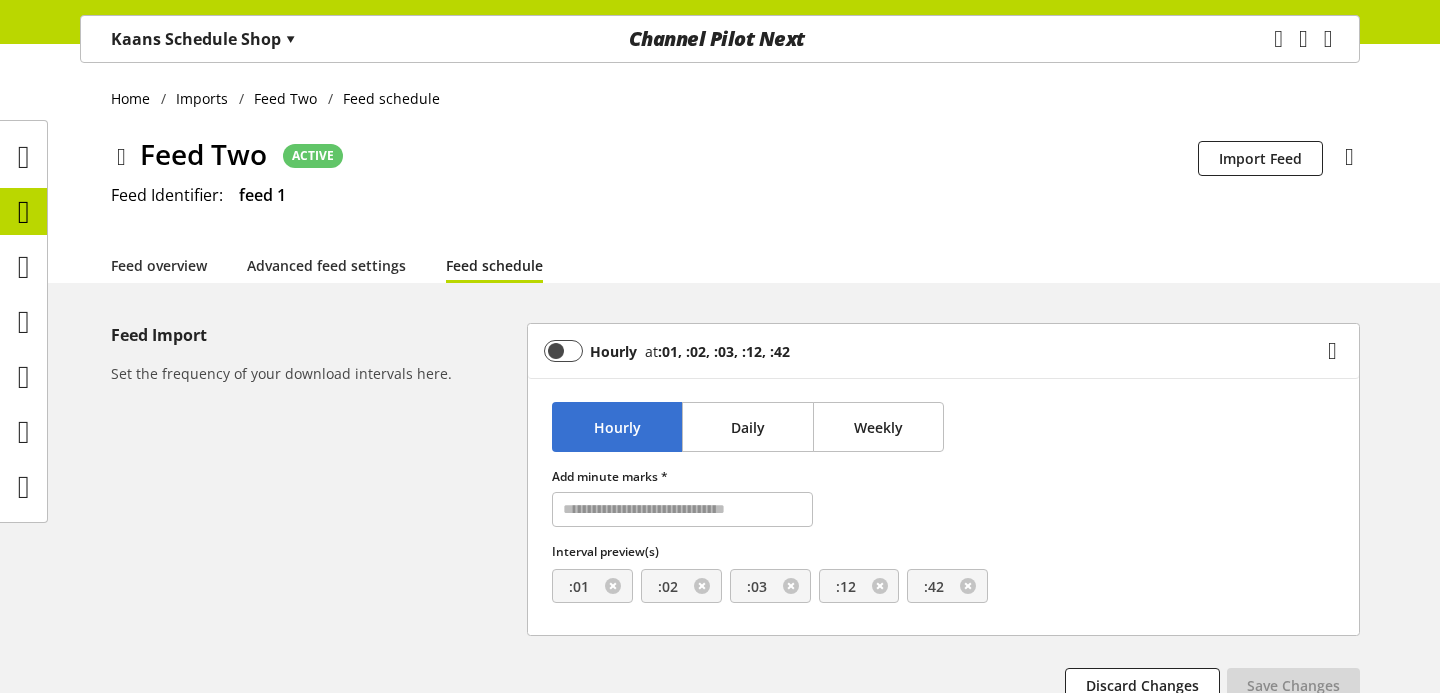 click on "Interval preview(s)" at bounding box center (682, 552) 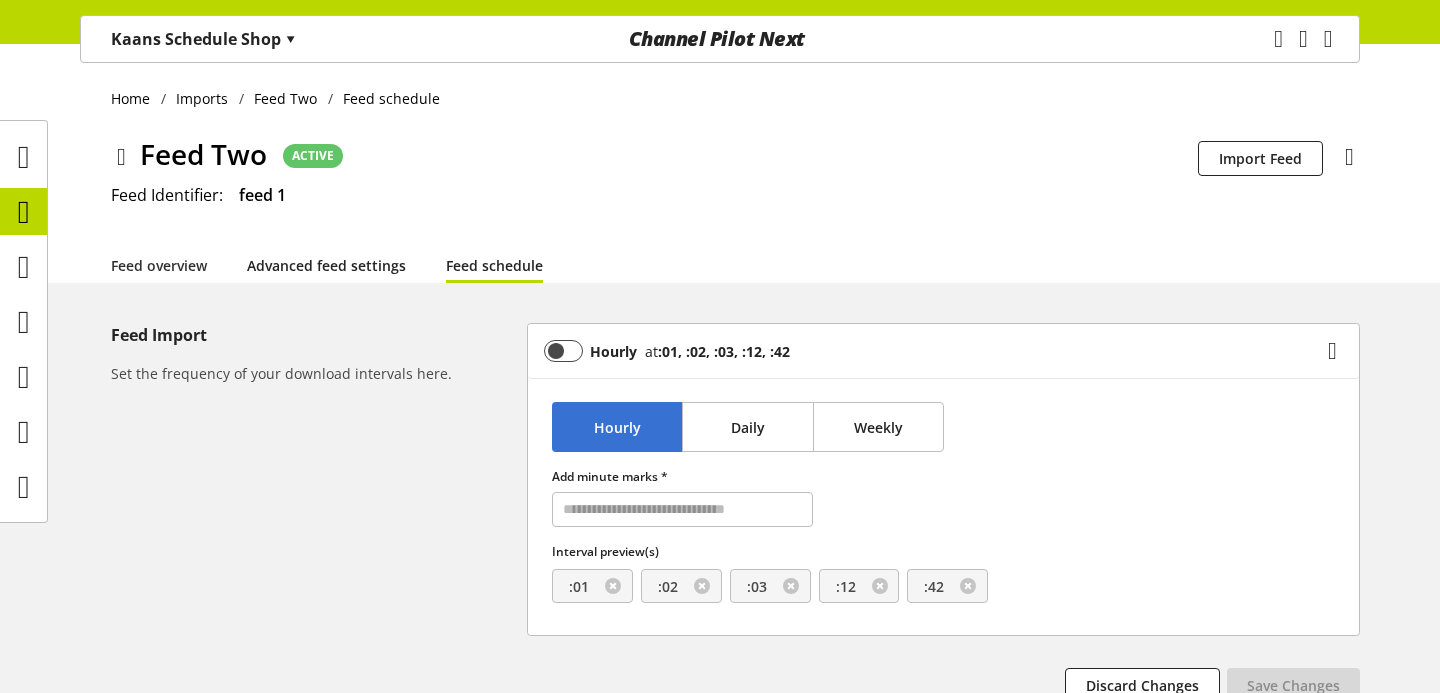 click on "Advanced feed settings" at bounding box center (326, 265) 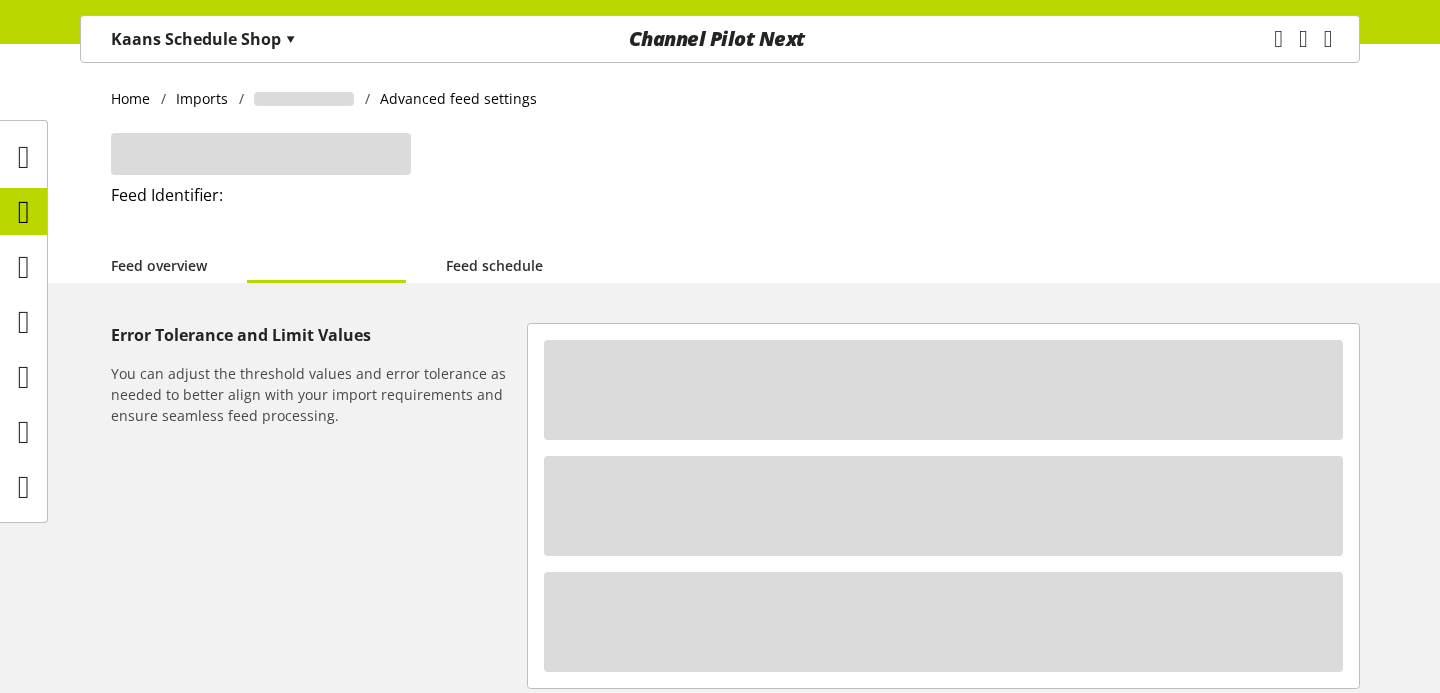 select on "********" 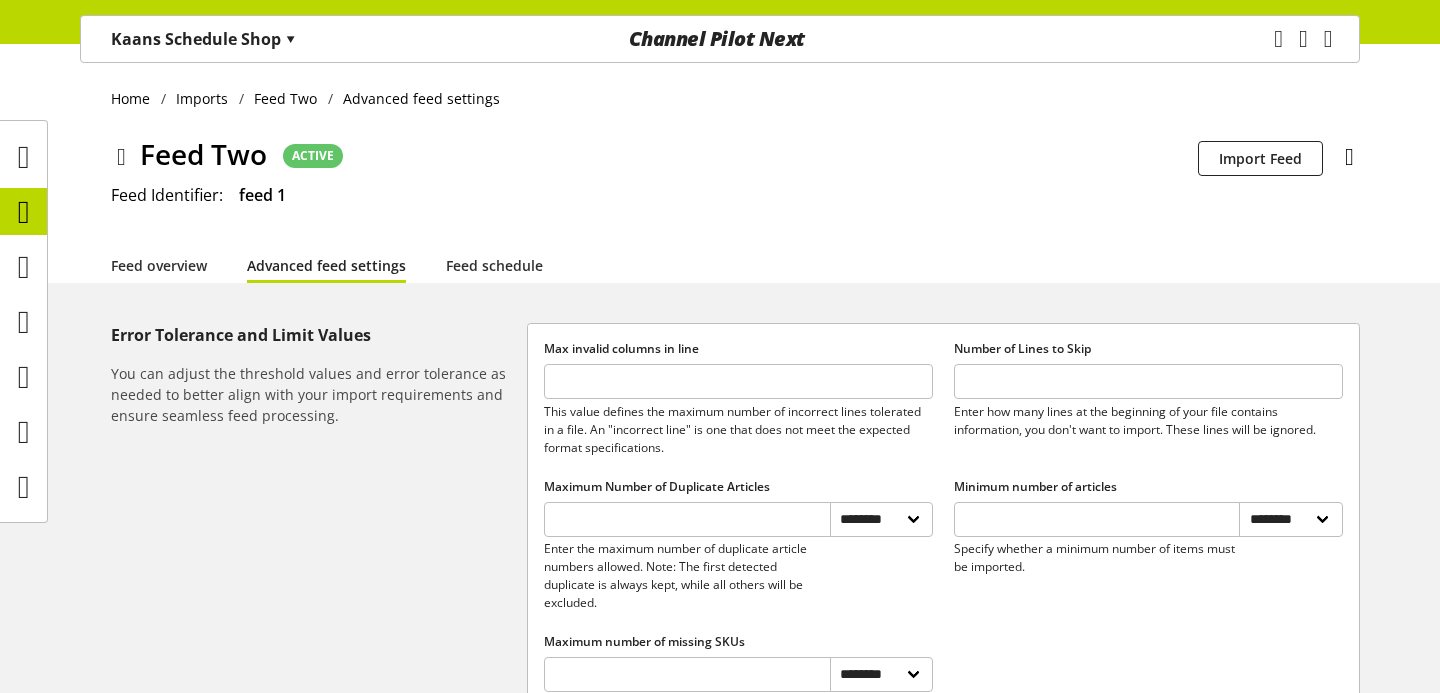 click at bounding box center [1349, 157] 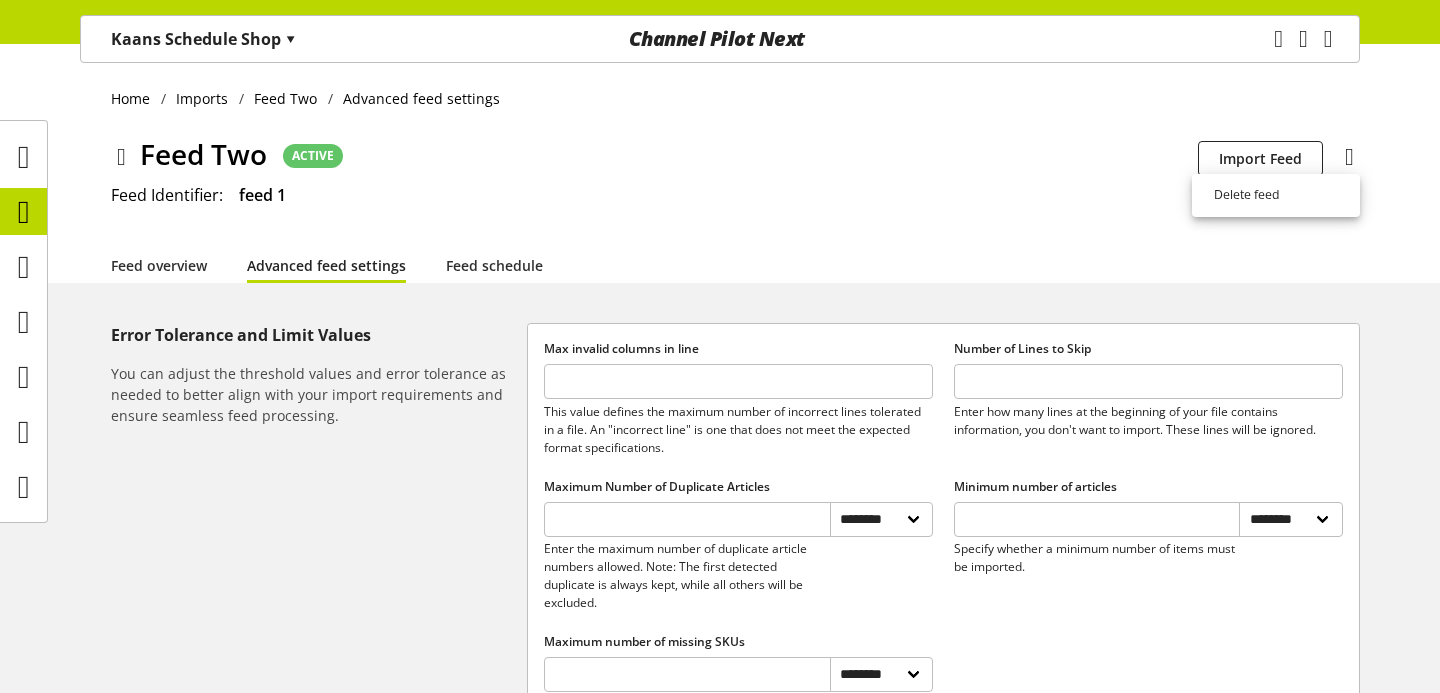 click on "Feed Identifier: feed 1" at bounding box center (735, 195) 